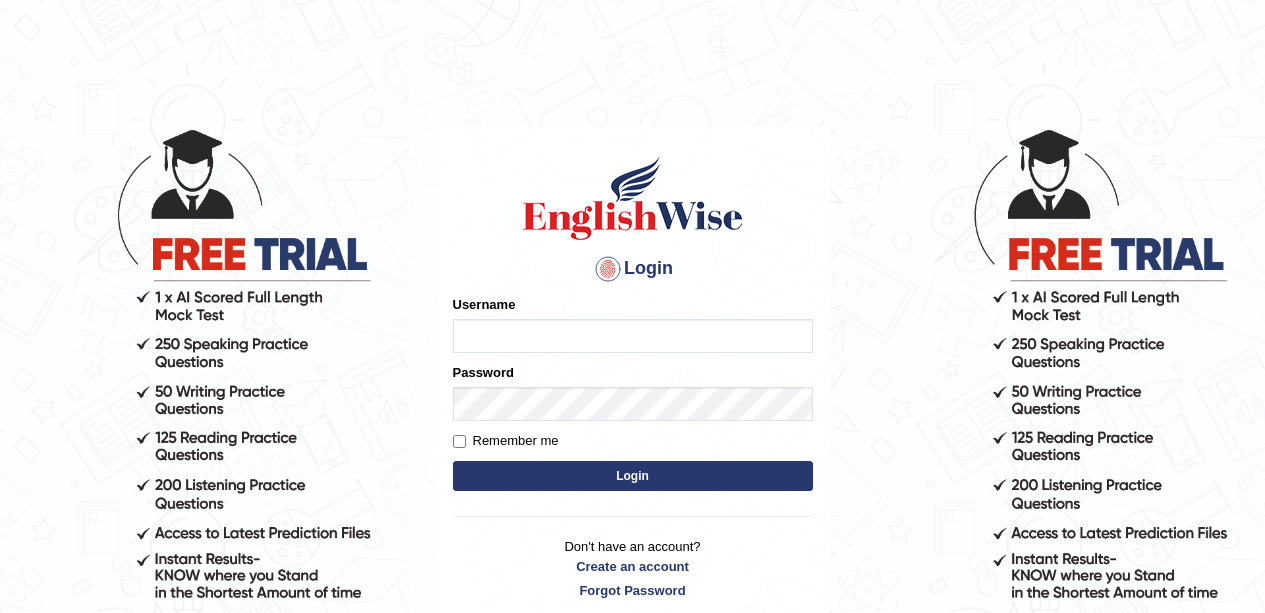scroll, scrollTop: 0, scrollLeft: 0, axis: both 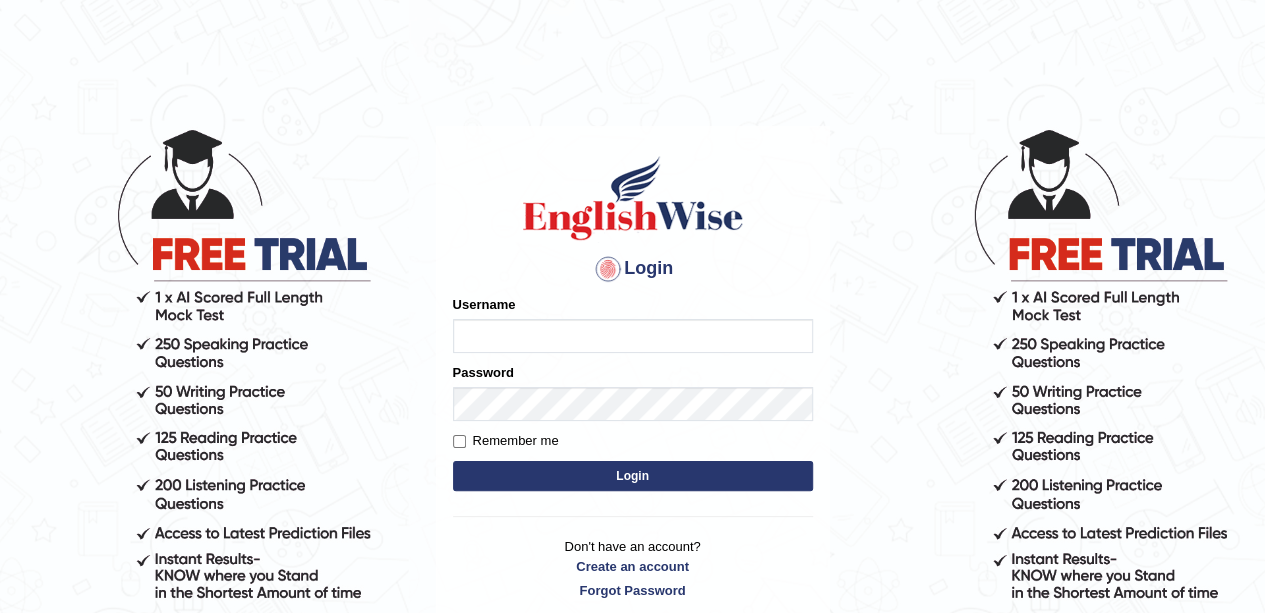 click on "Username" at bounding box center [633, 336] 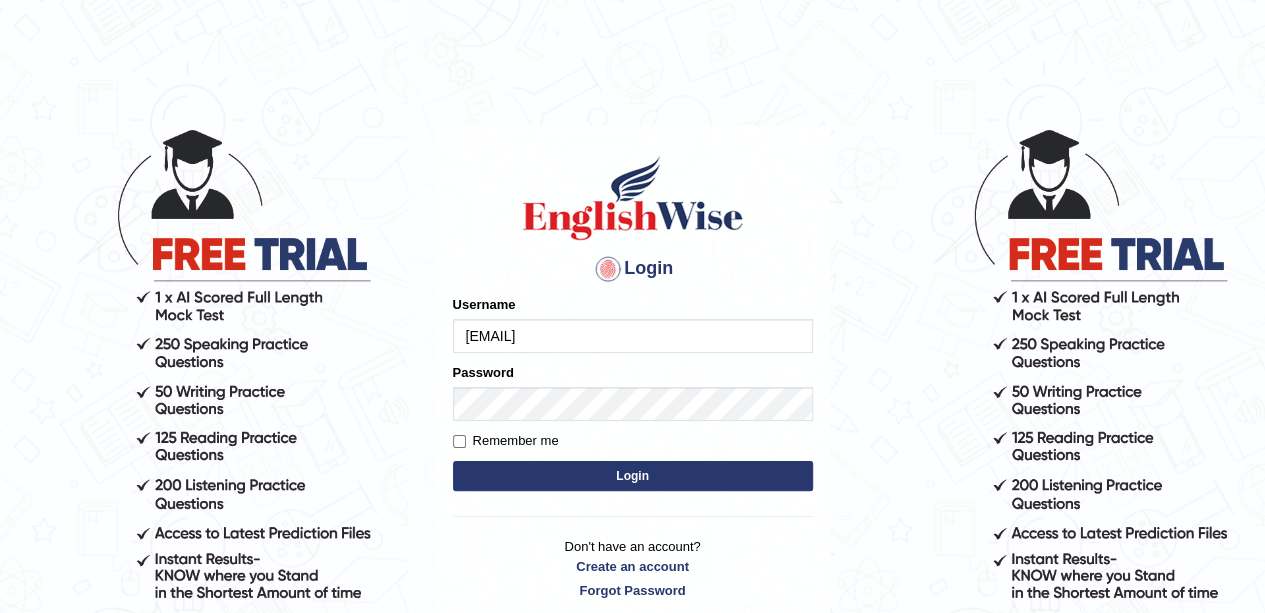 scroll, scrollTop: 74, scrollLeft: 0, axis: vertical 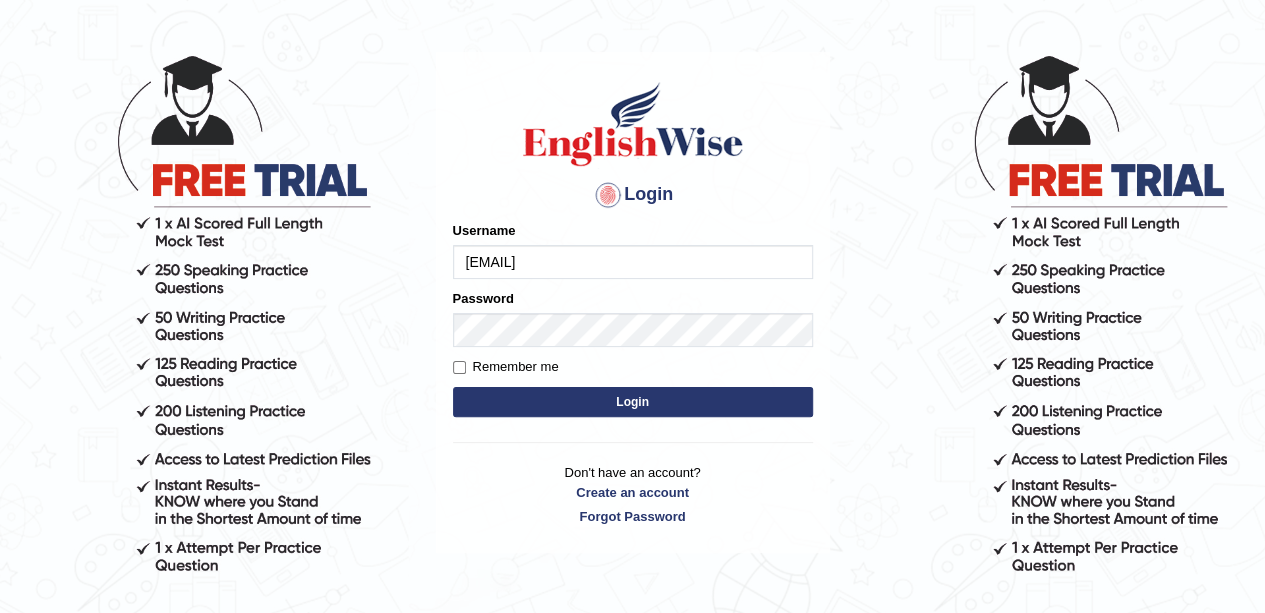 type on "shalugurjar12@gmail.com" 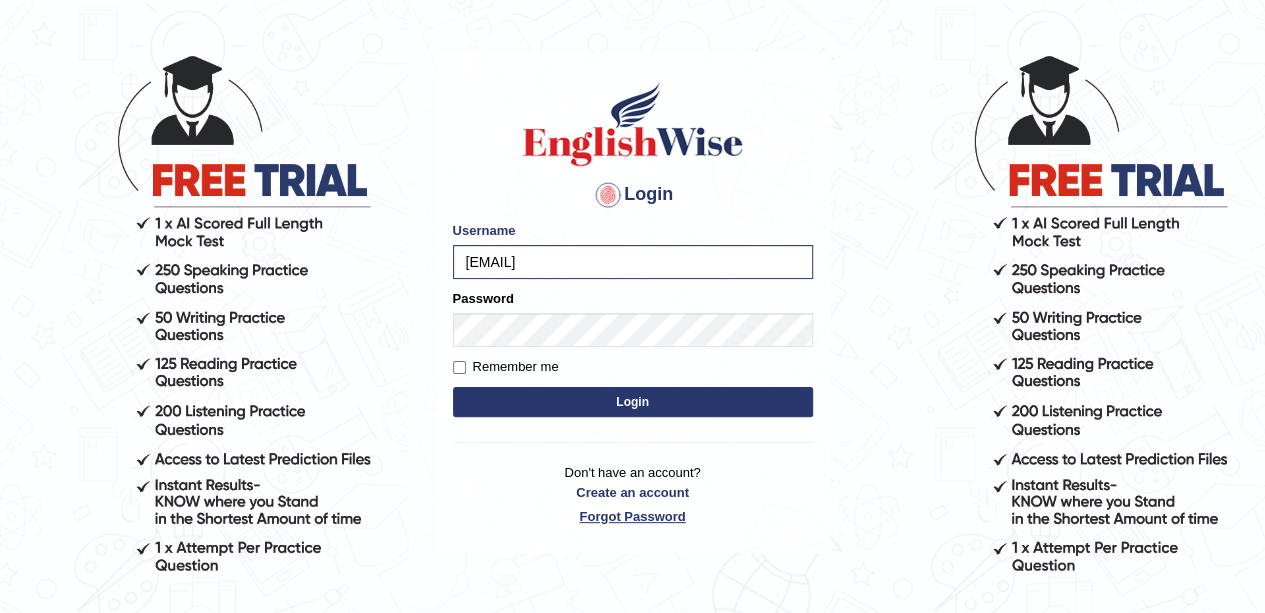 click on "Don't have an account?
Create an account
Forgot Password" at bounding box center (633, 494) 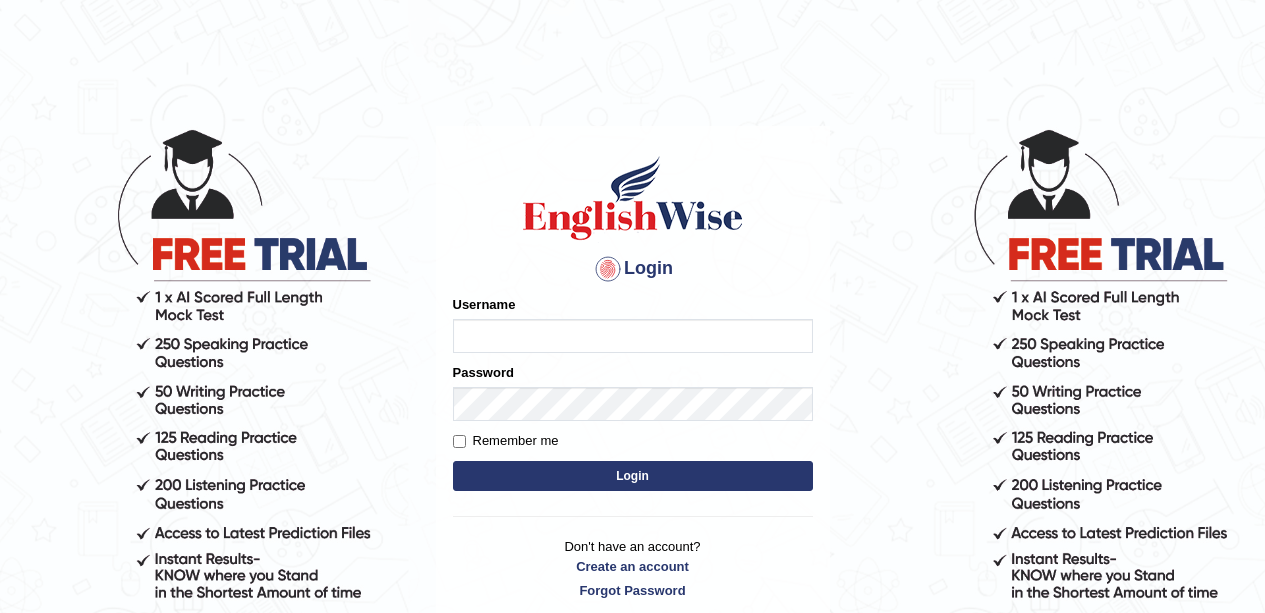 scroll, scrollTop: 0, scrollLeft: 0, axis: both 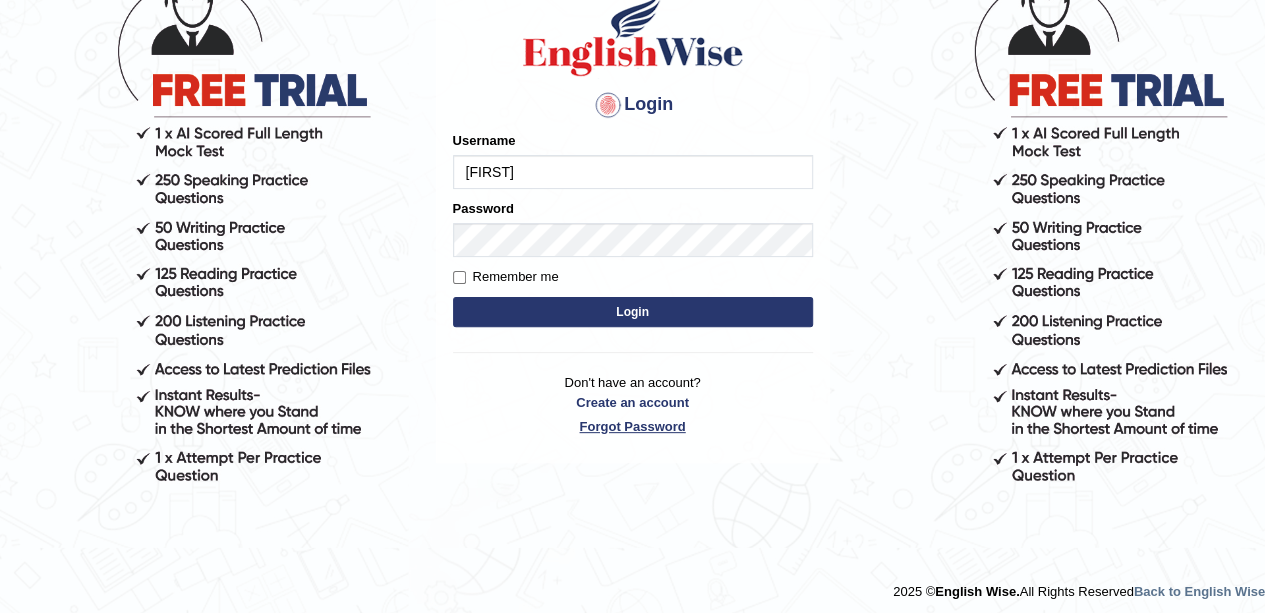 type on "shalugujjar" 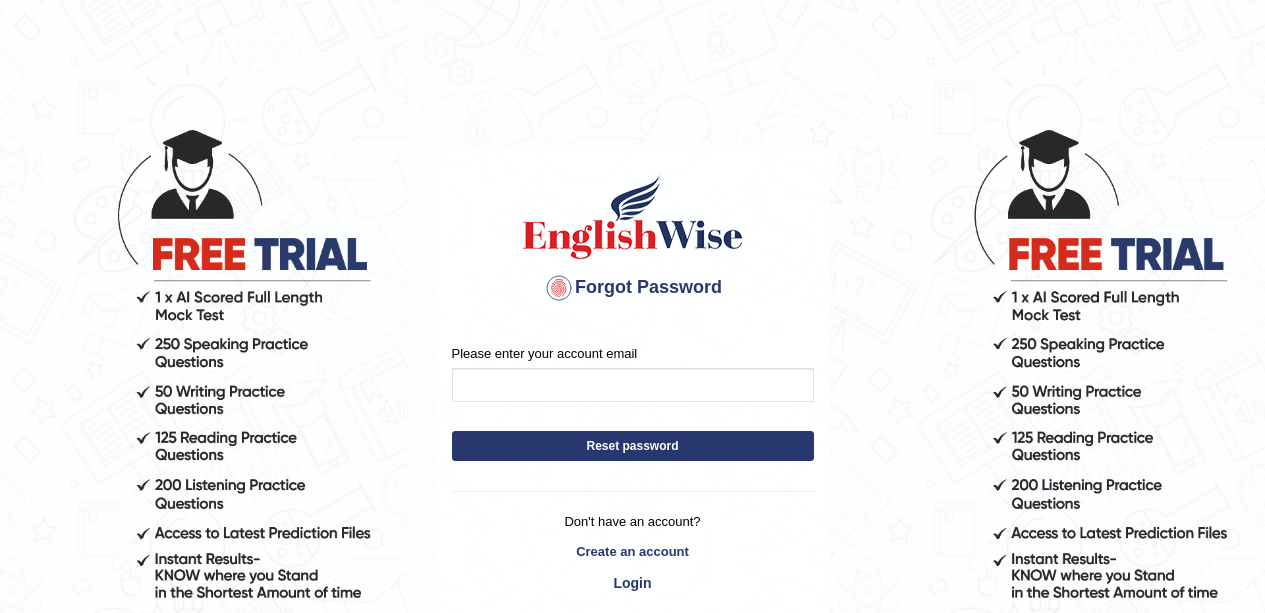 scroll, scrollTop: 0, scrollLeft: 0, axis: both 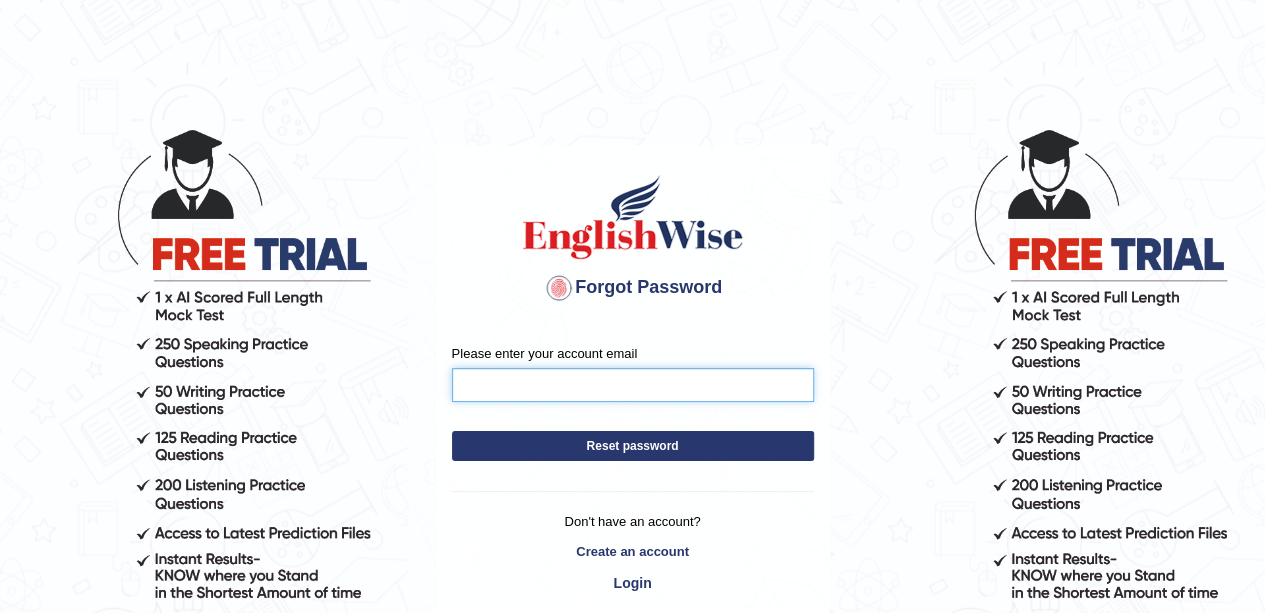 click on "Please enter your account email" at bounding box center (633, 385) 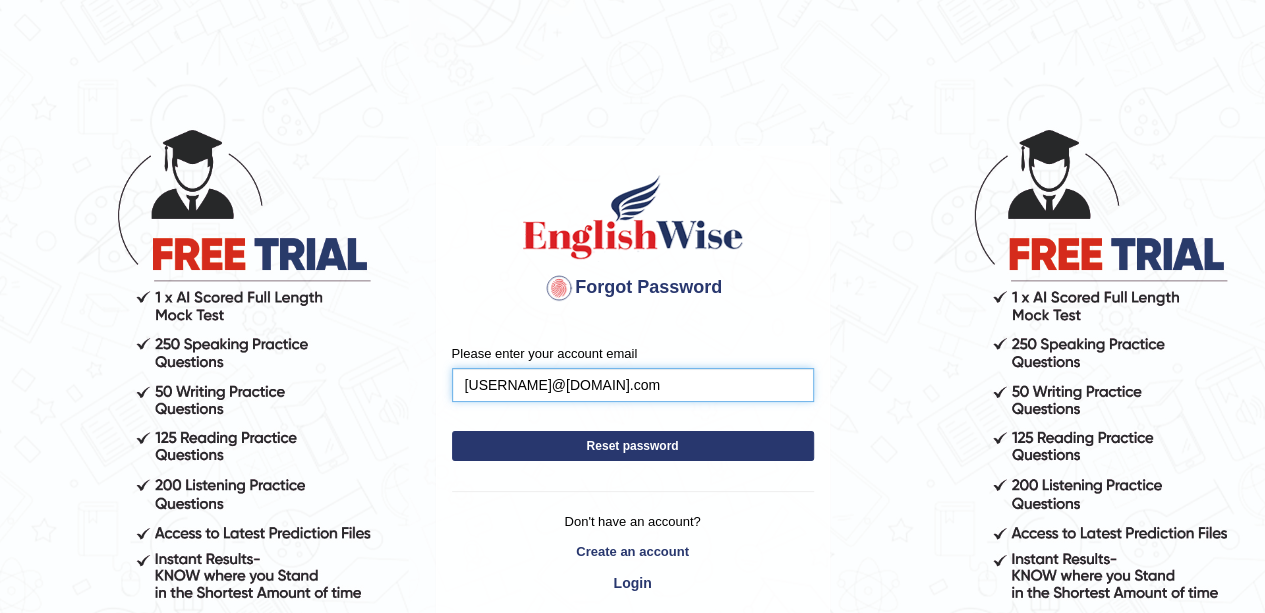 type on "[USERNAME]@[DOMAIN].com" 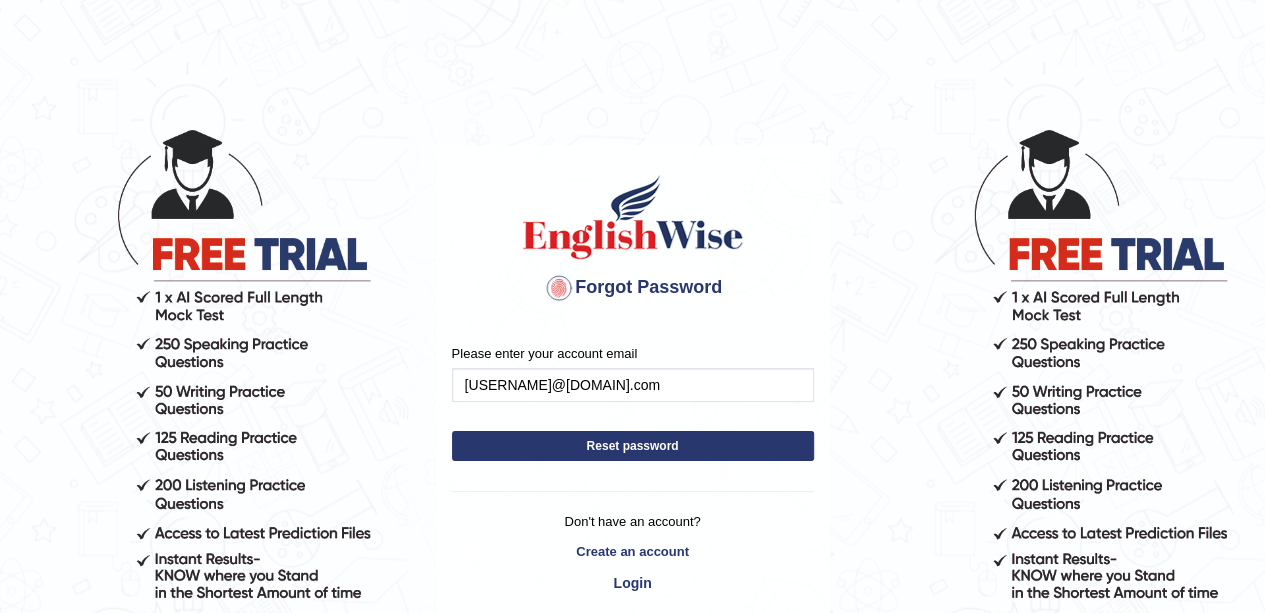 click on "Reset password" at bounding box center [633, 446] 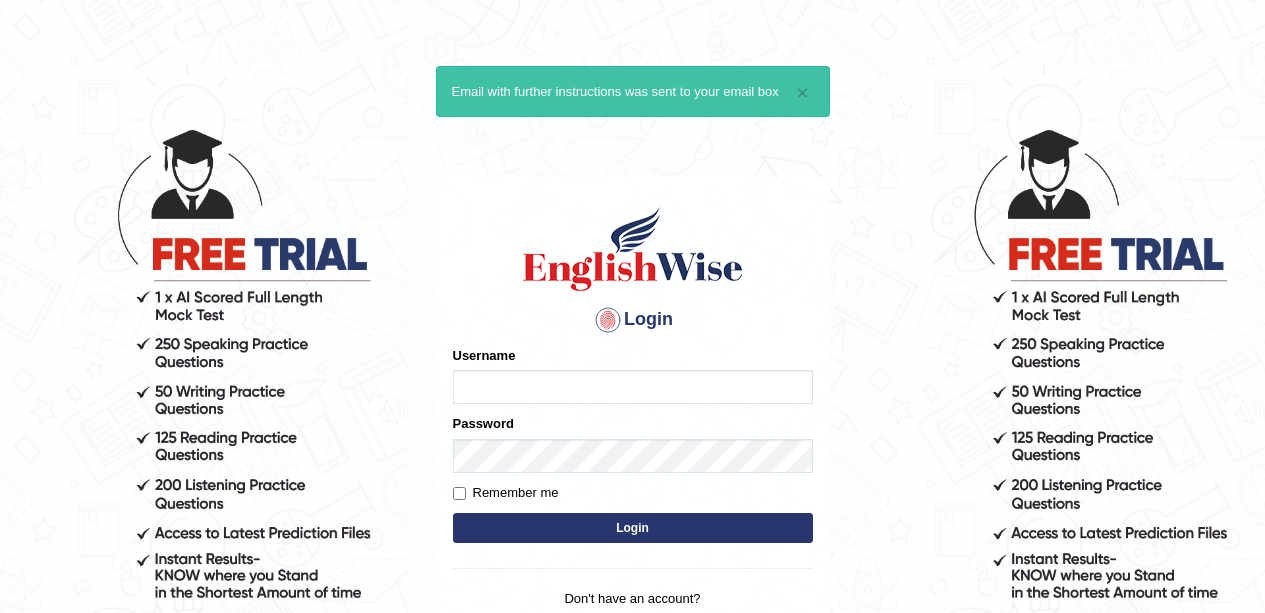 scroll, scrollTop: 0, scrollLeft: 0, axis: both 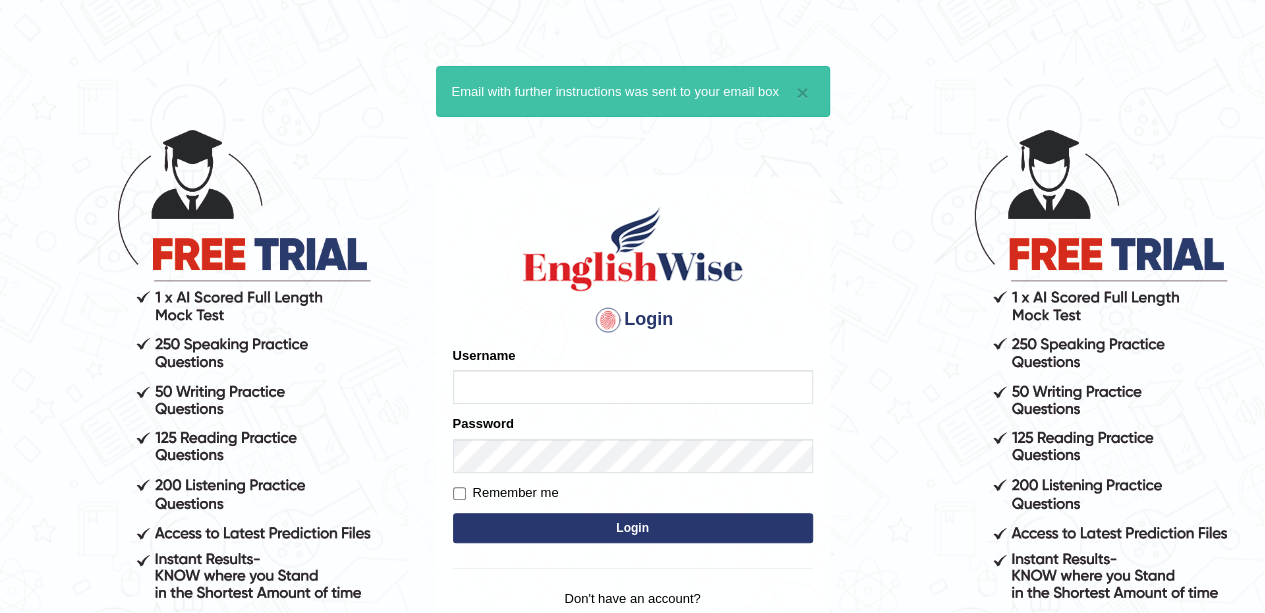 click on "Username" at bounding box center [633, 387] 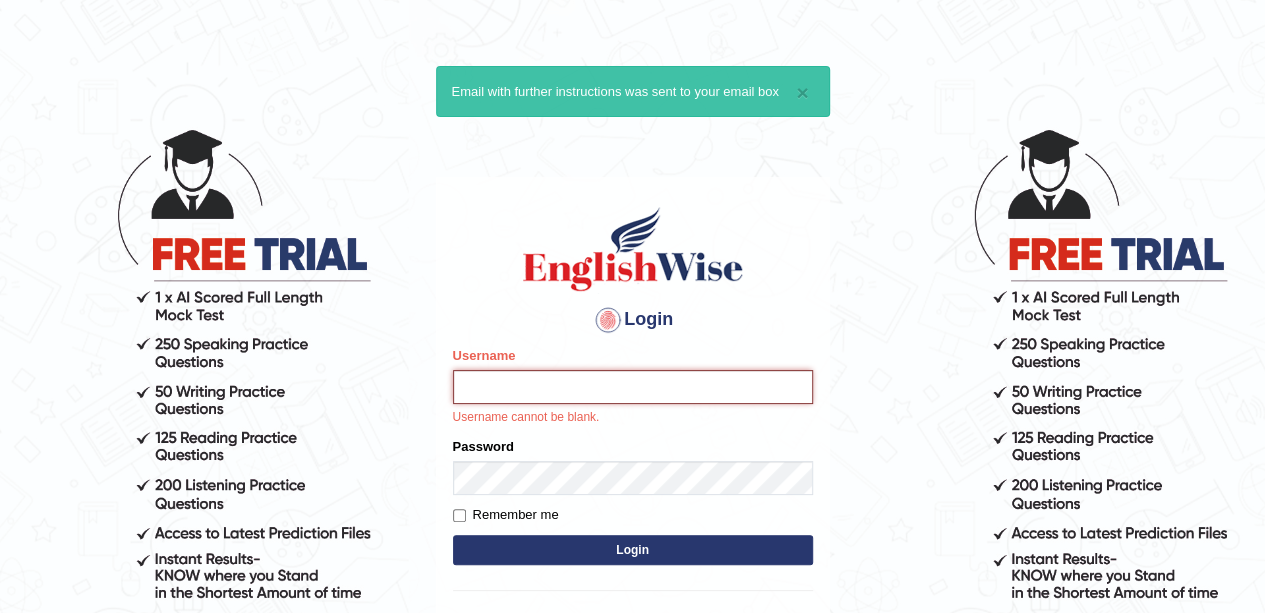 click on "Username" at bounding box center [633, 387] 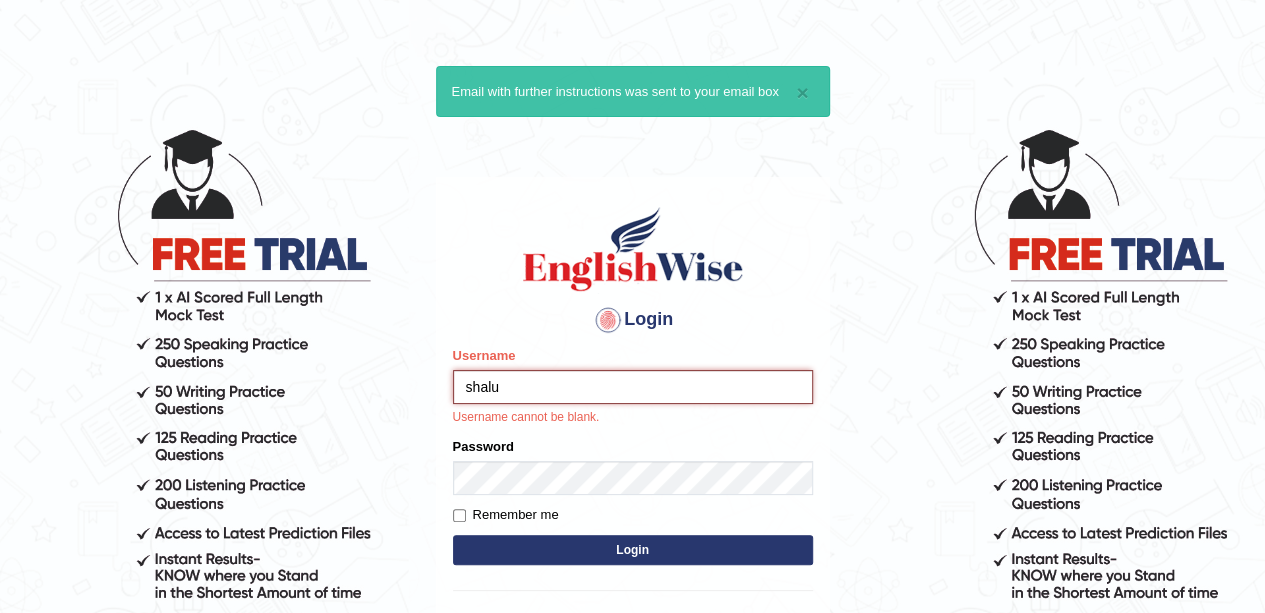 type on "shalug" 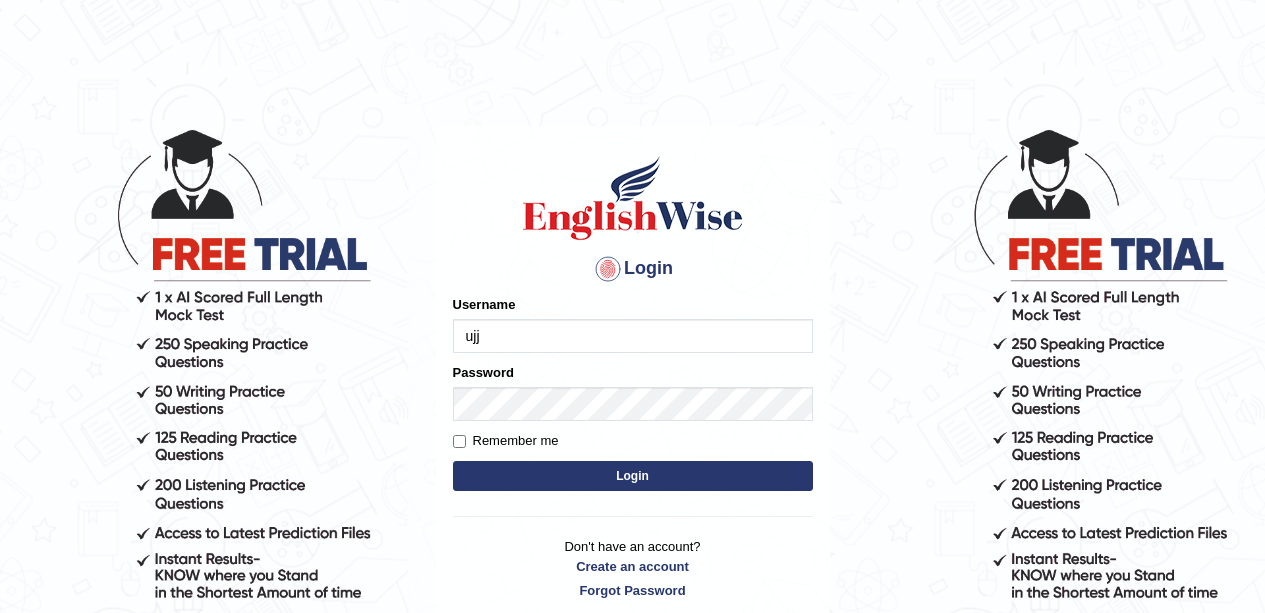 scroll, scrollTop: 0, scrollLeft: 0, axis: both 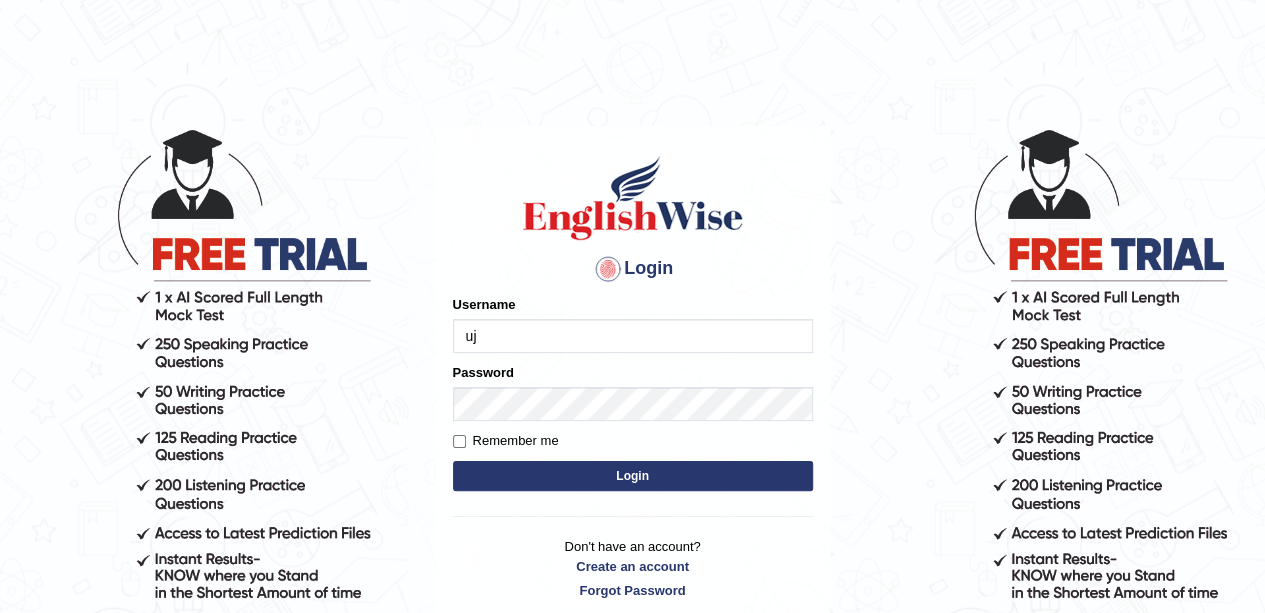 type on "u" 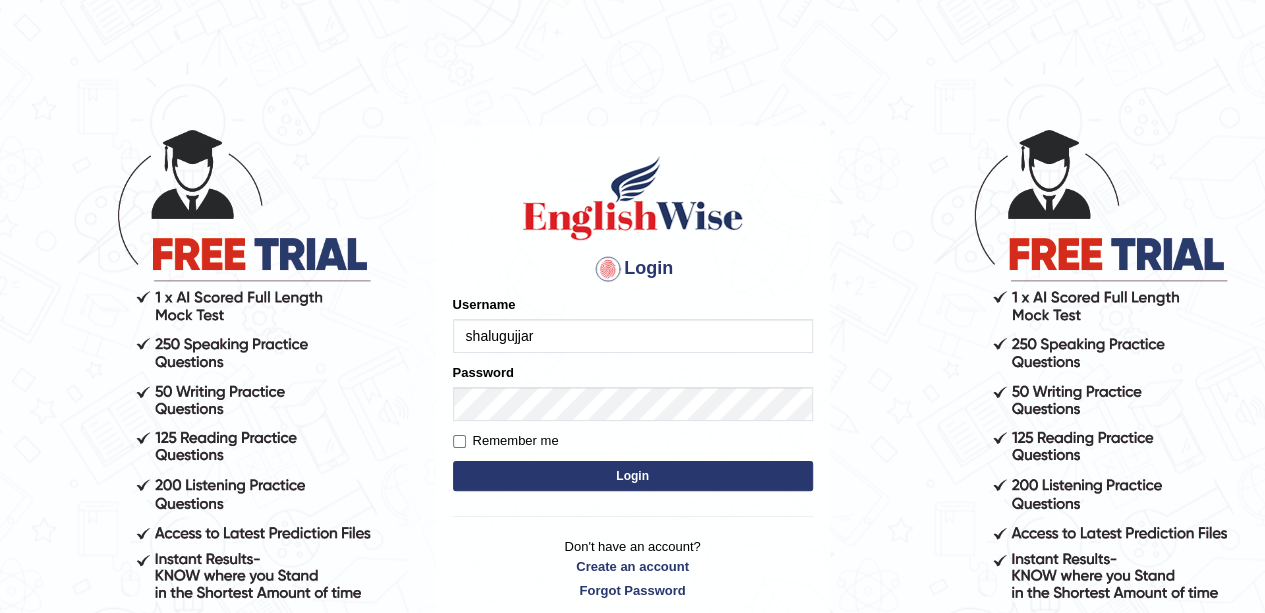 type on "shalugujjar" 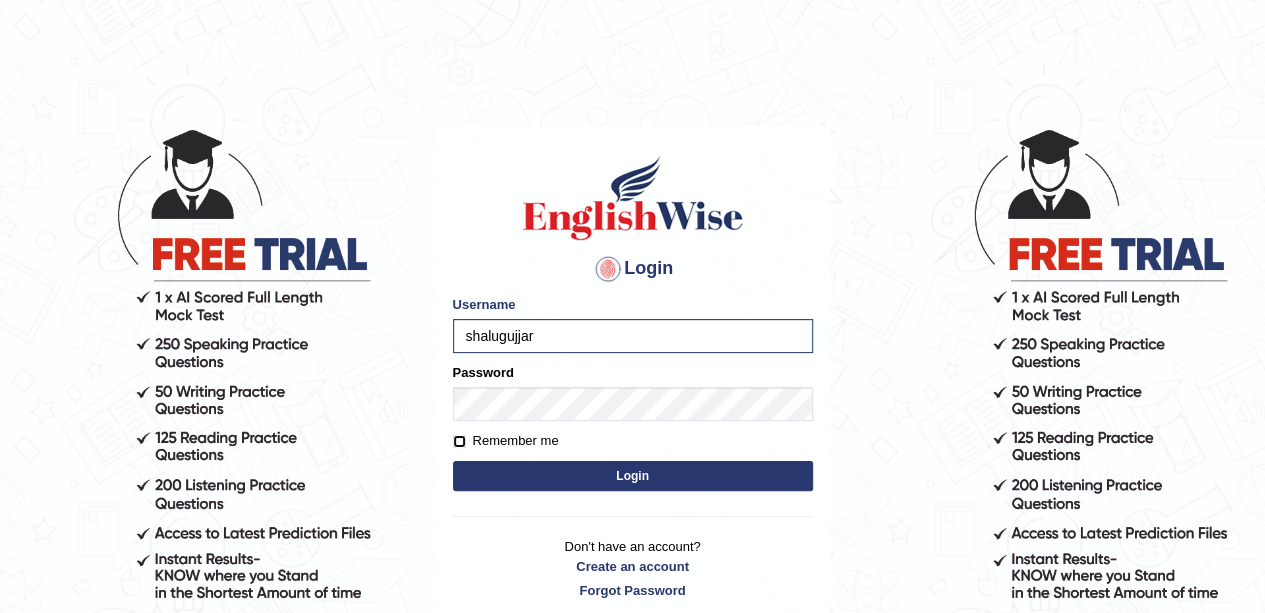 click on "Remember me" at bounding box center [459, 441] 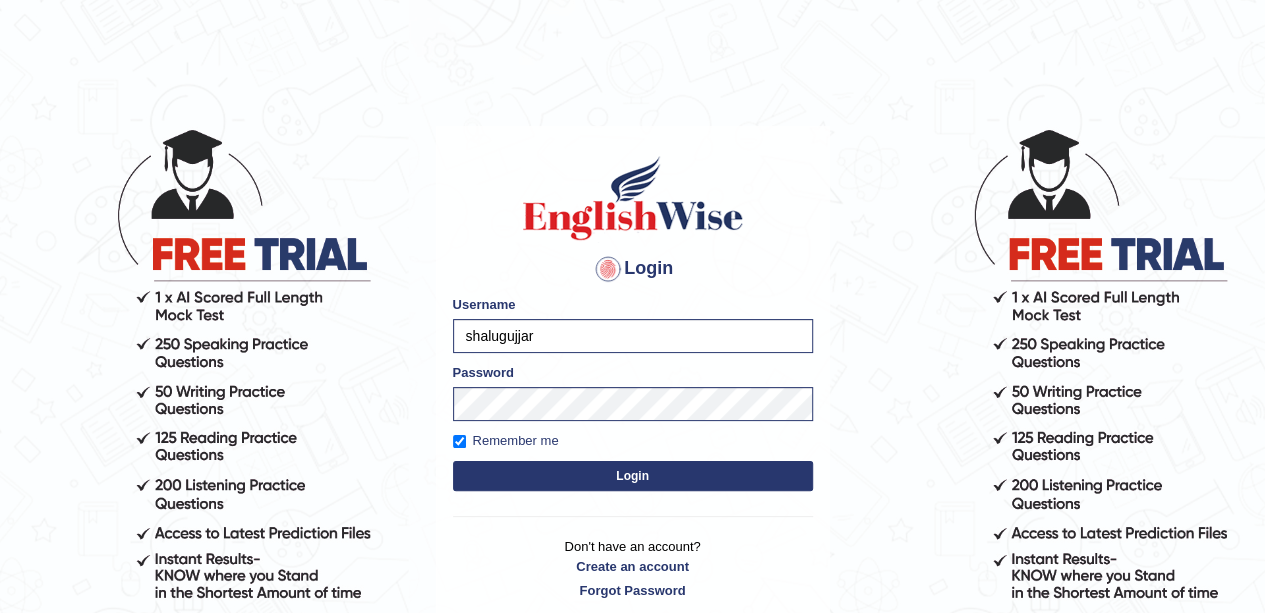click on "Login" at bounding box center (633, 476) 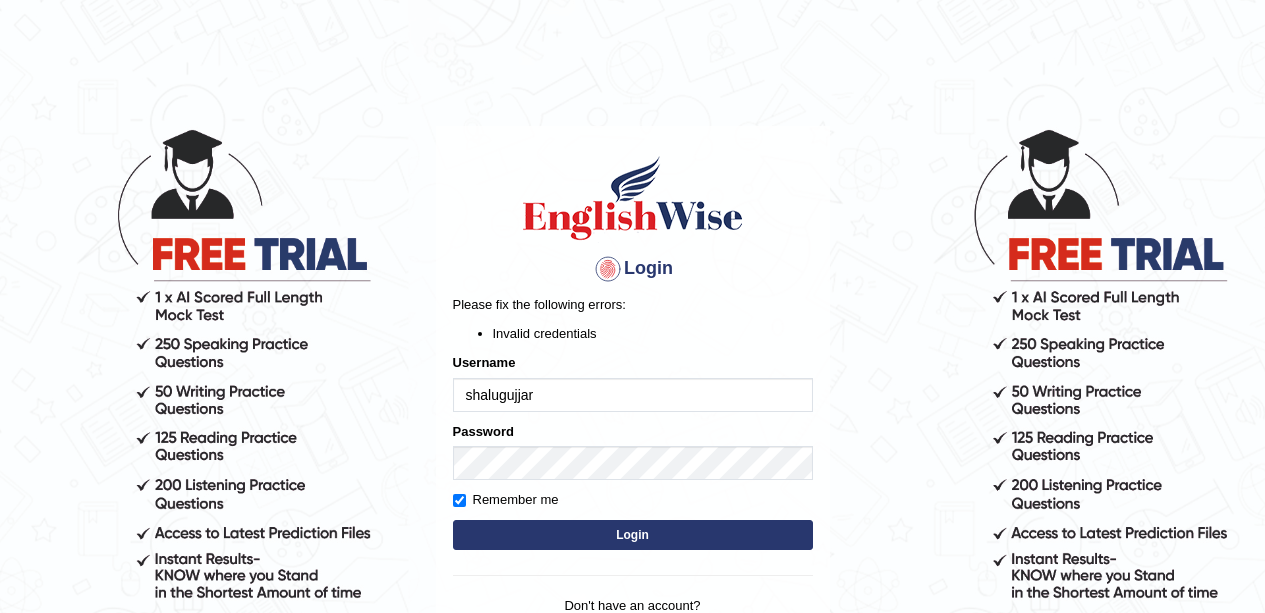 scroll, scrollTop: 0, scrollLeft: 0, axis: both 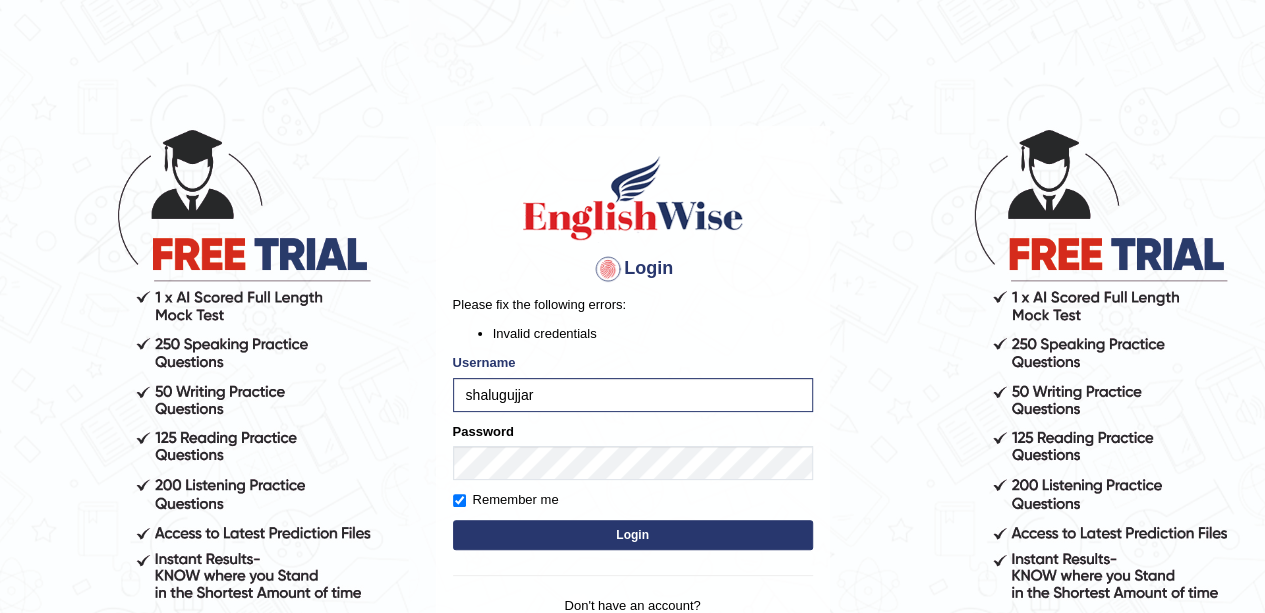 click on "Login" at bounding box center (633, 535) 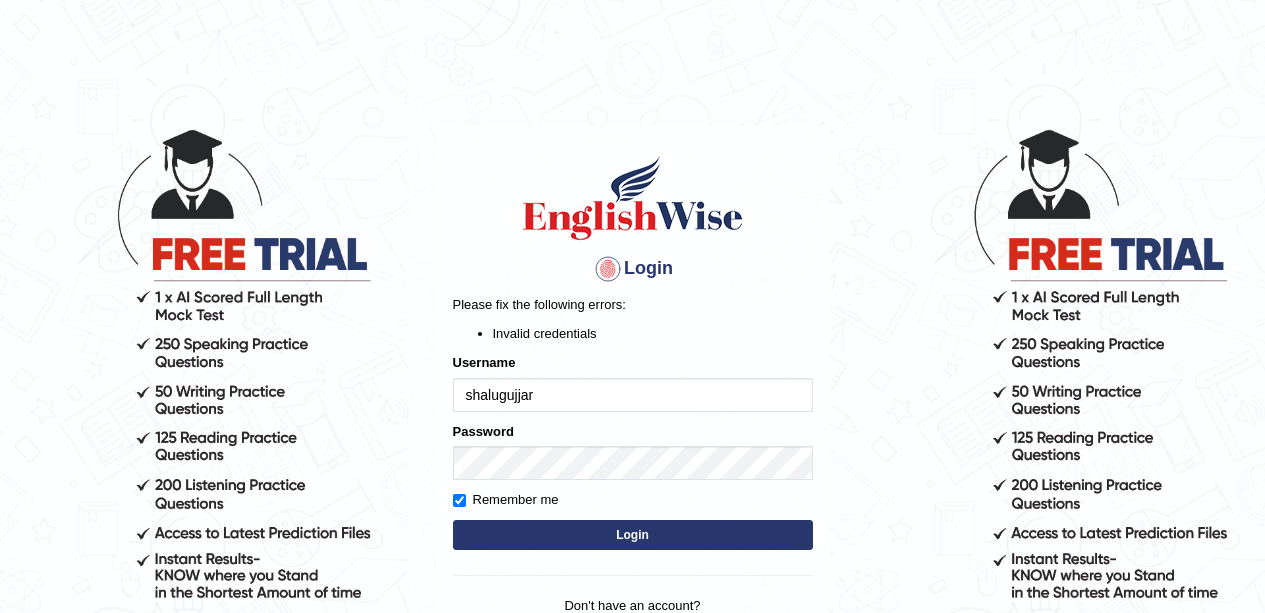 scroll, scrollTop: 0, scrollLeft: 0, axis: both 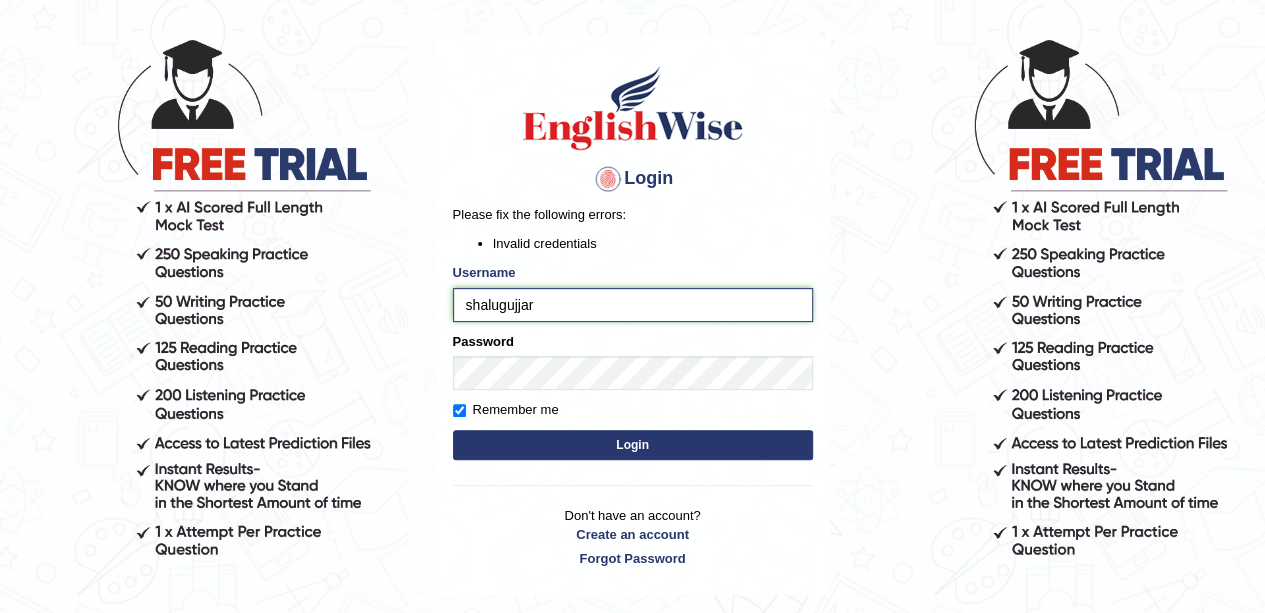click on "shalugujjar" at bounding box center [633, 305] 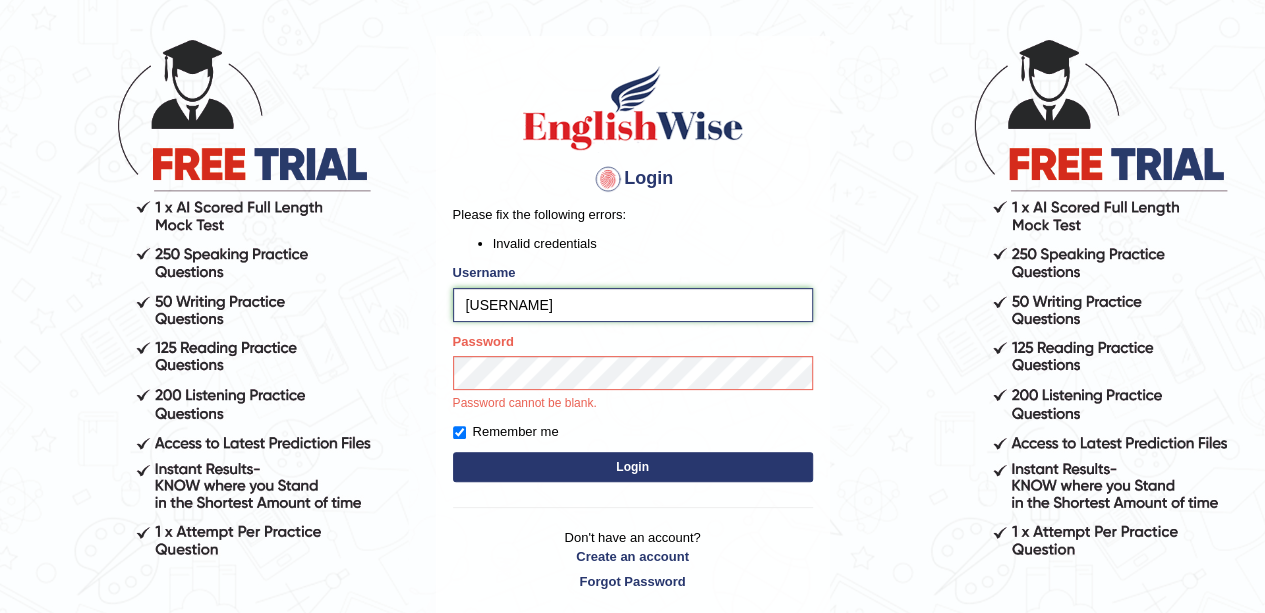 type on "shalugujjar" 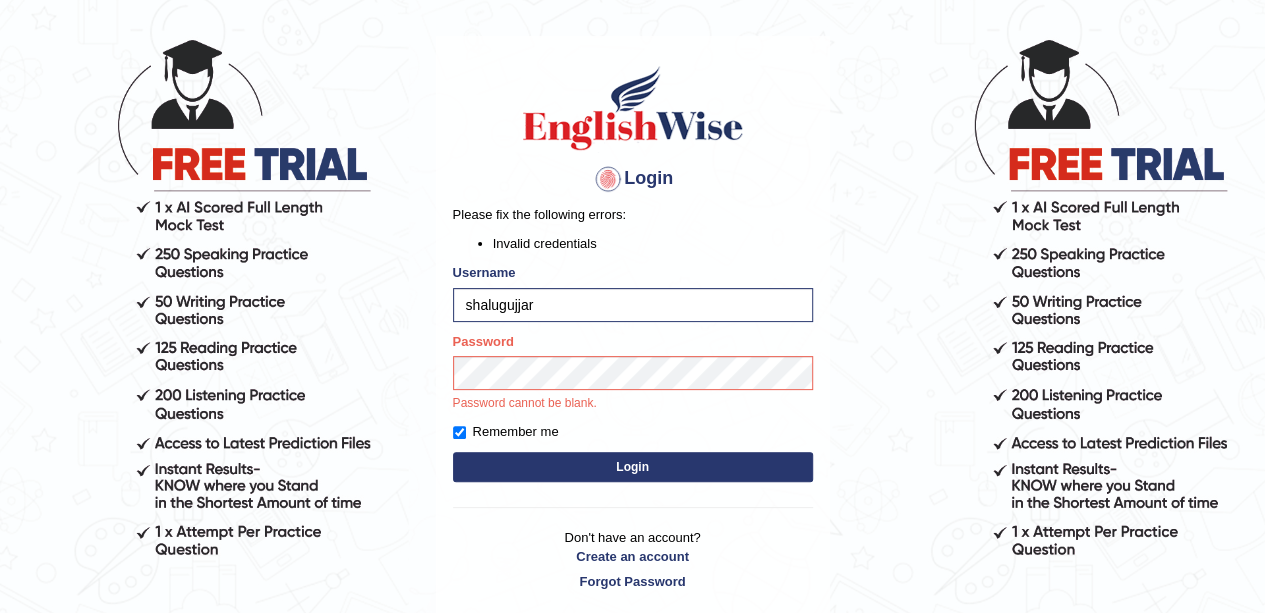 click on "Login
Please fix the following errors: Invalid credentials
Username
shalugujjar
Password
Password cannot be blank.
Remember me
Login
Don't have an account?
Create an account
Forgot Password" at bounding box center (633, 326) 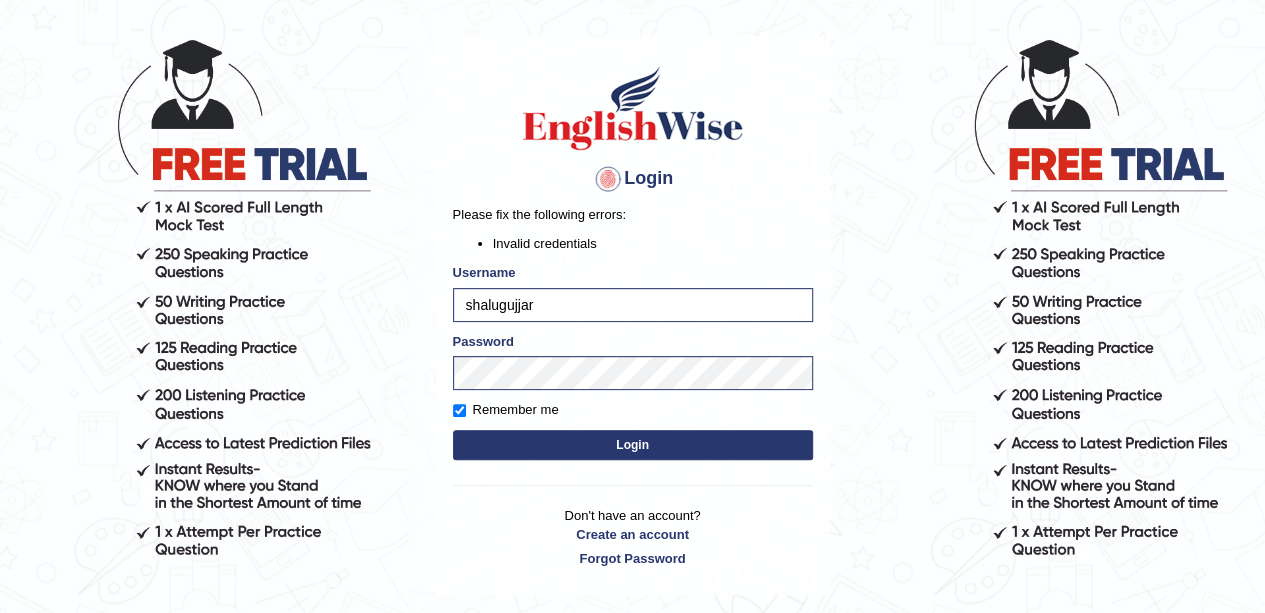 click on "Login" at bounding box center [633, 445] 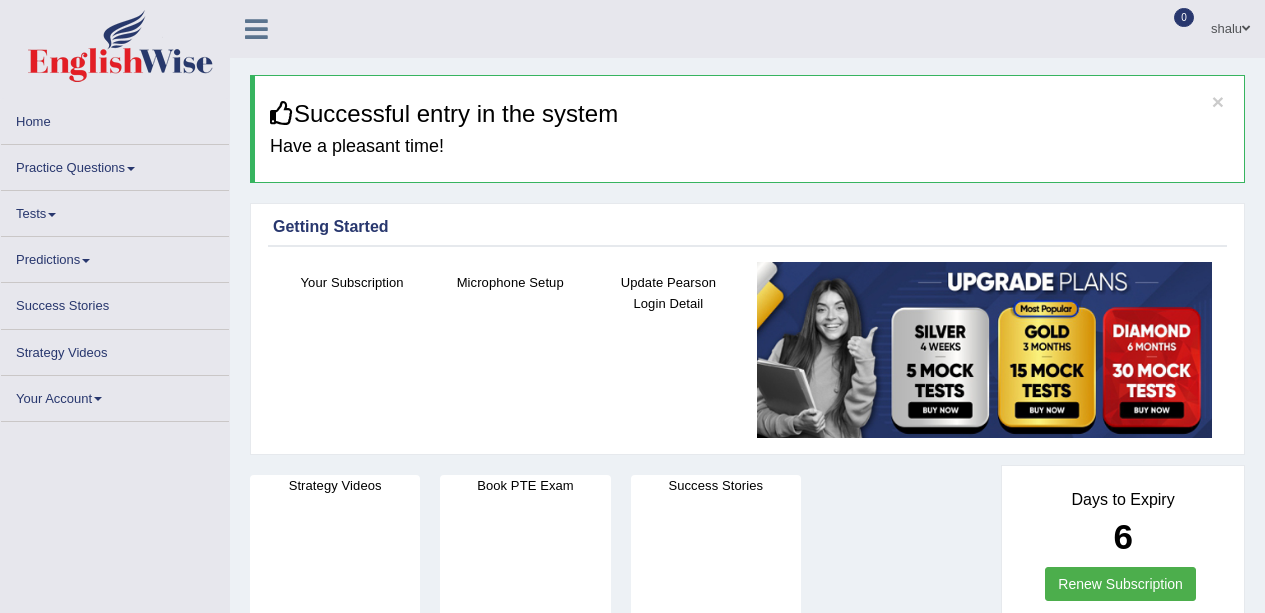 scroll, scrollTop: 0, scrollLeft: 0, axis: both 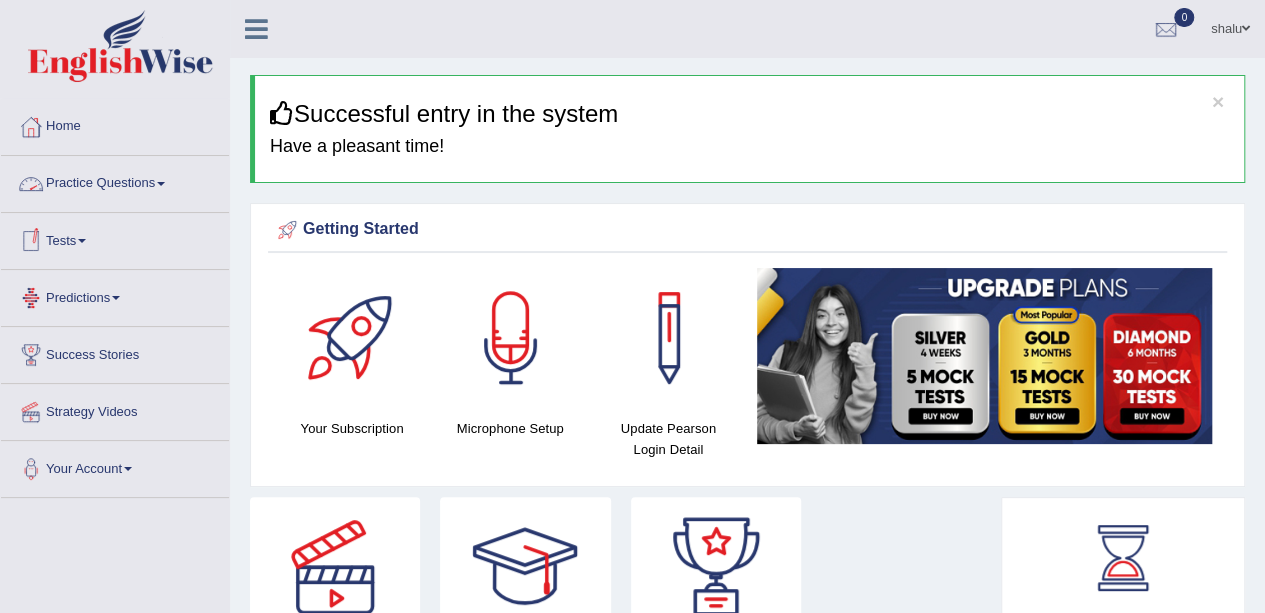 click on "Practice Questions" at bounding box center [115, 181] 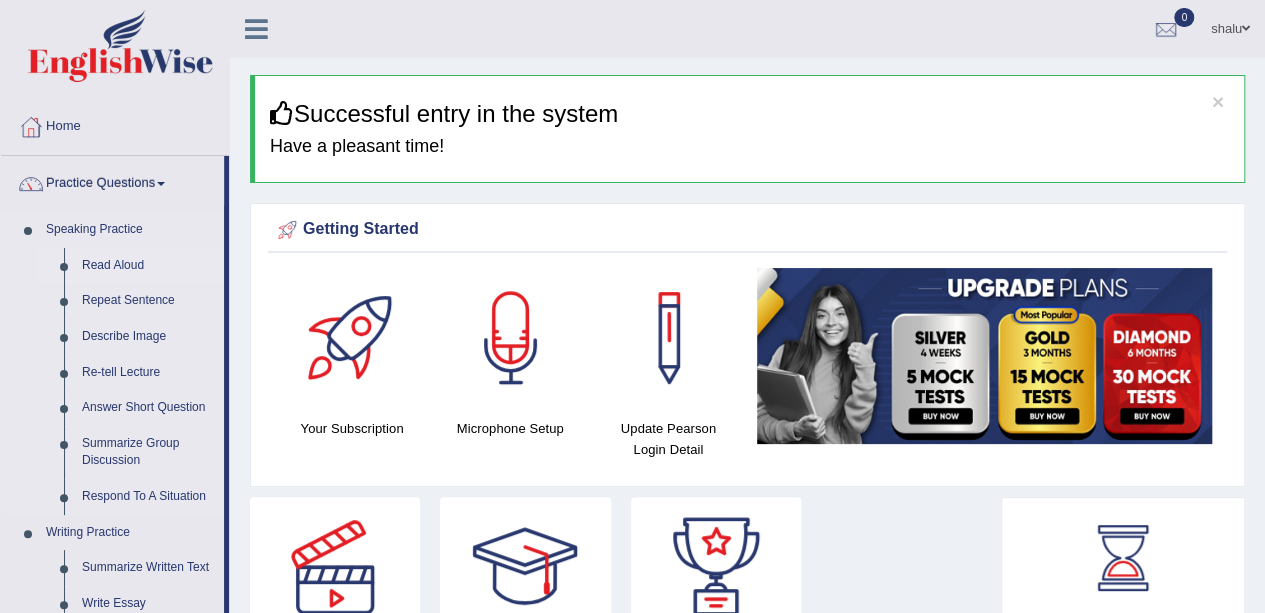click on "Read Aloud" at bounding box center (148, 266) 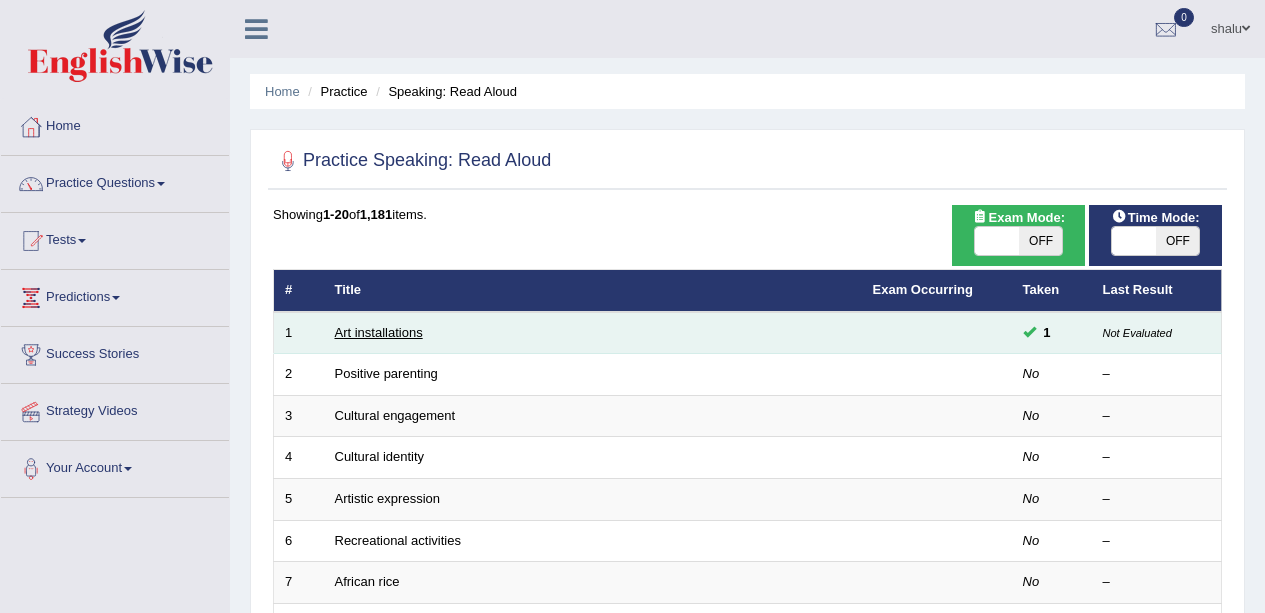 scroll, scrollTop: 0, scrollLeft: 0, axis: both 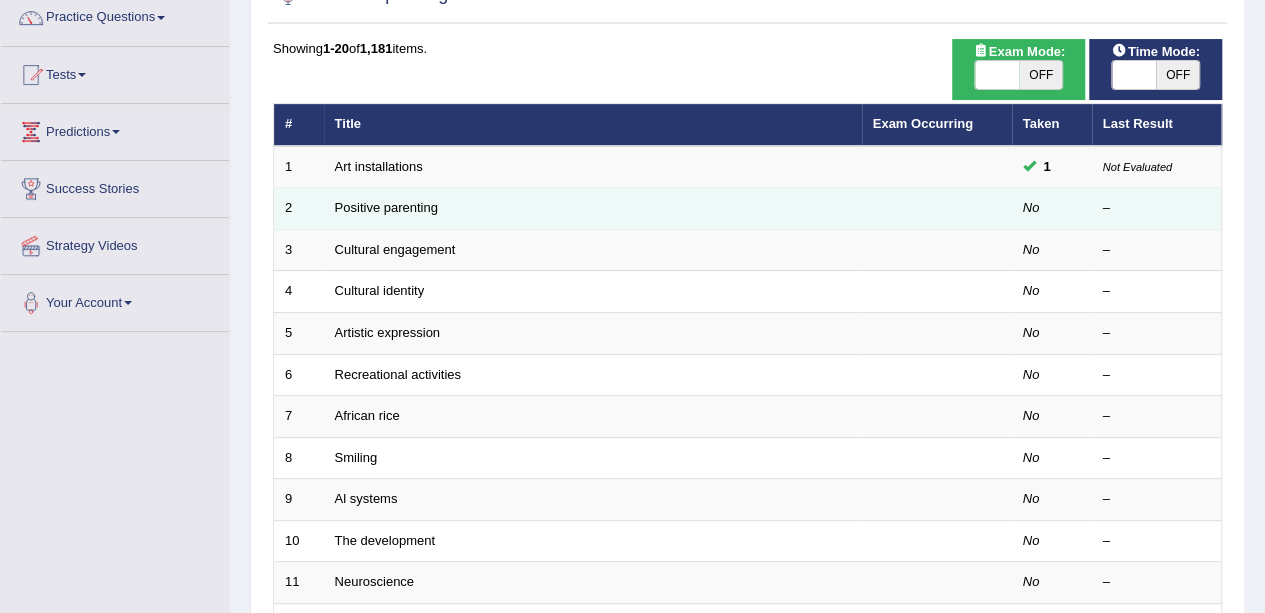click on "Positive parenting" at bounding box center (593, 209) 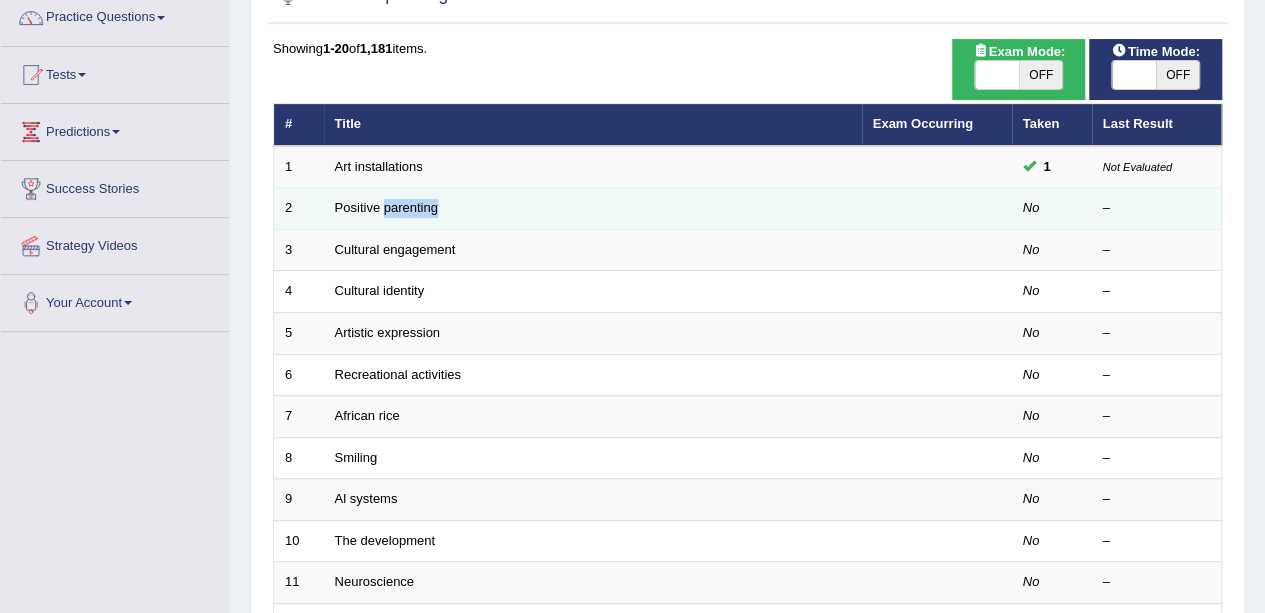 click on "Positive parenting" at bounding box center (593, 209) 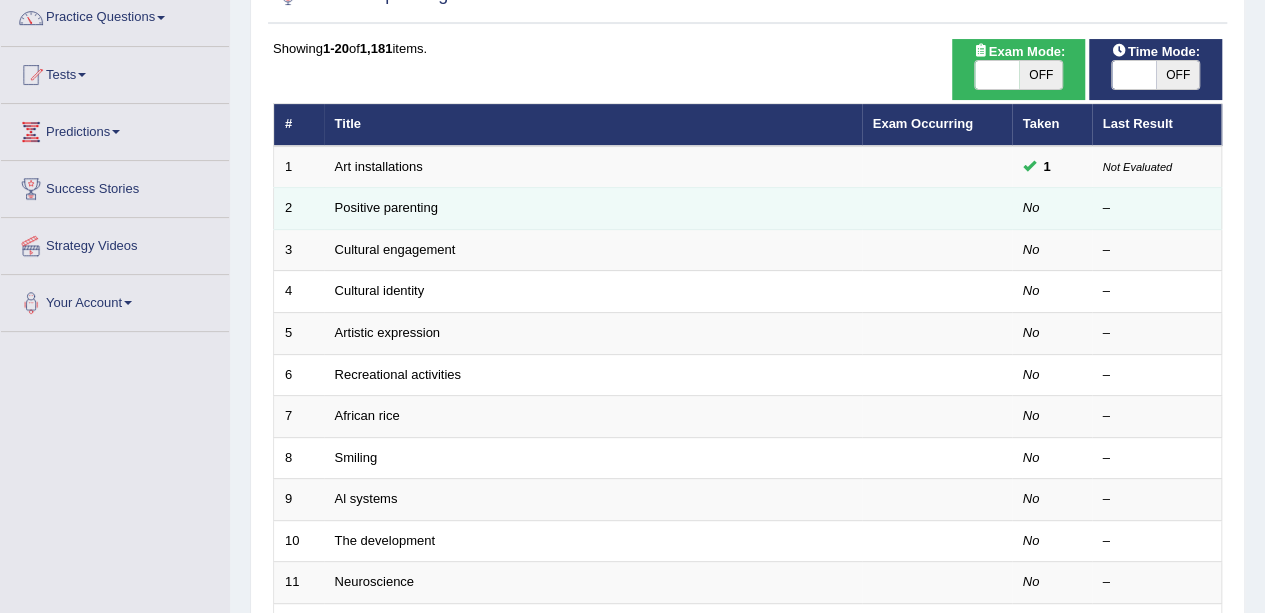click on "Positive parenting" at bounding box center (593, 209) 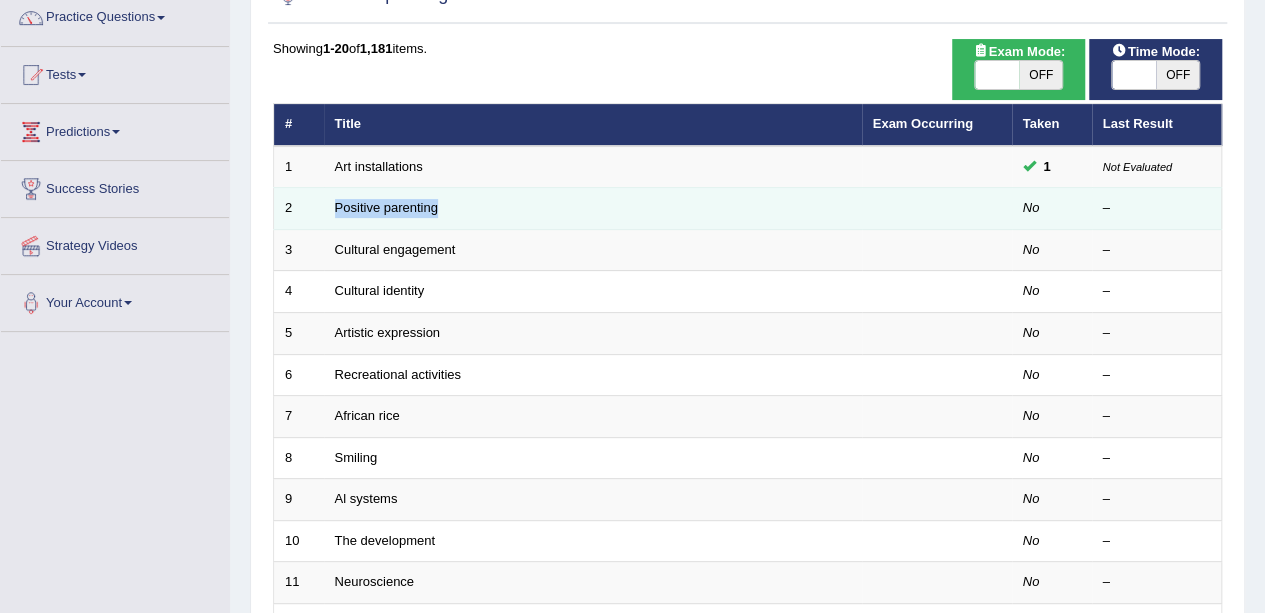 click on "Positive parenting" at bounding box center [593, 209] 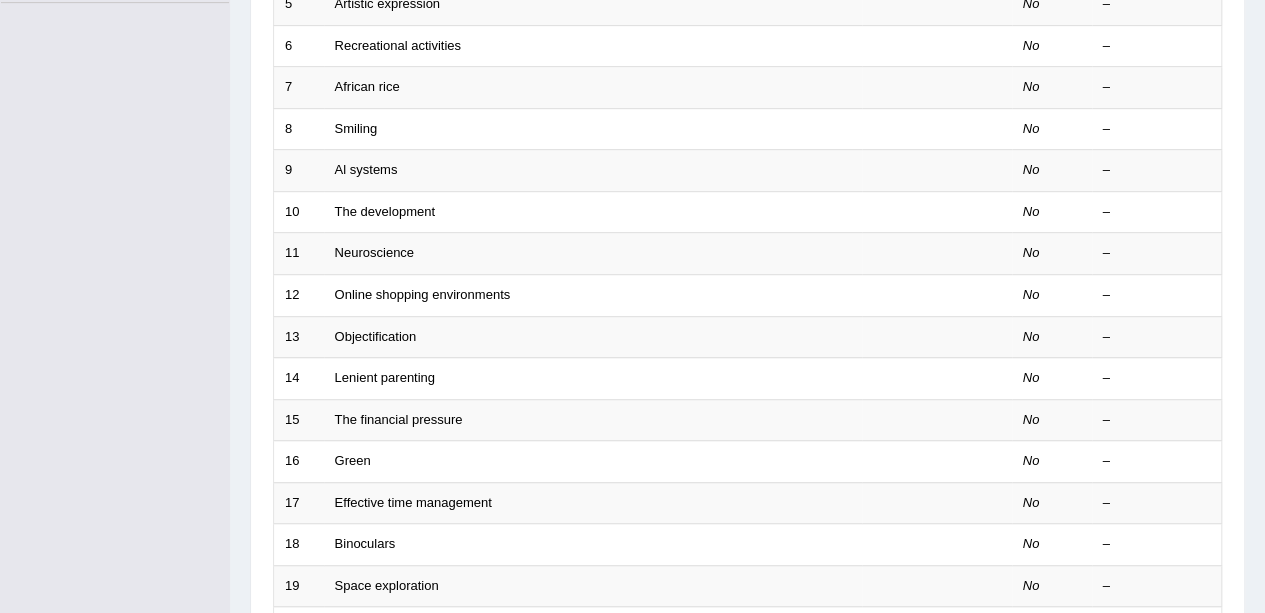scroll, scrollTop: 0, scrollLeft: 0, axis: both 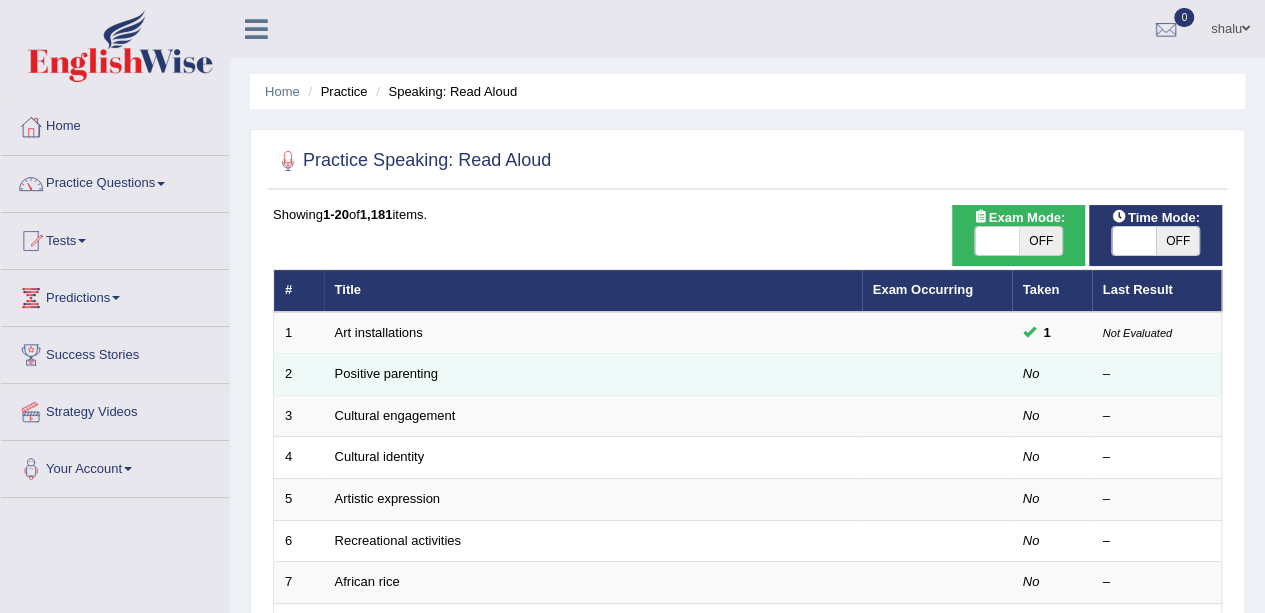 click on "2" at bounding box center (299, 375) 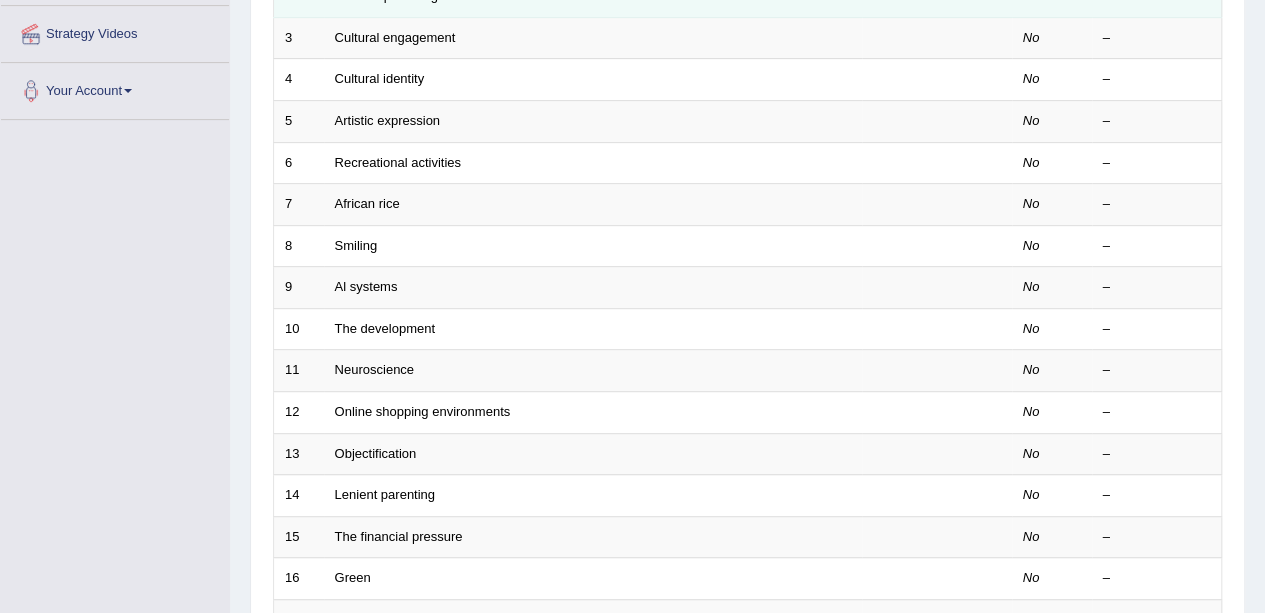scroll, scrollTop: 0, scrollLeft: 0, axis: both 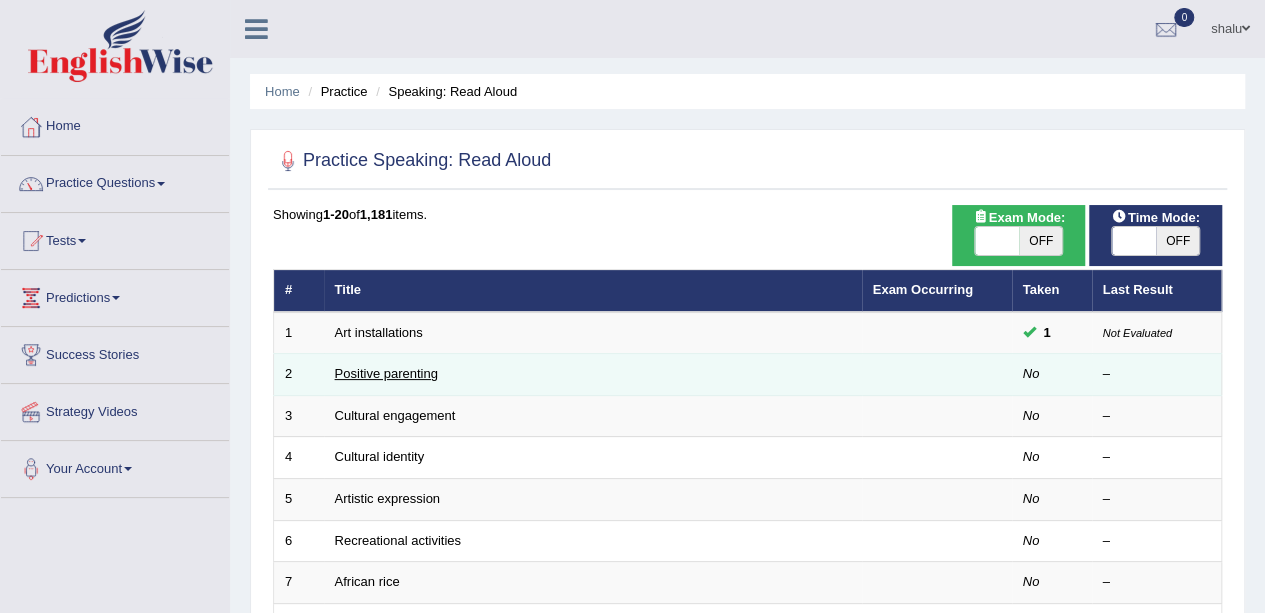click on "Positive parenting" at bounding box center (386, 373) 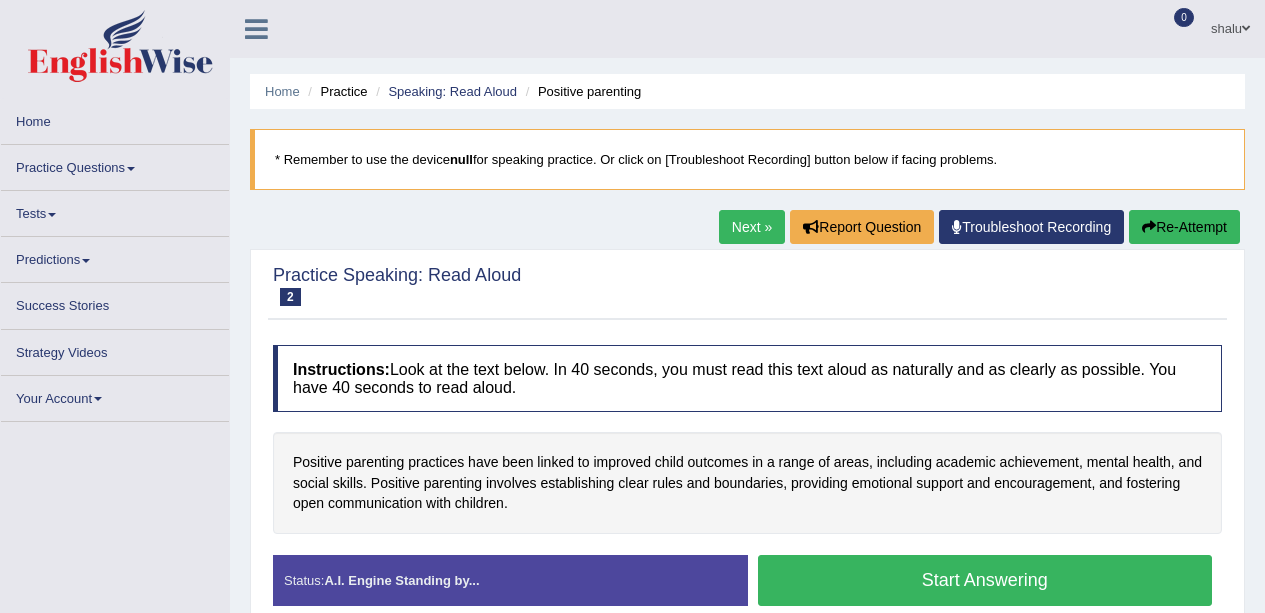 scroll, scrollTop: 0, scrollLeft: 0, axis: both 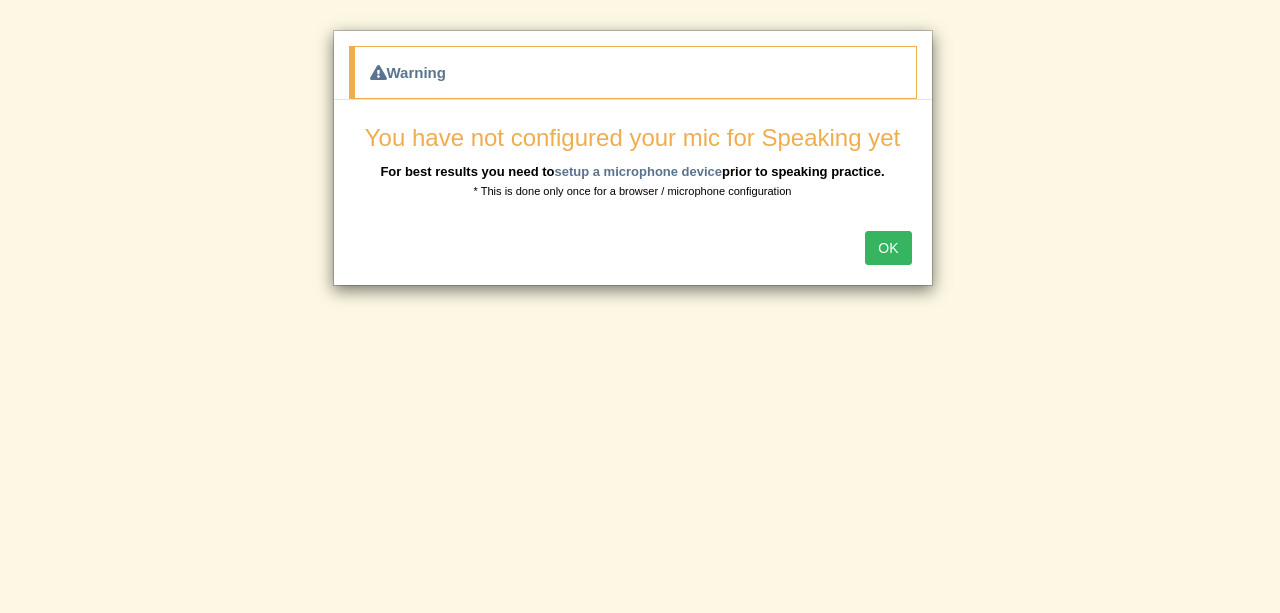 click on "OK" at bounding box center (888, 248) 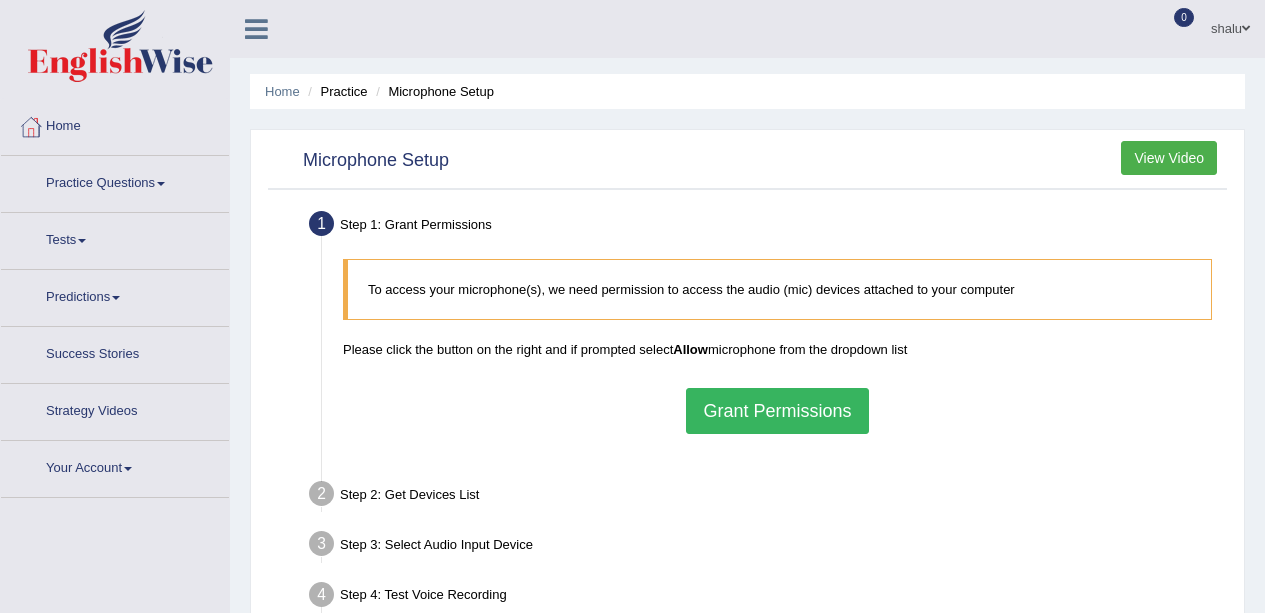 scroll, scrollTop: 0, scrollLeft: 0, axis: both 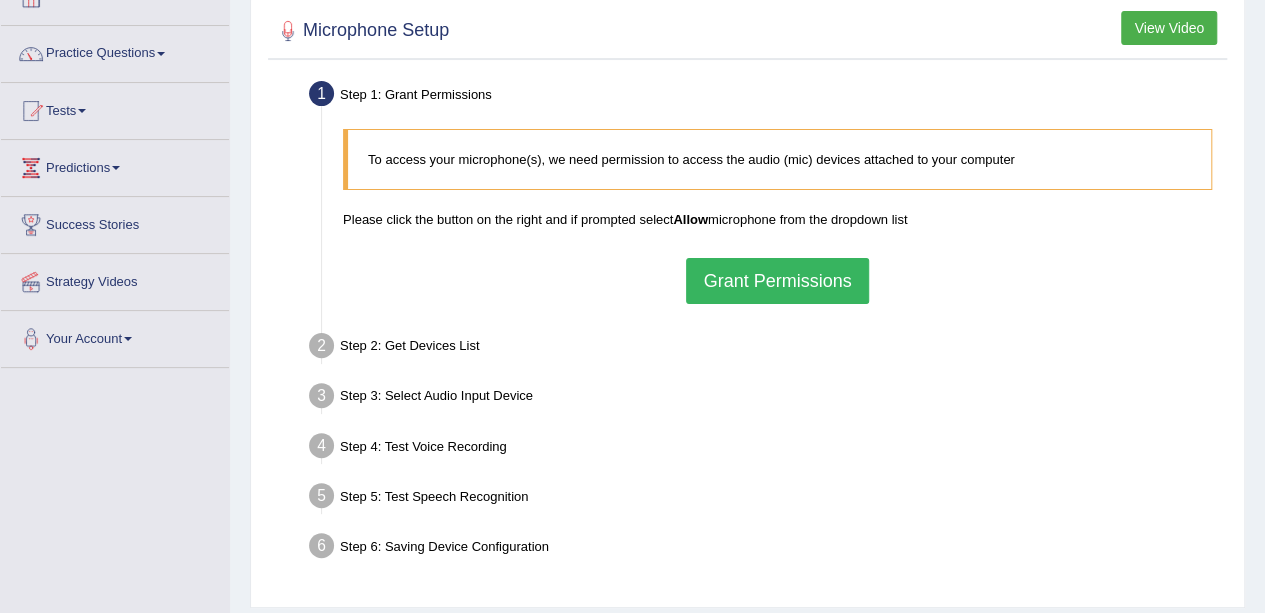click on "Grant Permissions" at bounding box center [777, 281] 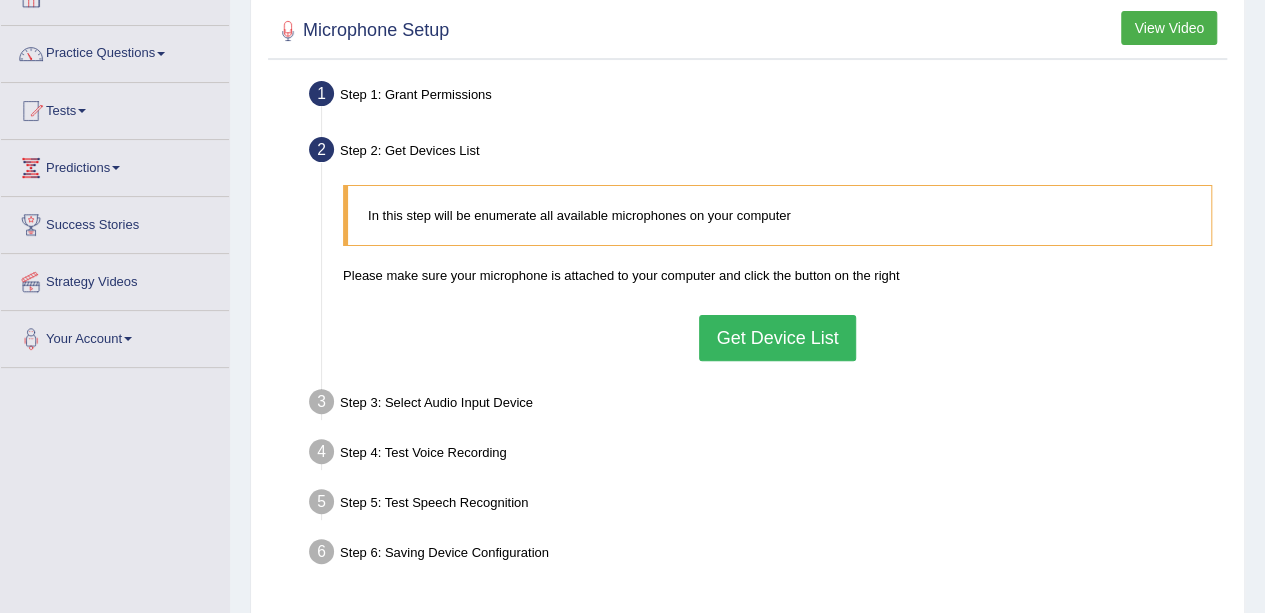click on "Get Device List" at bounding box center [777, 338] 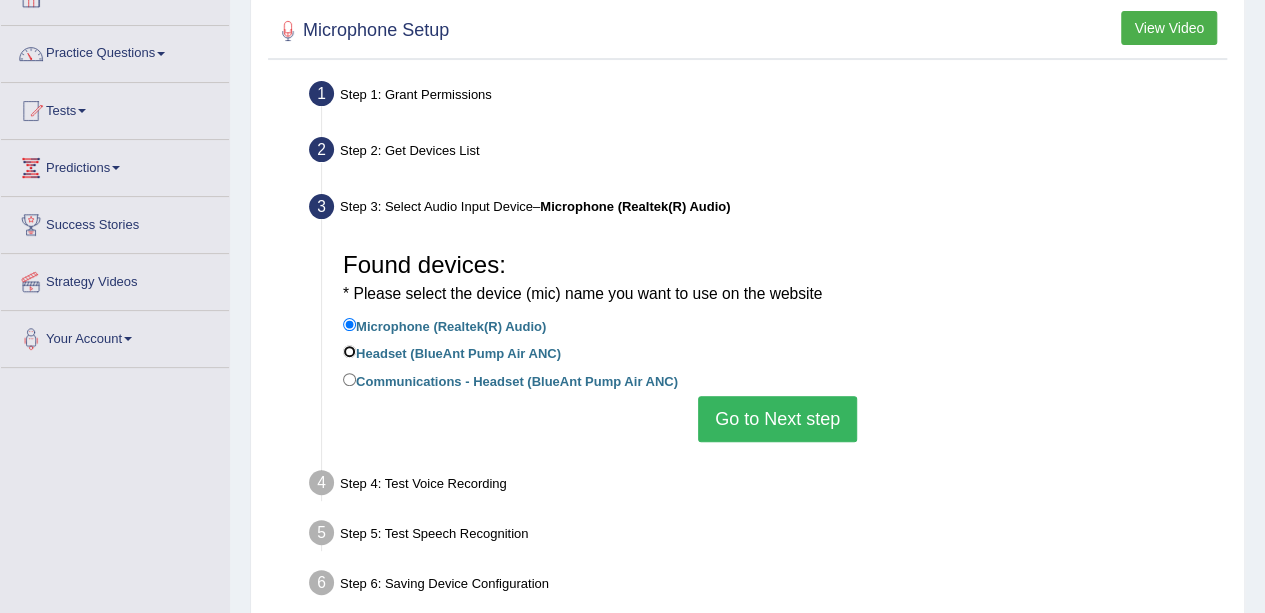click on "Headset (BlueAnt Pump Air ANC)" at bounding box center [349, 351] 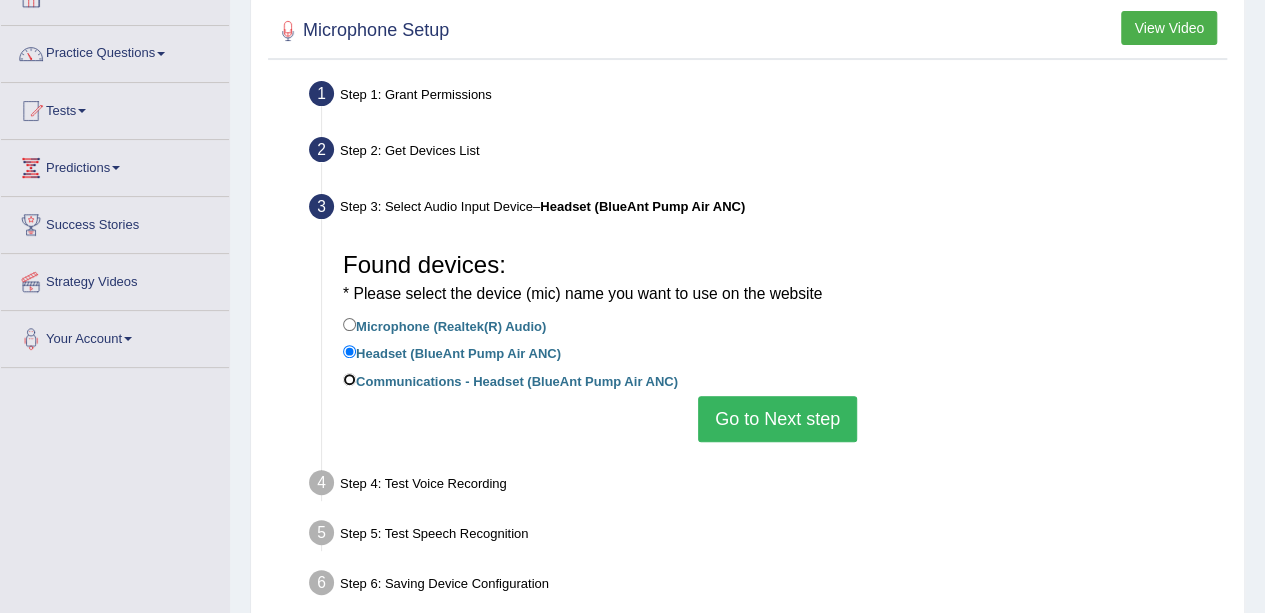 click on "Communications - Headset (BlueAnt Pump Air ANC)" at bounding box center (349, 379) 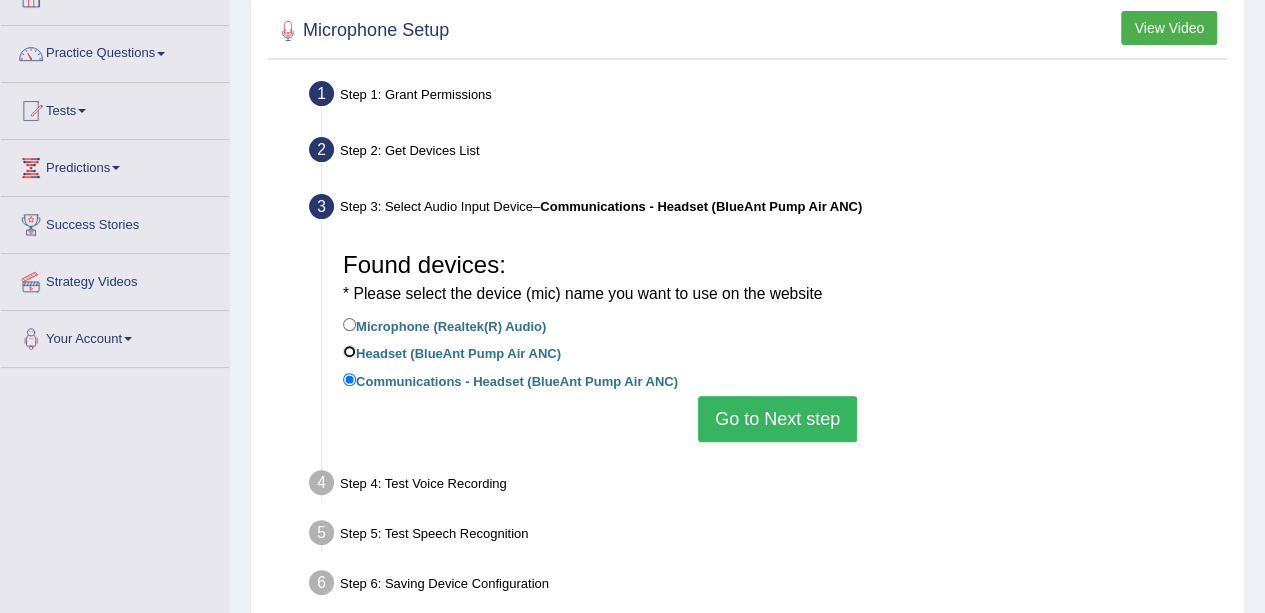 click on "Headset (BlueAnt Pump Air ANC)" at bounding box center [349, 351] 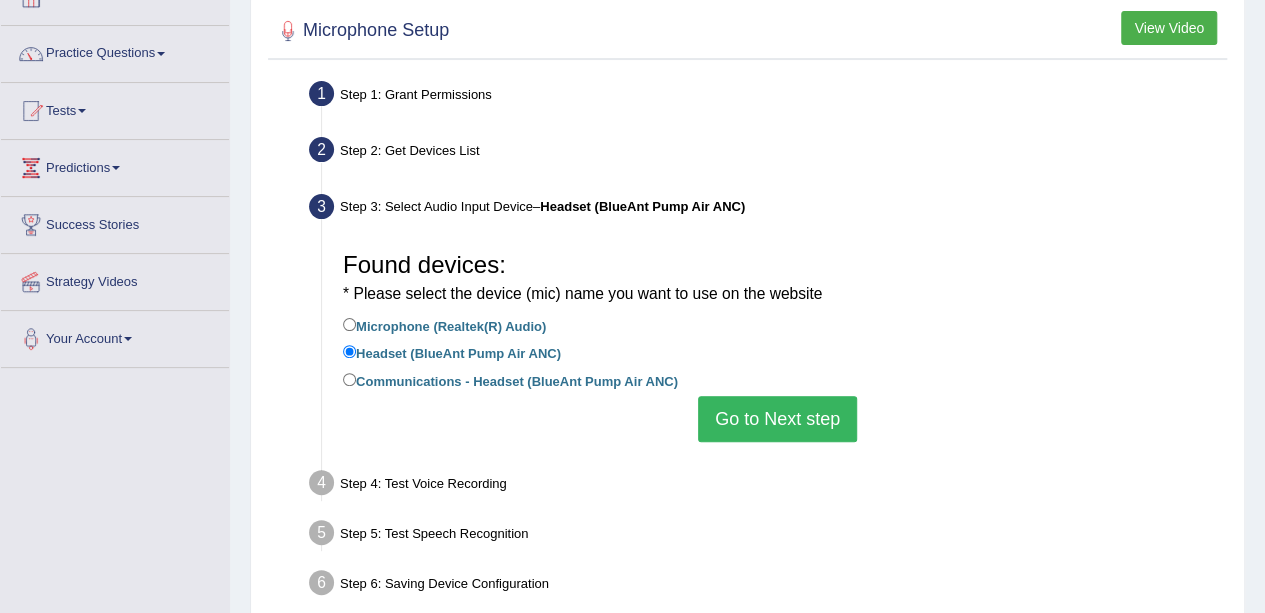 click on "Go to Next step" at bounding box center (777, 419) 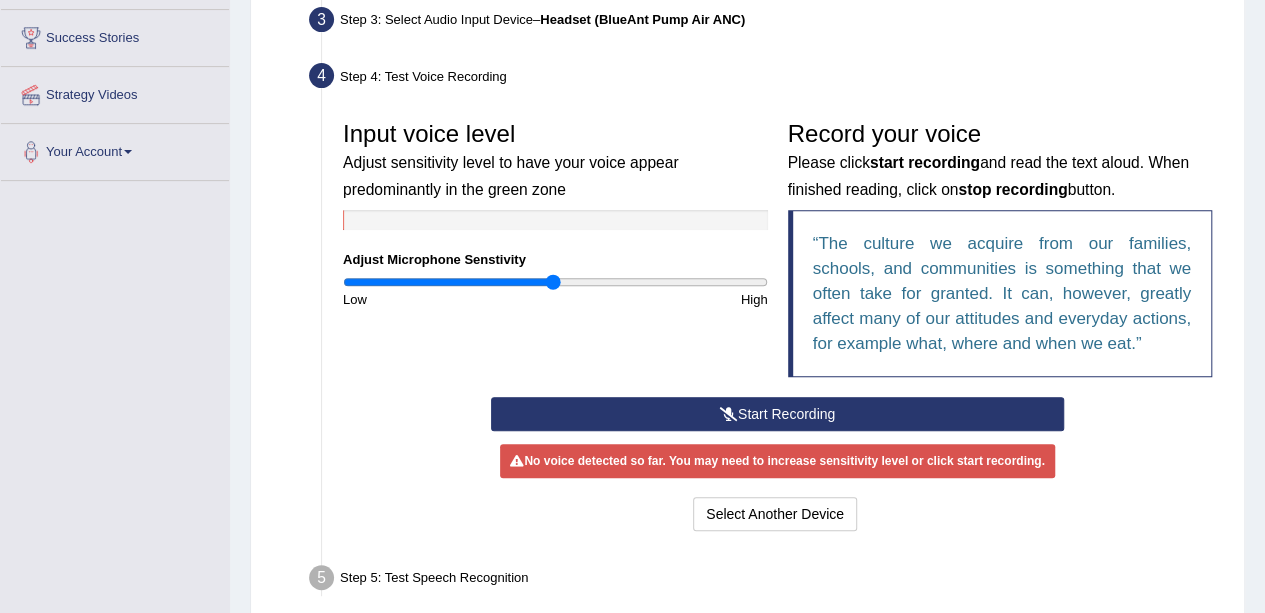 scroll, scrollTop: 316, scrollLeft: 0, axis: vertical 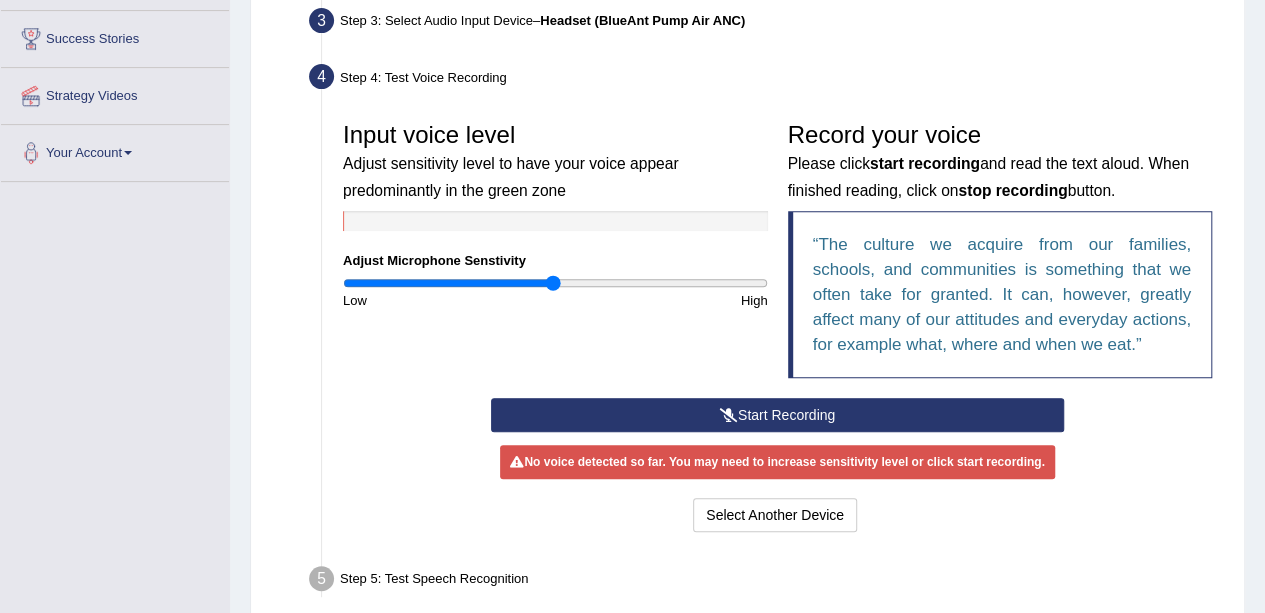 click on "Start Recording" at bounding box center [777, 415] 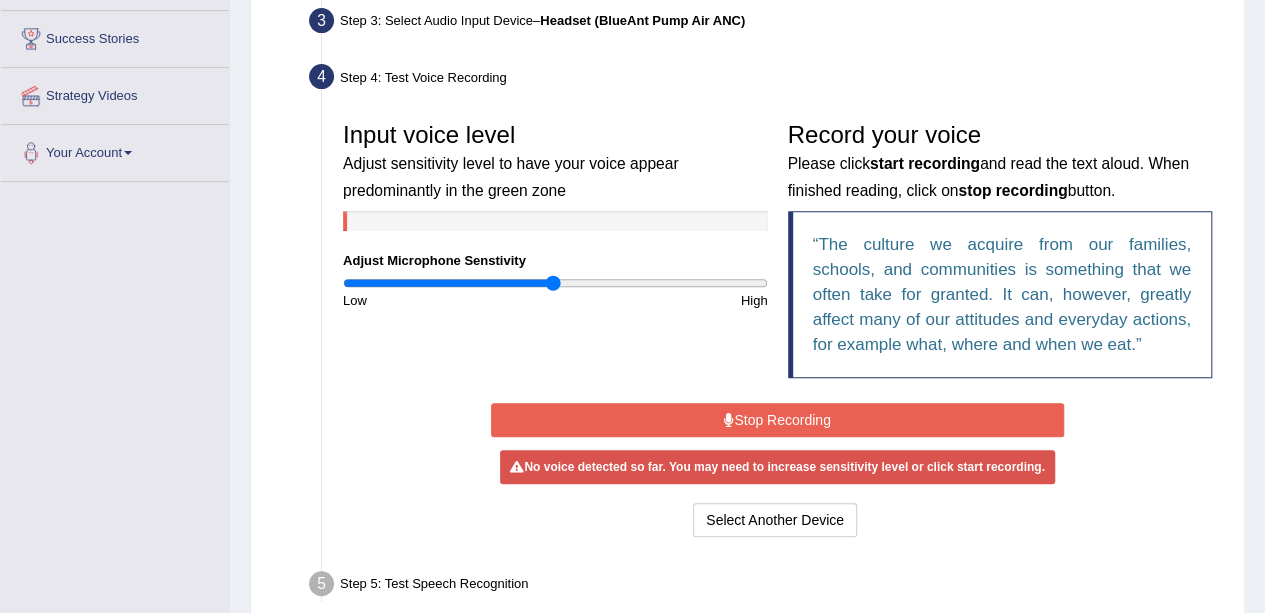 click on "Stop Recording" at bounding box center (777, 420) 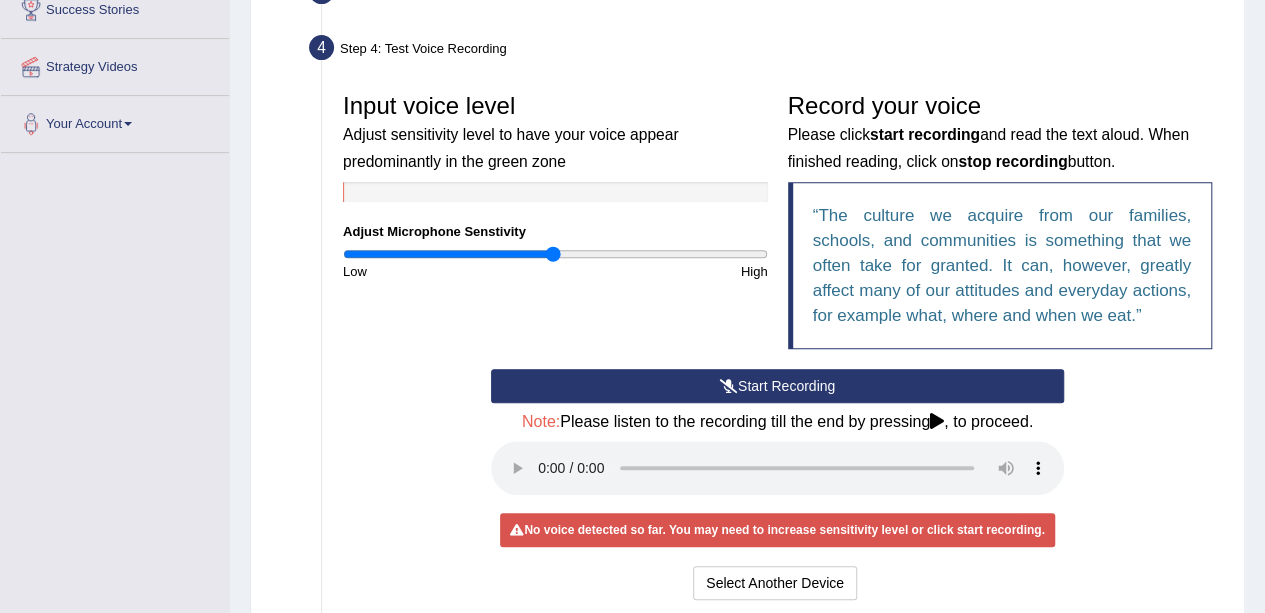 scroll, scrollTop: 348, scrollLeft: 0, axis: vertical 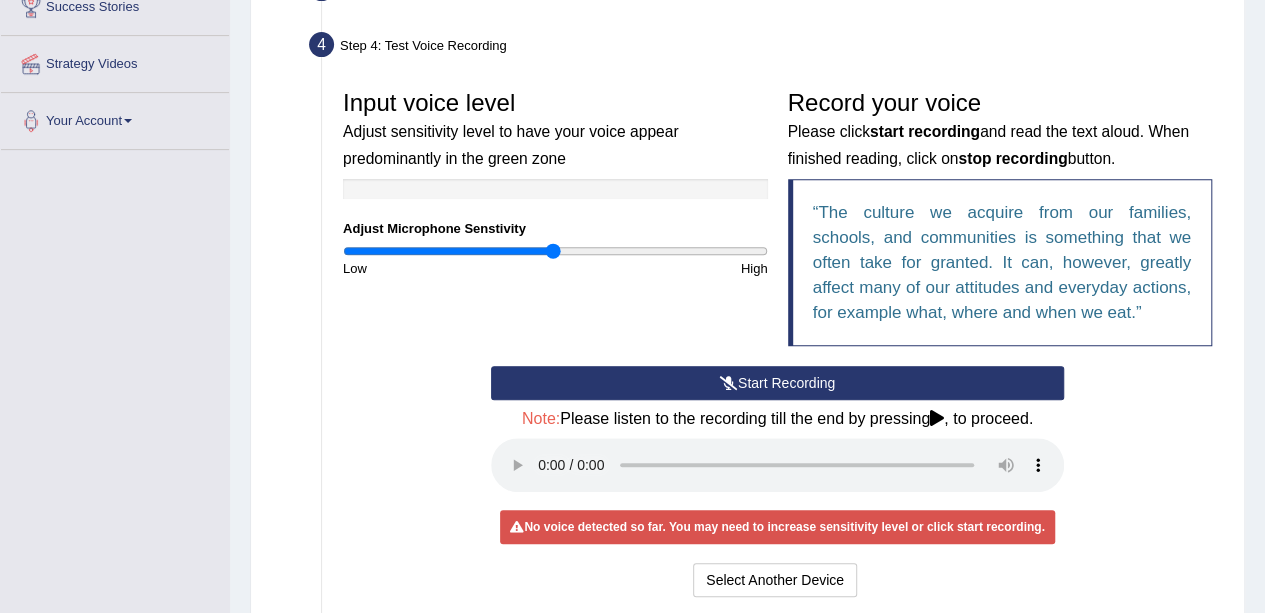 click on "Start Recording" at bounding box center (777, 383) 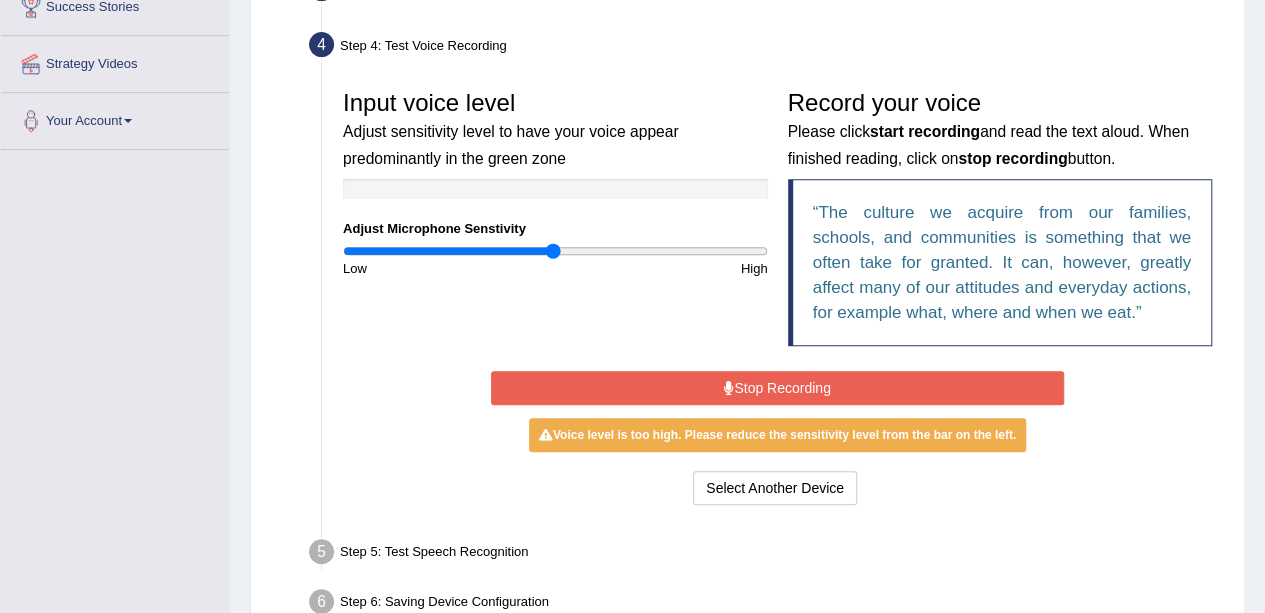 click on "Stop Recording" at bounding box center (777, 388) 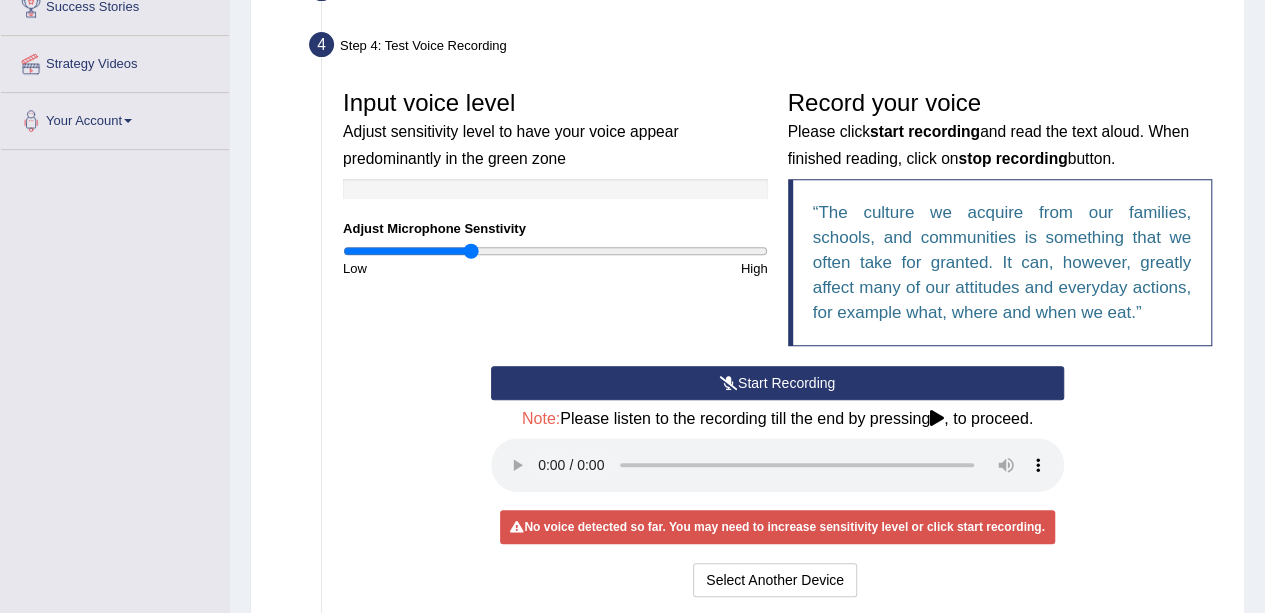 click at bounding box center (555, 251) 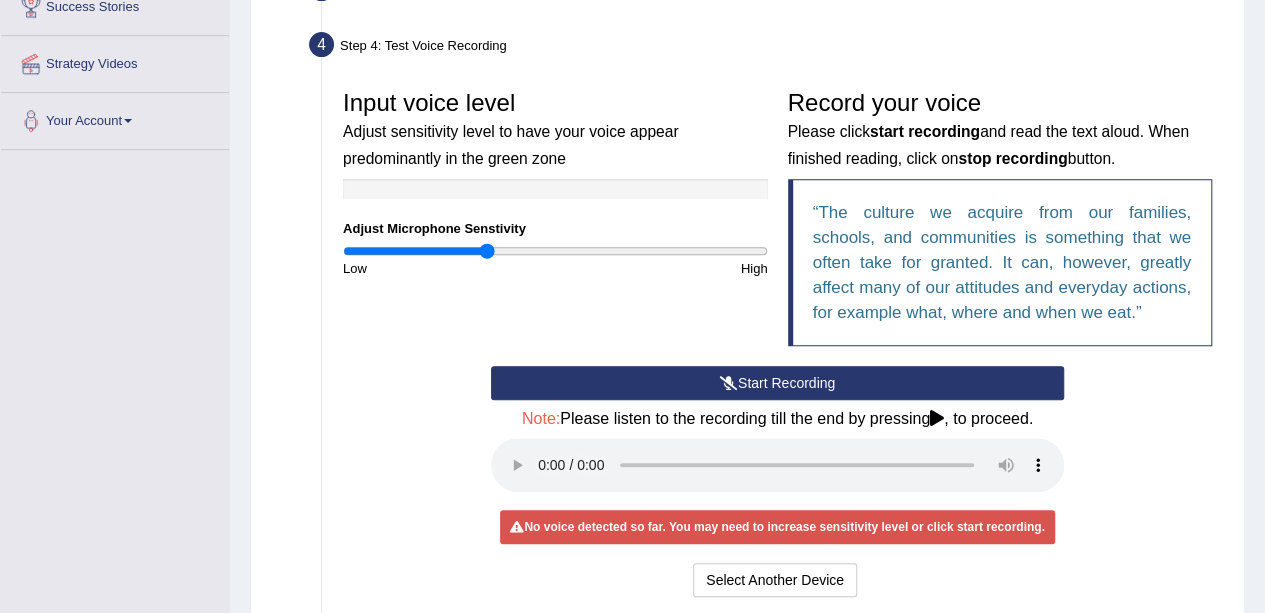 type on "0.68" 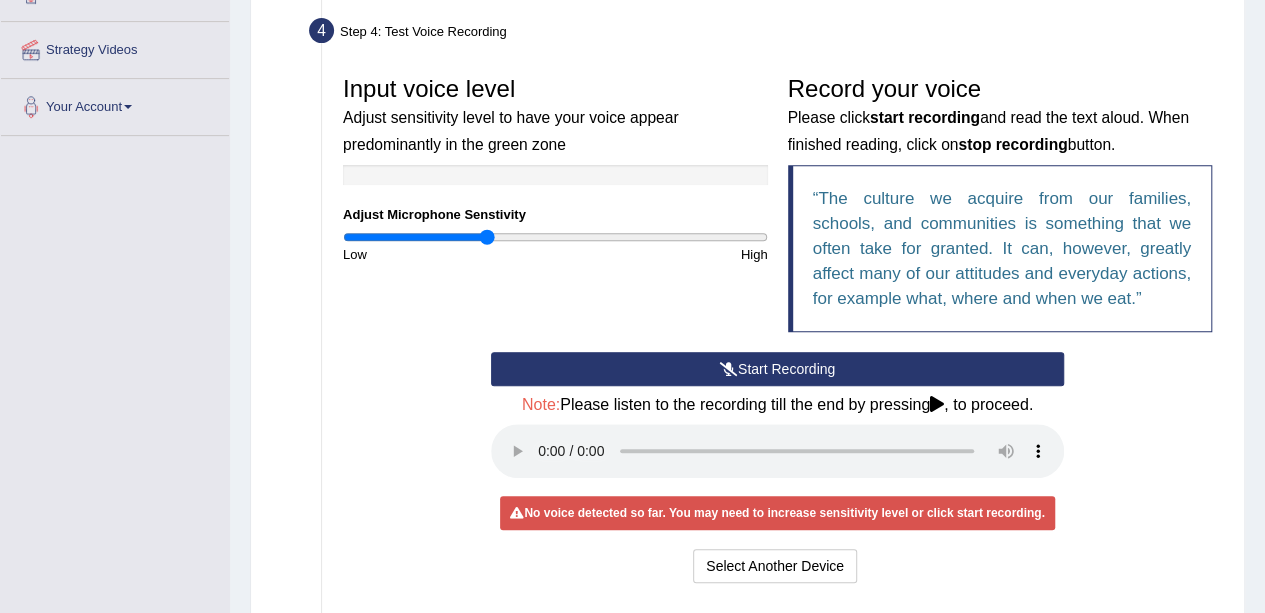 scroll, scrollTop: 361, scrollLeft: 0, axis: vertical 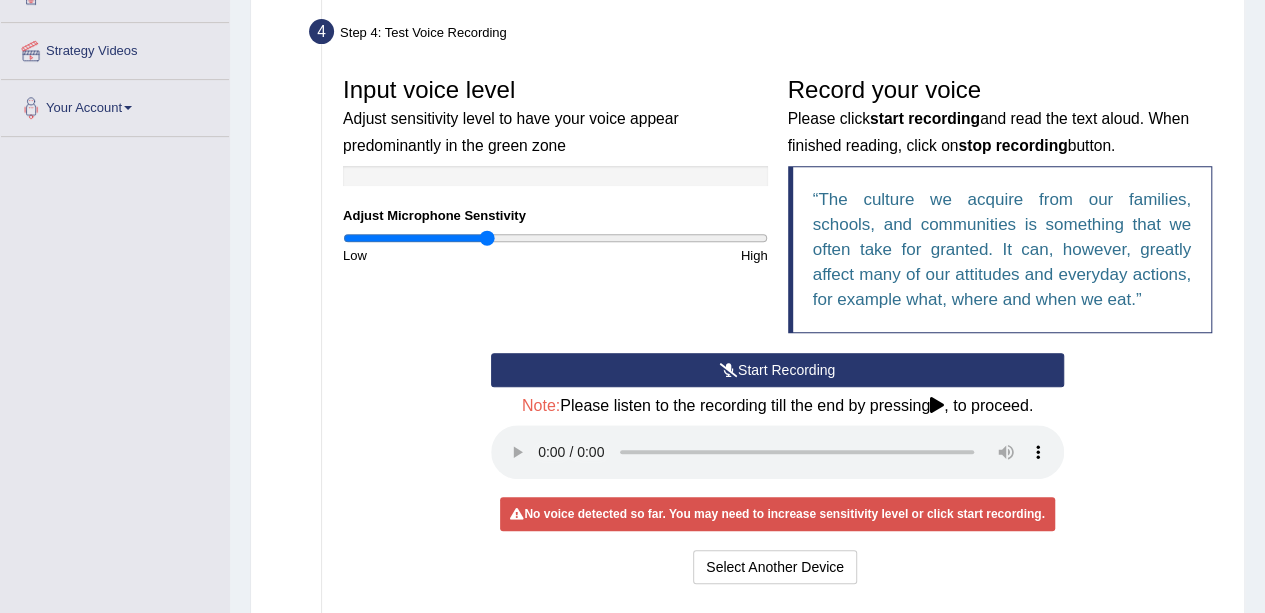 click on "Start Recording" at bounding box center [777, 370] 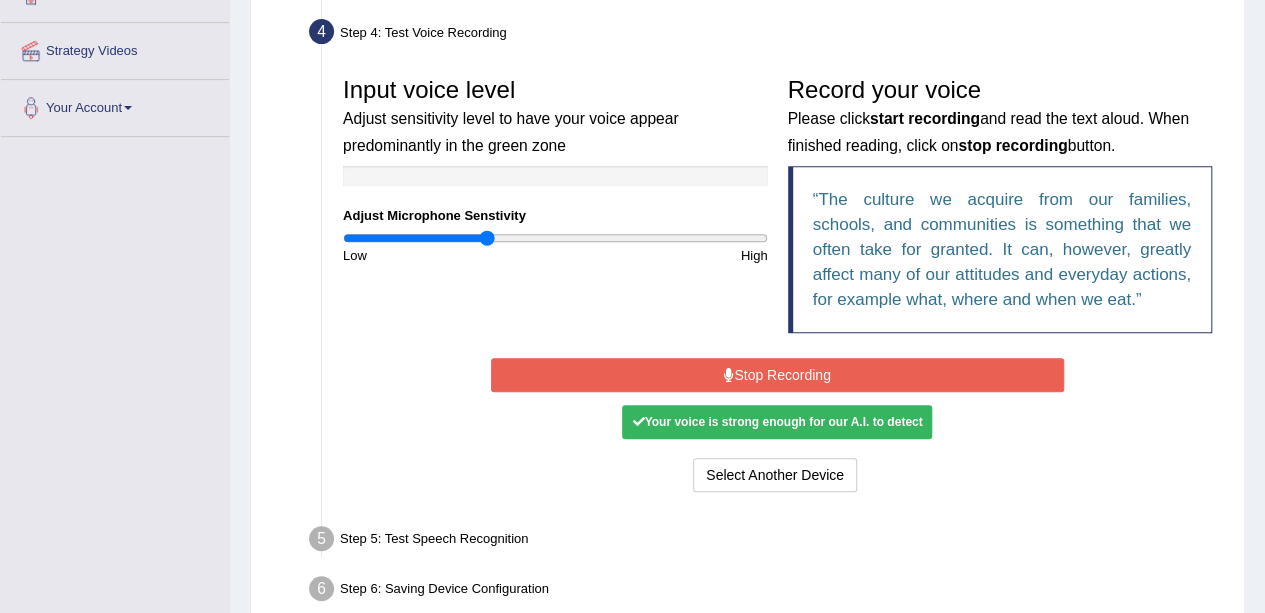click on "Stop Recording" at bounding box center [777, 375] 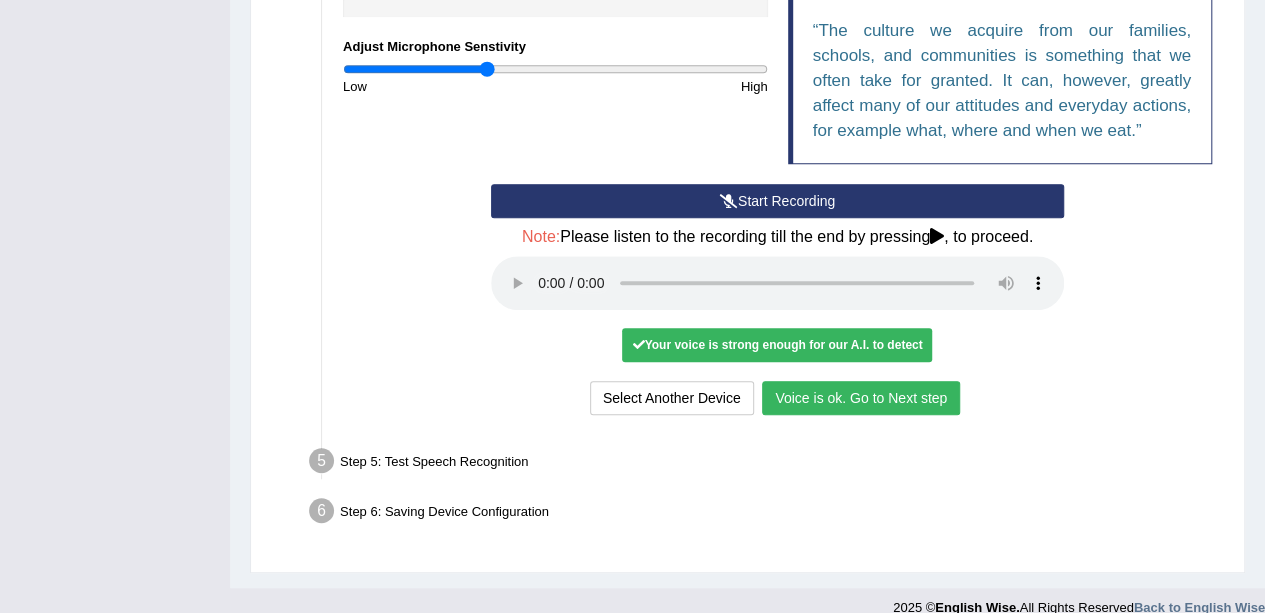 scroll, scrollTop: 531, scrollLeft: 0, axis: vertical 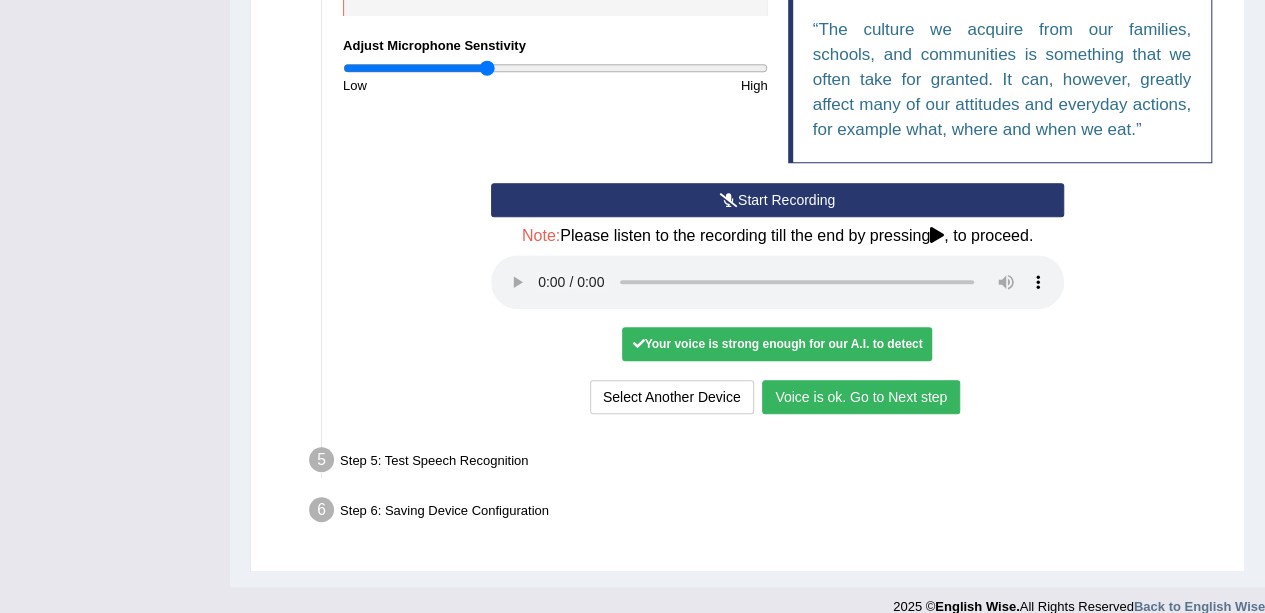 click on "Voice is ok. Go to Next step" at bounding box center [861, 397] 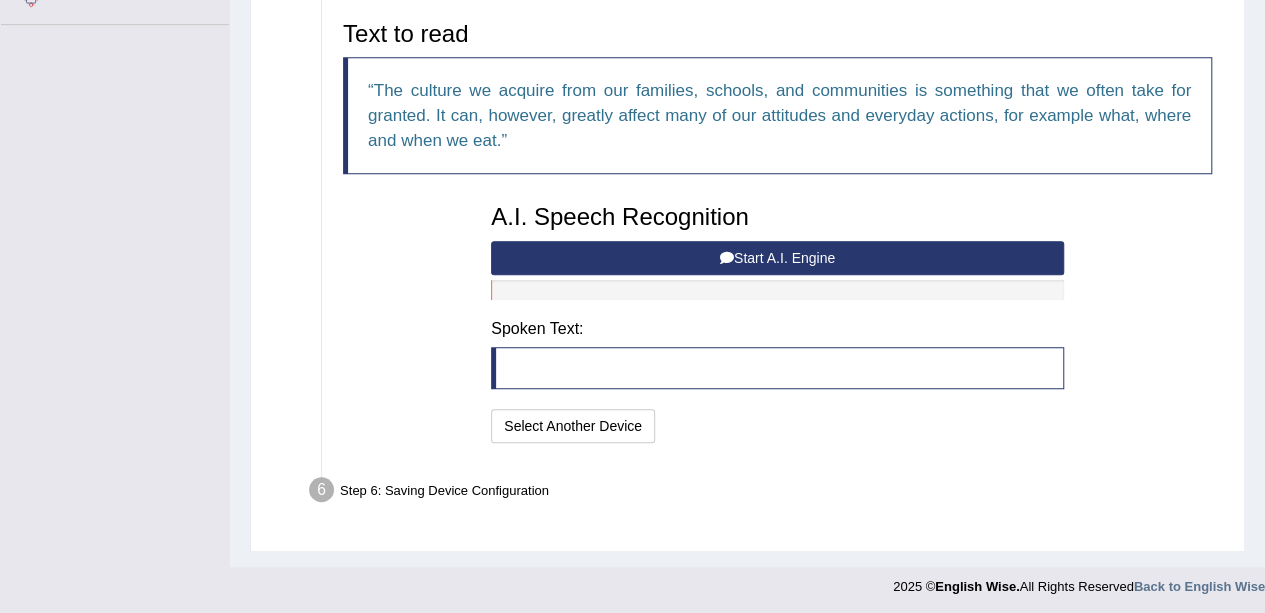 scroll, scrollTop: 388, scrollLeft: 0, axis: vertical 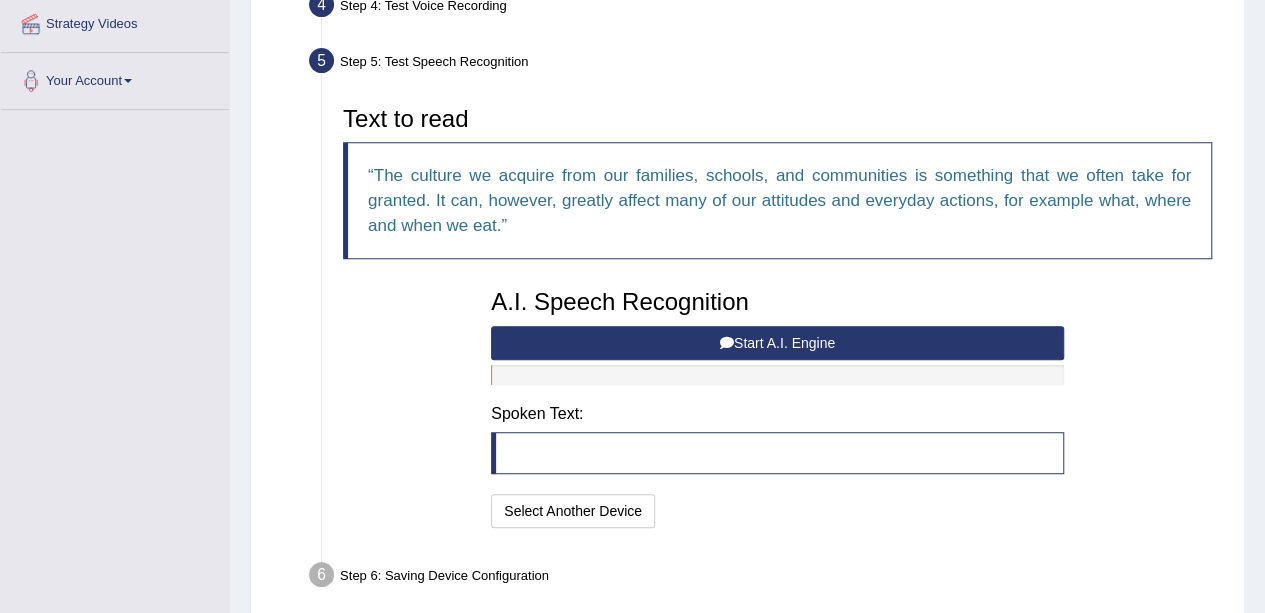 click on "Start A.I. Engine" at bounding box center [777, 343] 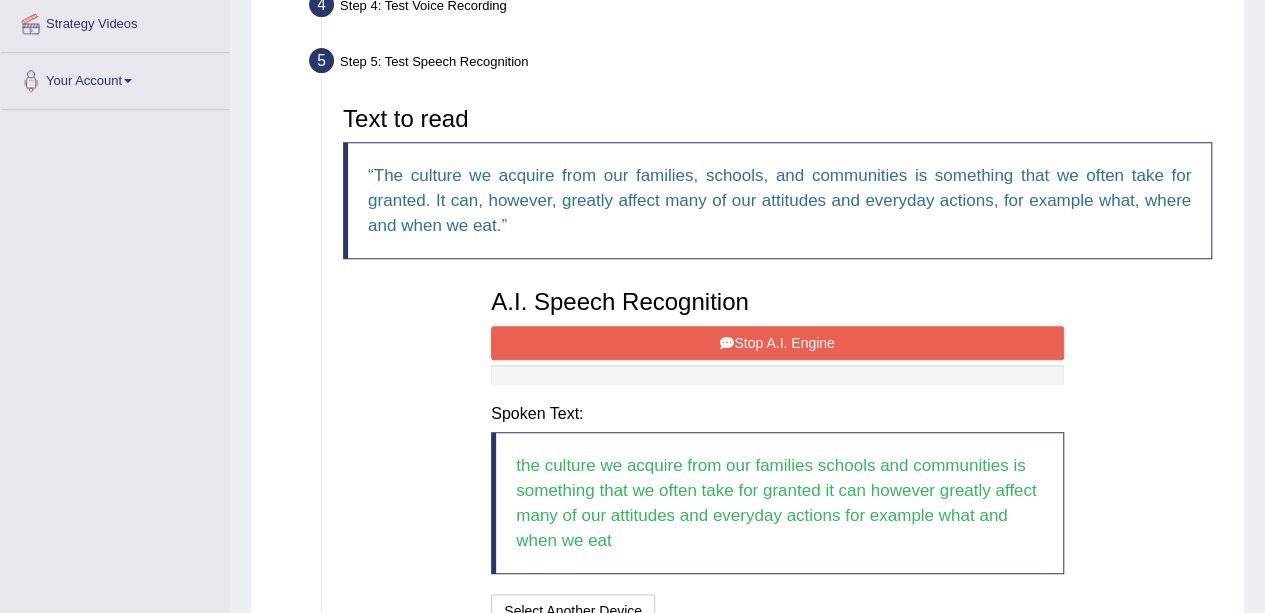 click on "Stop A.I. Engine" at bounding box center [777, 343] 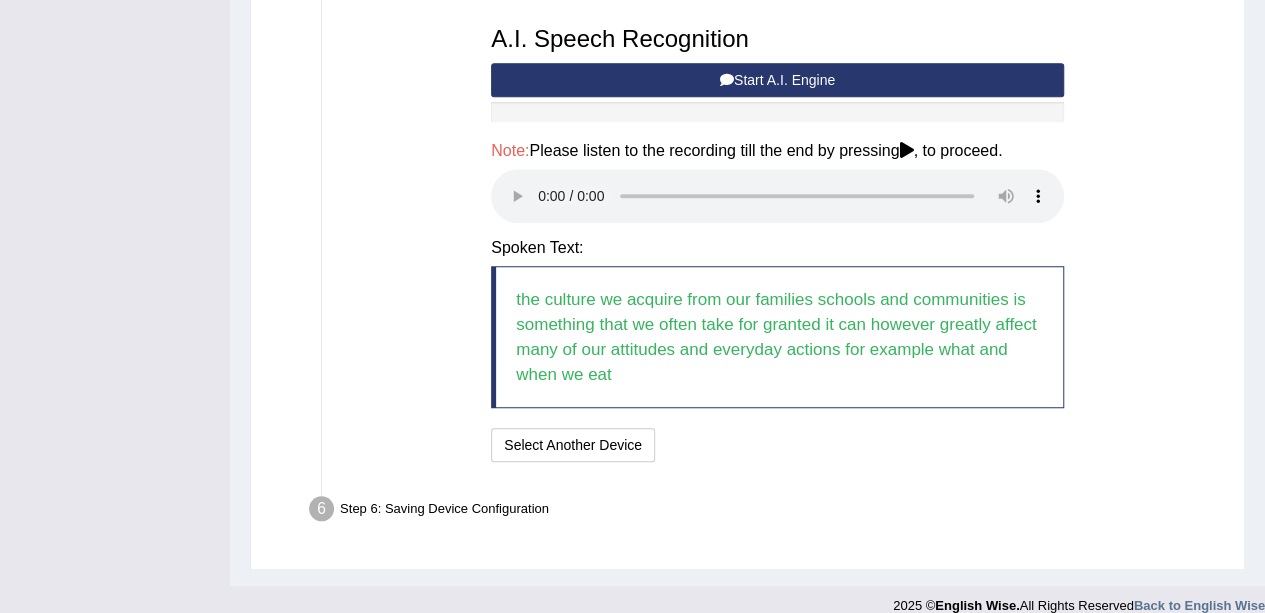 scroll, scrollTop: 652, scrollLeft: 0, axis: vertical 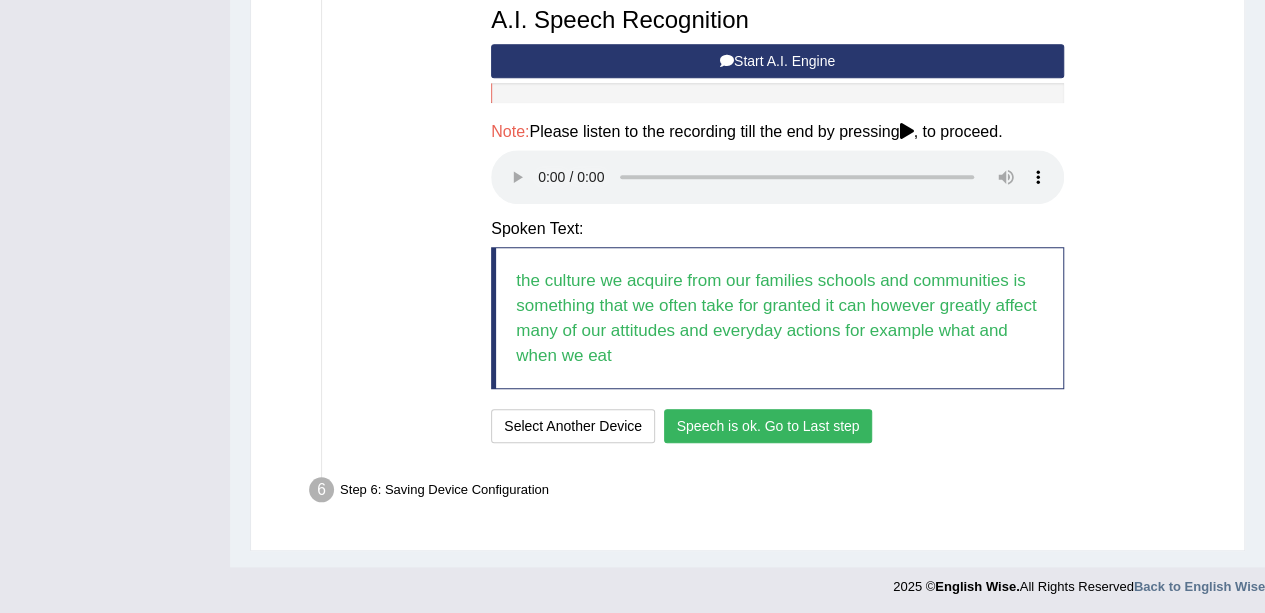 click on "Speech is ok. Go to Last step" at bounding box center [768, 426] 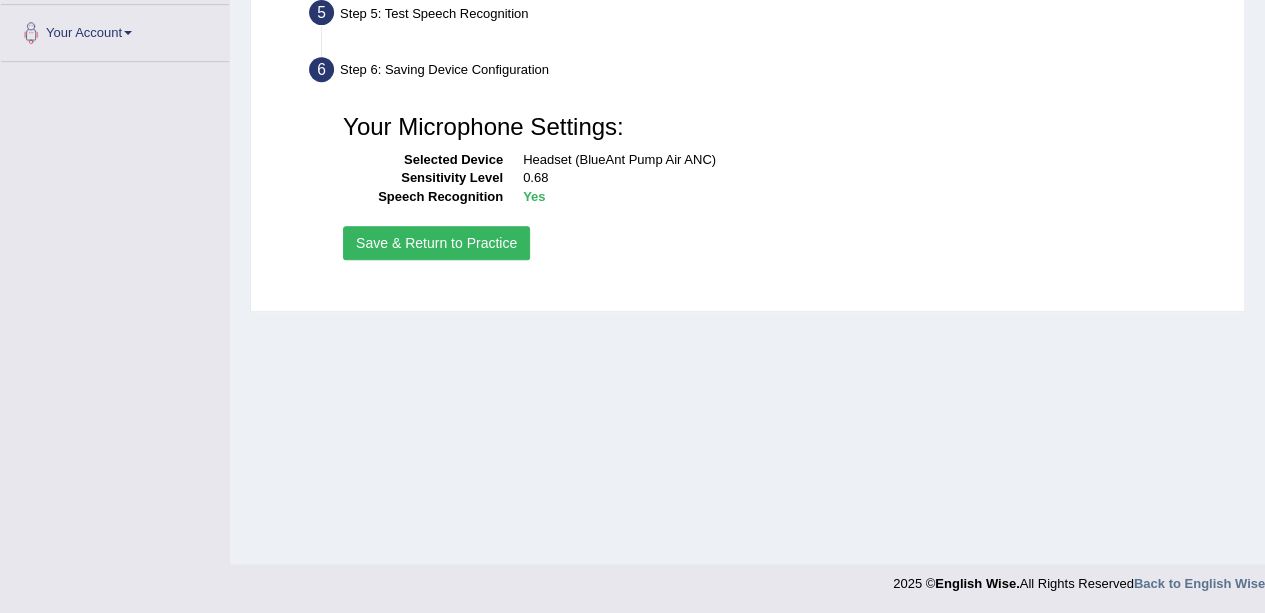 click on "Save & Return to Practice" at bounding box center (436, 243) 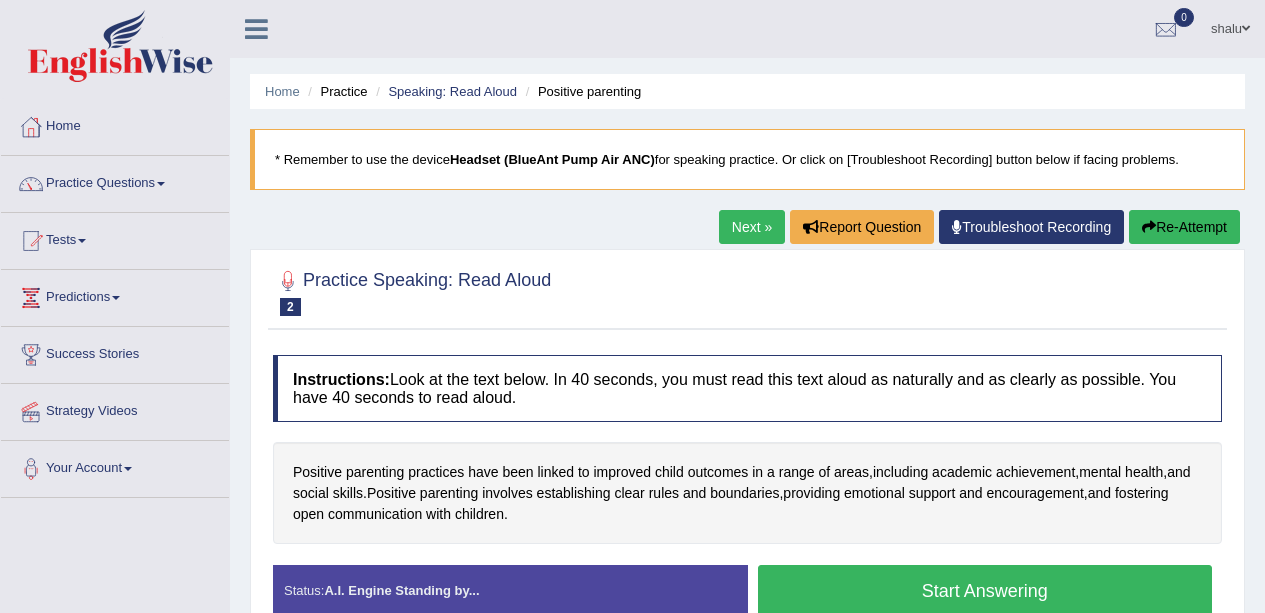 scroll, scrollTop: 0, scrollLeft: 0, axis: both 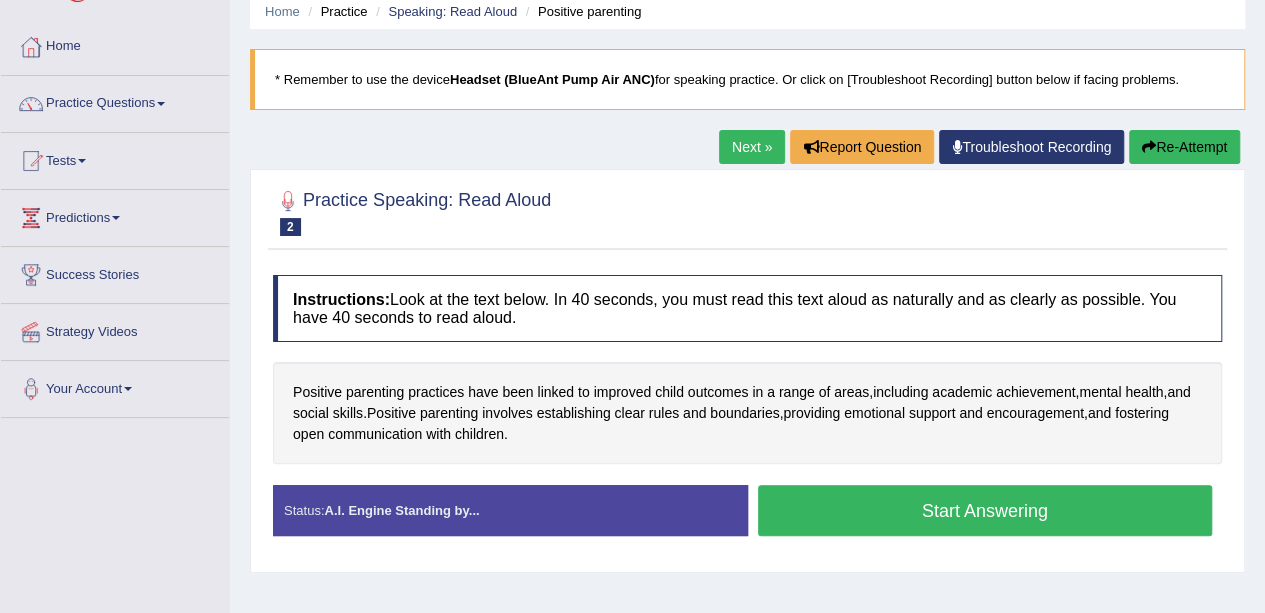 click on "Start Answering" at bounding box center [985, 510] 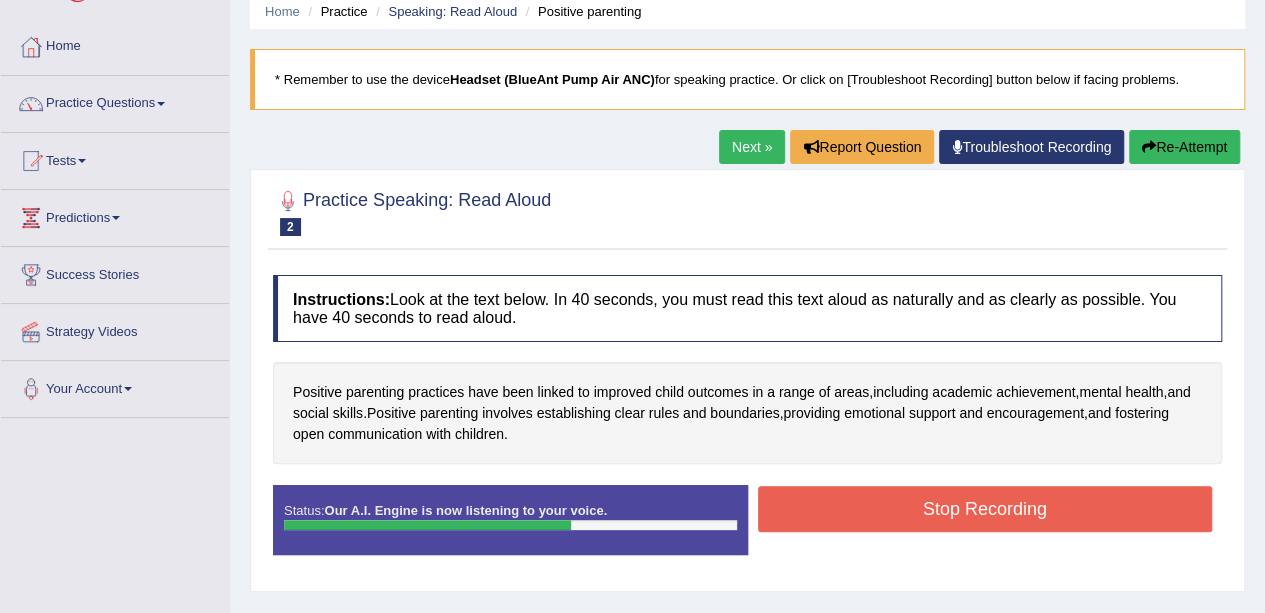 click on "Stop Recording" at bounding box center [985, 509] 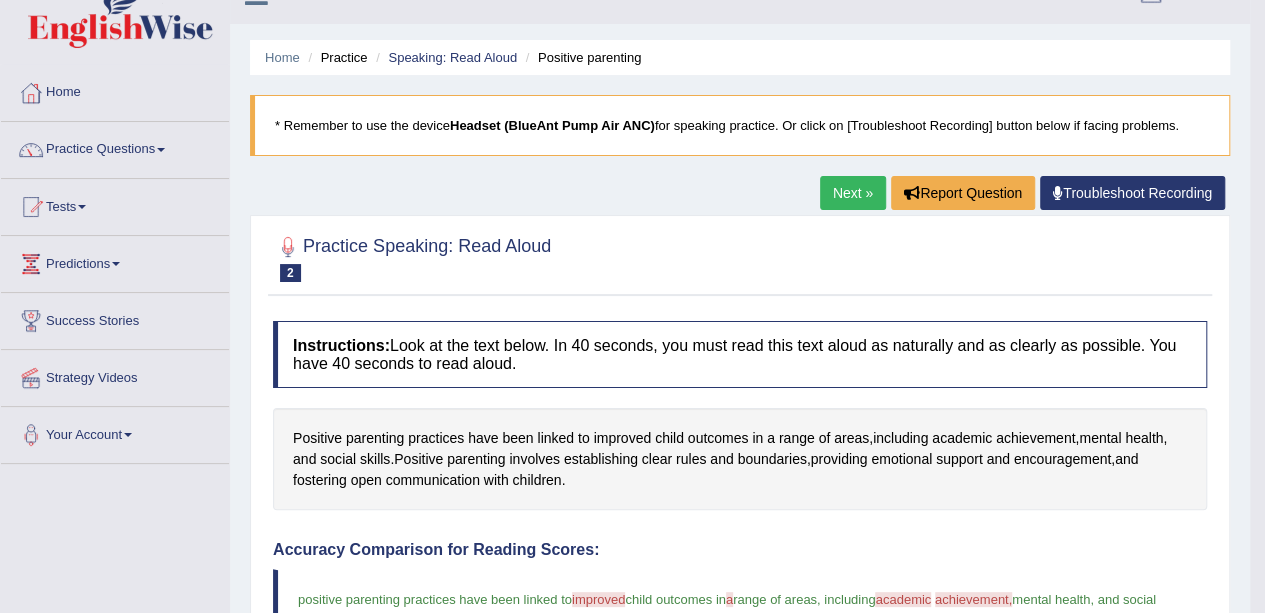 scroll, scrollTop: 0, scrollLeft: 0, axis: both 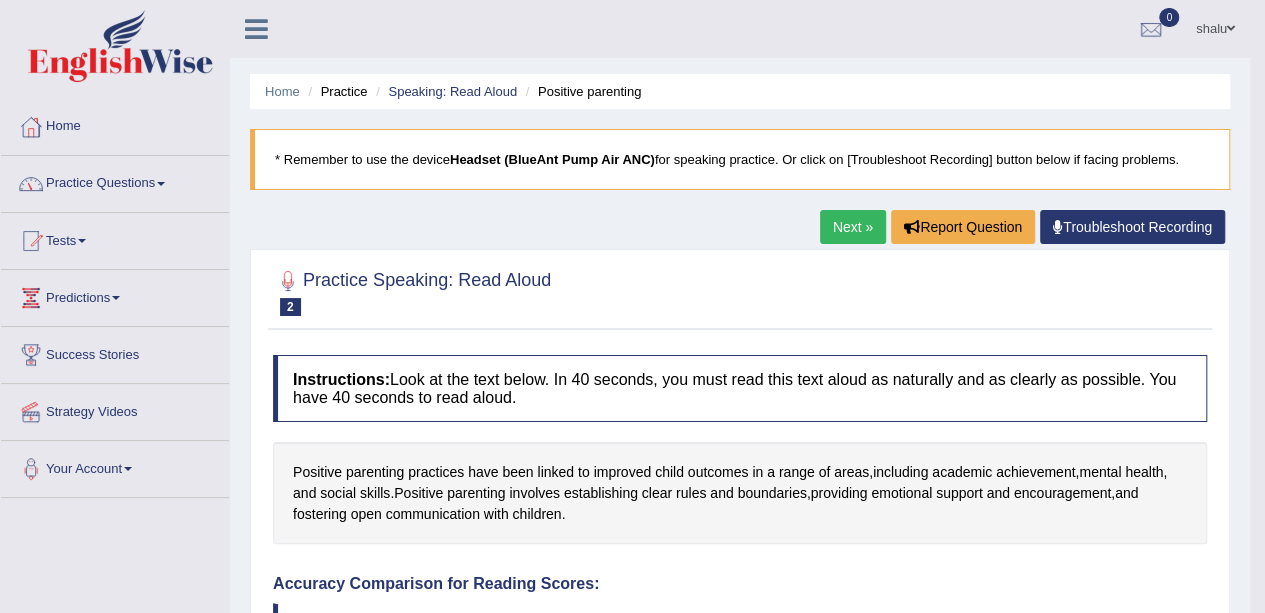 click on "Practice Questions" at bounding box center [115, 181] 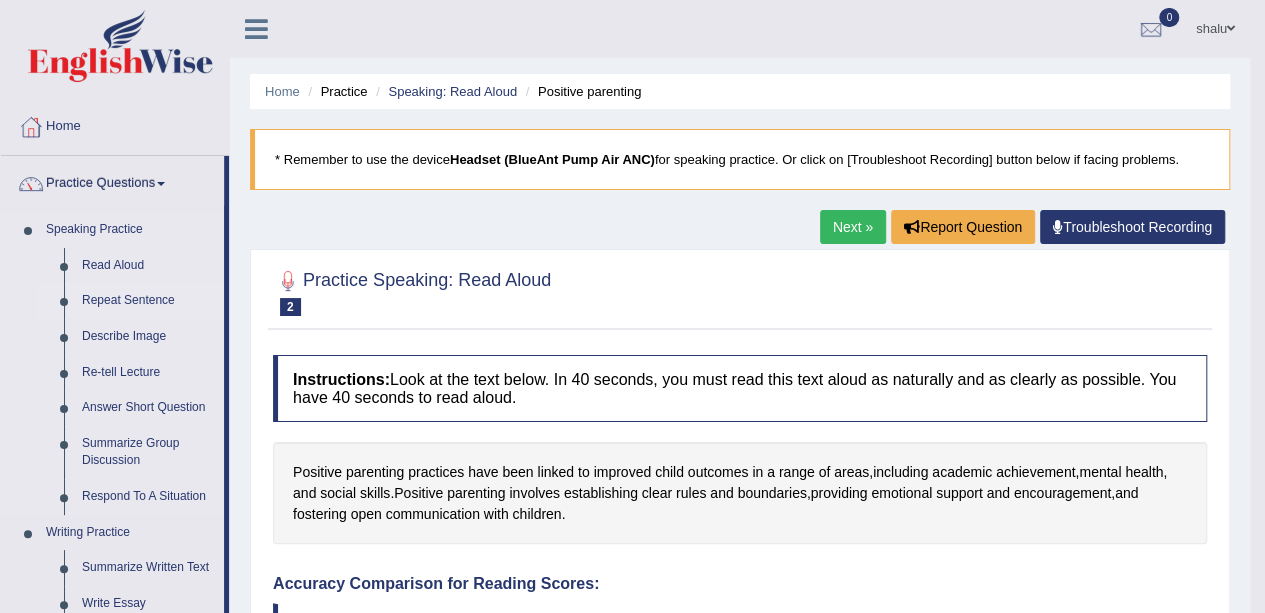 click on "Repeat Sentence" at bounding box center (148, 301) 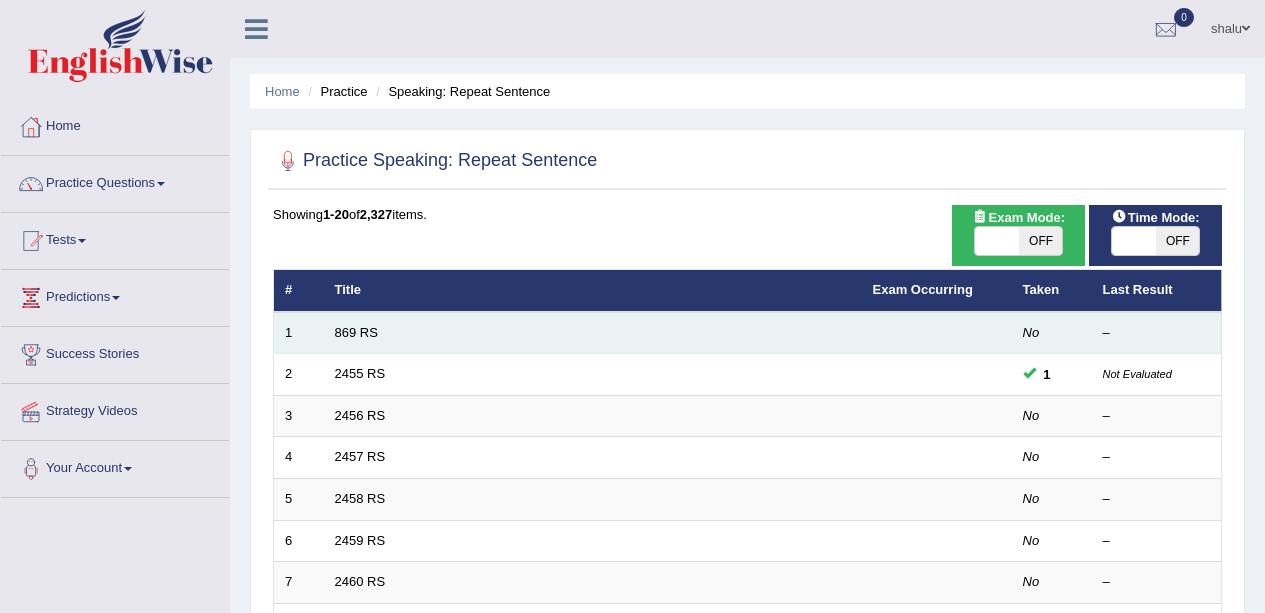 scroll, scrollTop: 0, scrollLeft: 0, axis: both 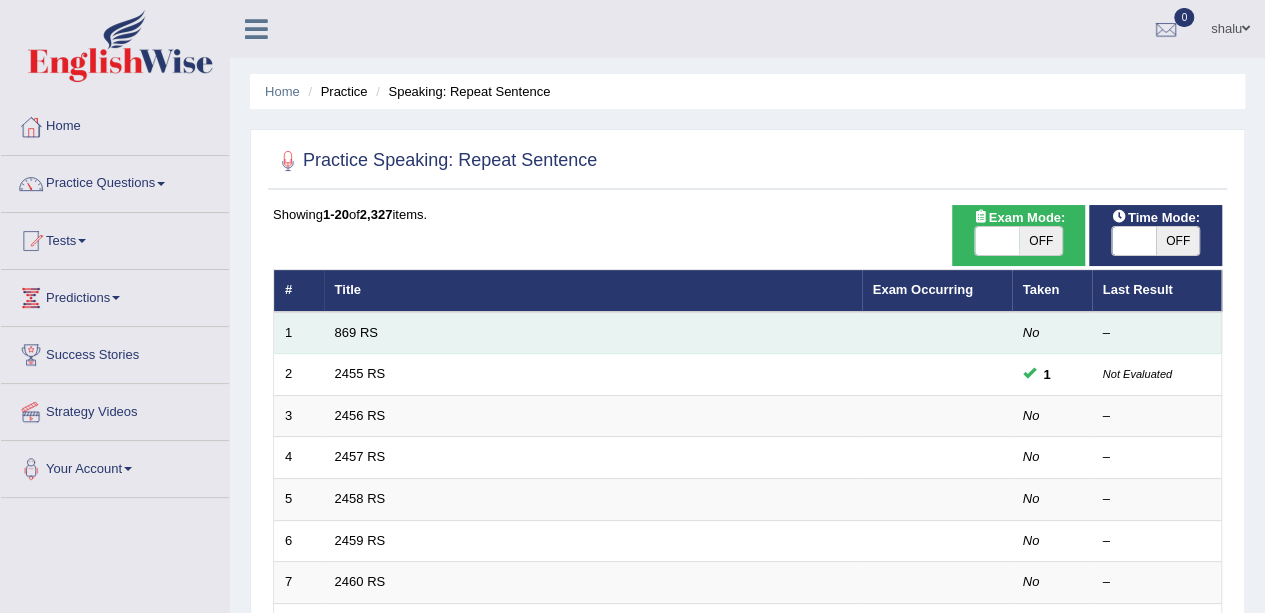 click on "869 RS" at bounding box center [593, 333] 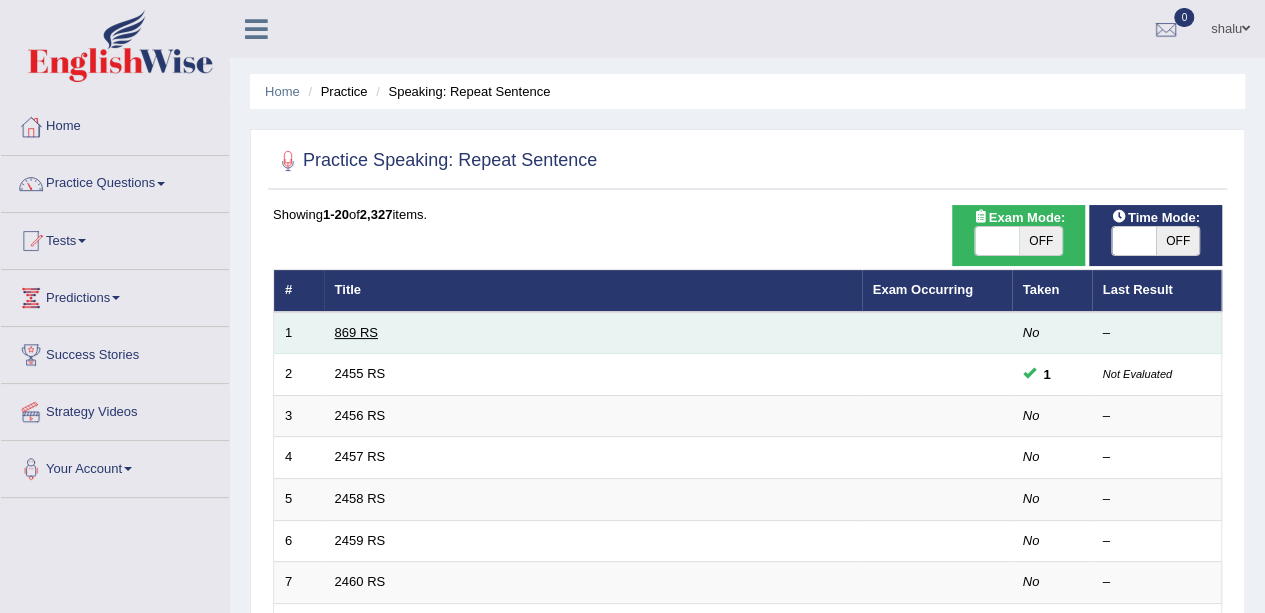 click on "869 RS" at bounding box center [356, 332] 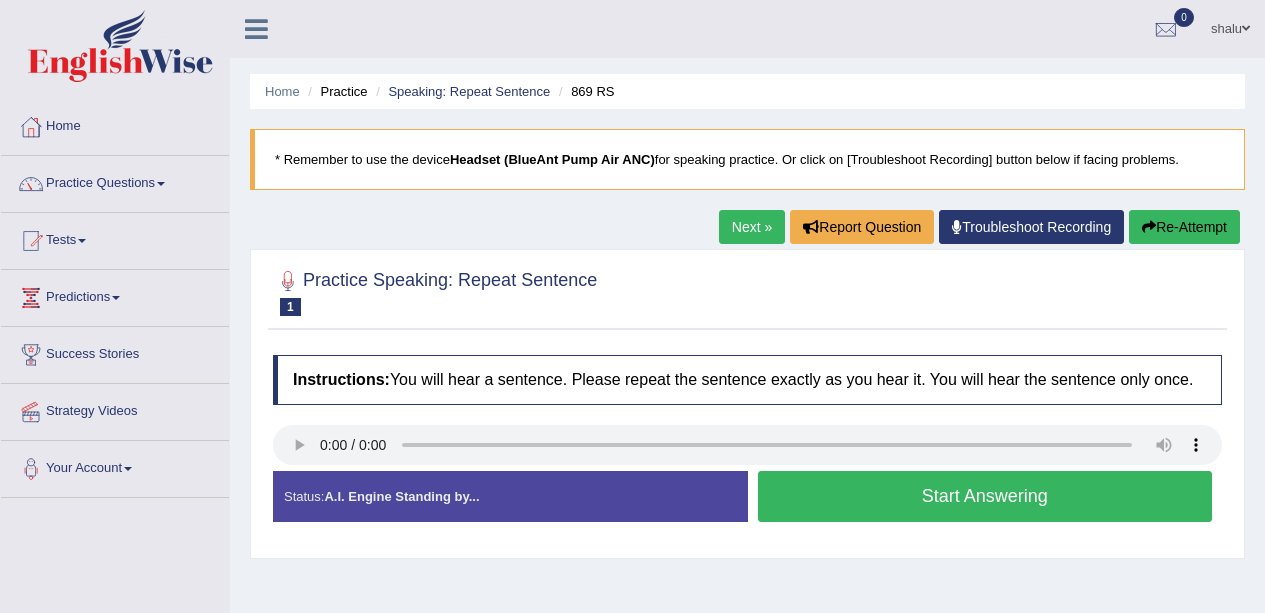scroll, scrollTop: 0, scrollLeft: 0, axis: both 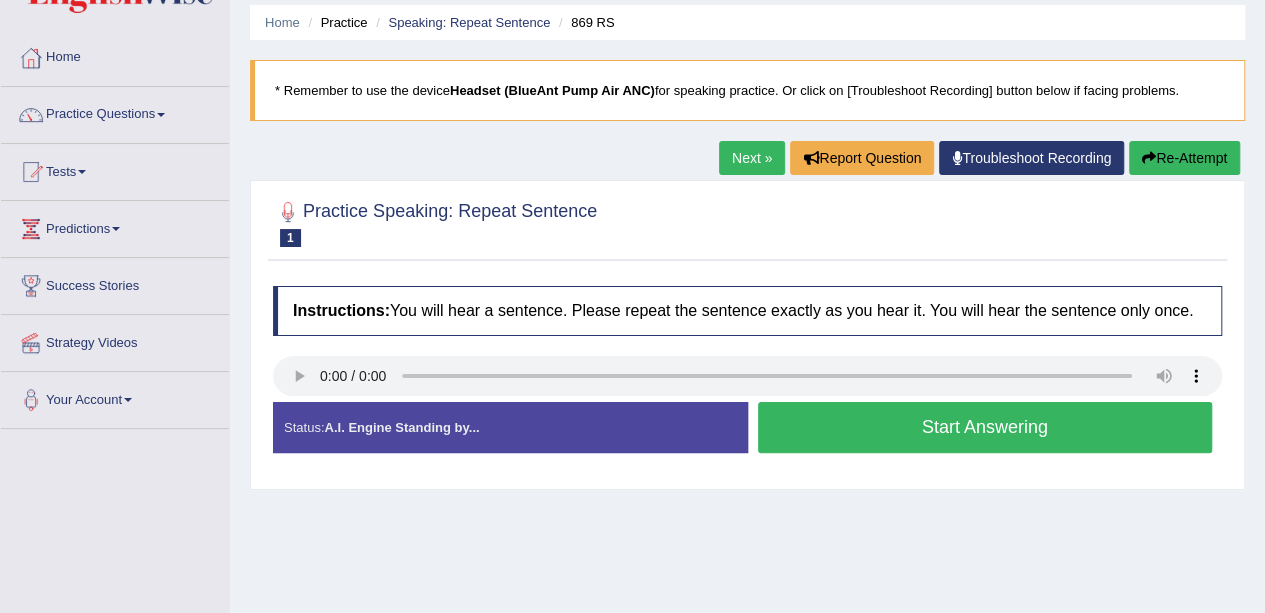click on "Start Answering" at bounding box center [985, 427] 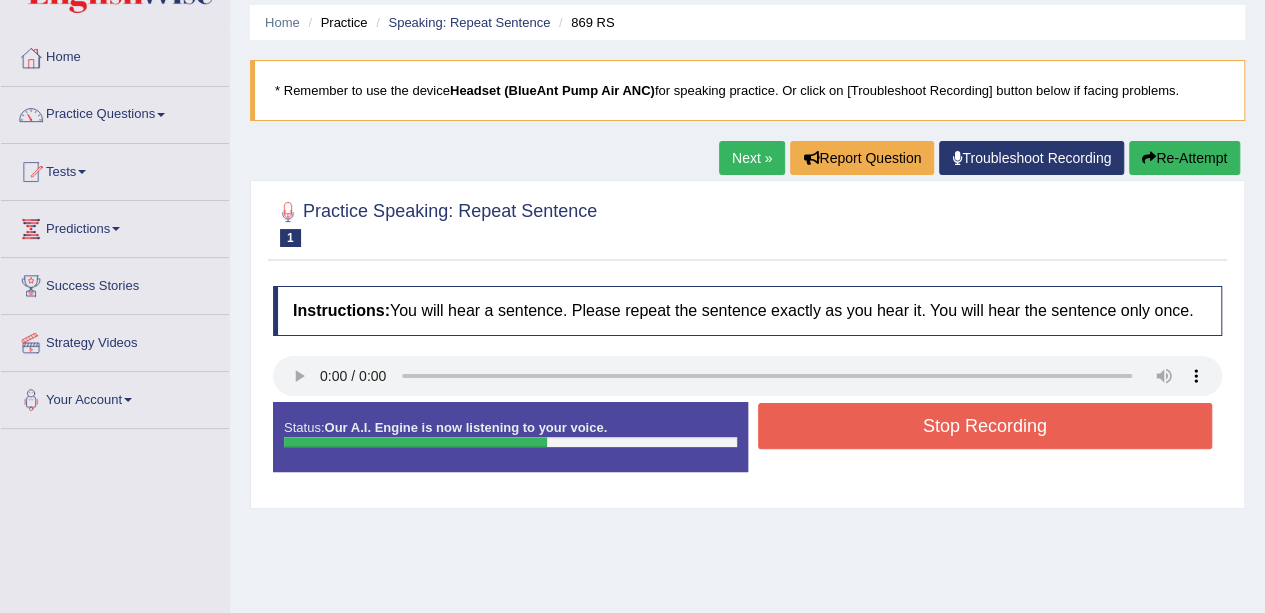 click on "Stop Recording" at bounding box center [985, 426] 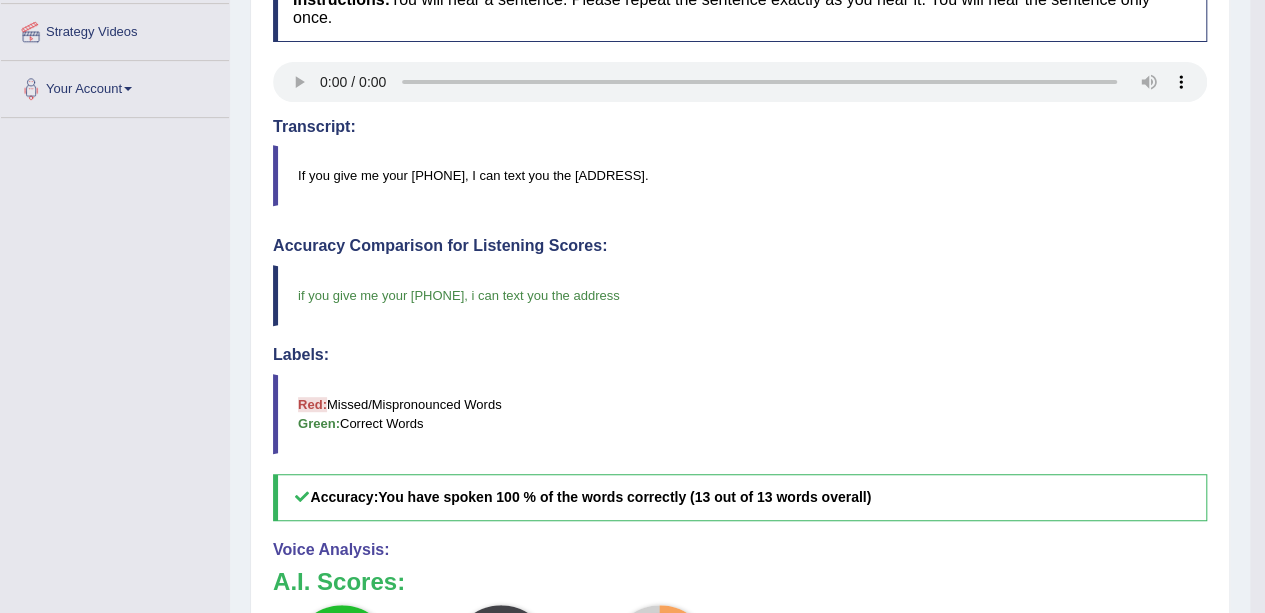scroll, scrollTop: 0, scrollLeft: 0, axis: both 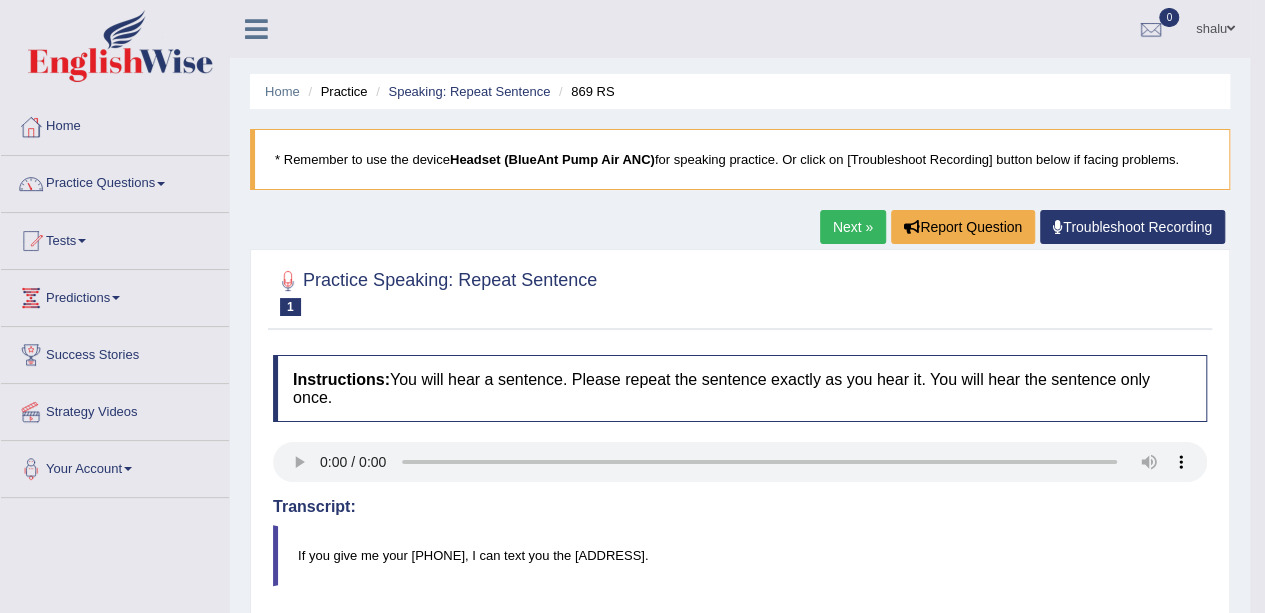 click on "Practice Questions" at bounding box center (115, 181) 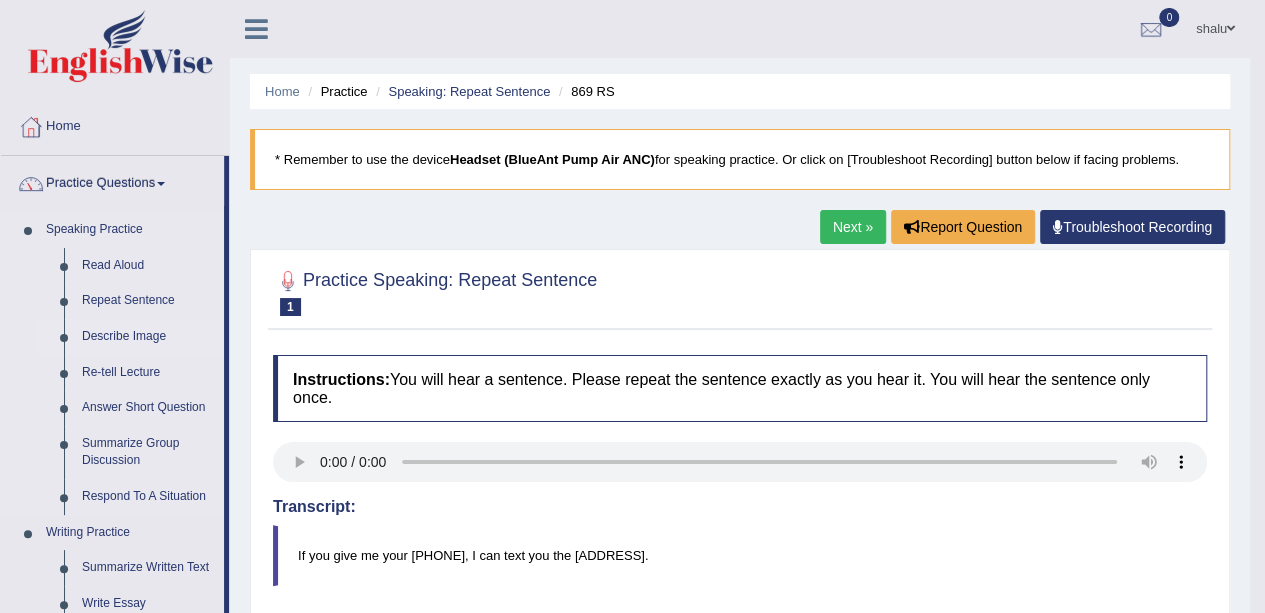 click on "Describe Image" at bounding box center (148, 337) 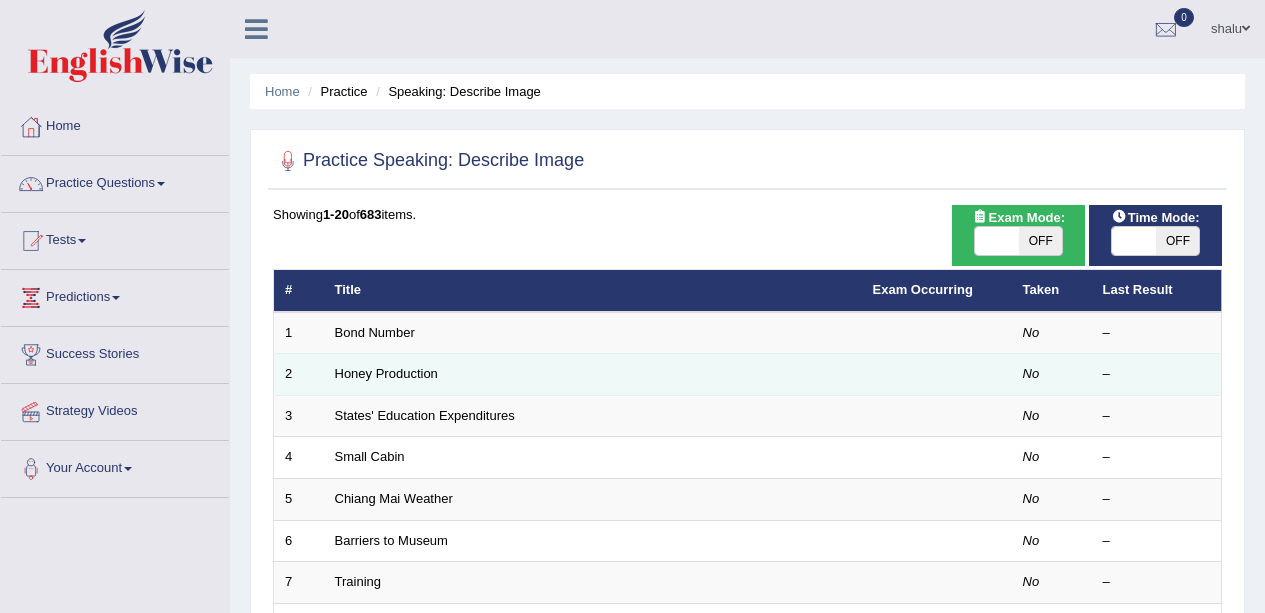 scroll, scrollTop: 0, scrollLeft: 0, axis: both 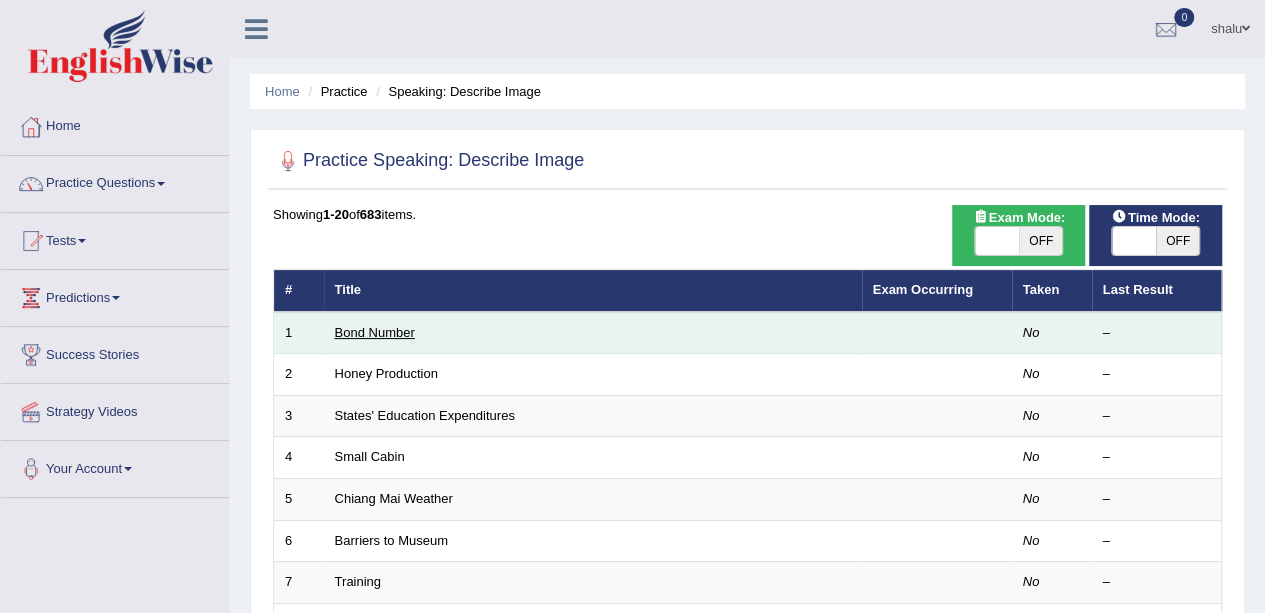 click on "Bond Number" at bounding box center (375, 332) 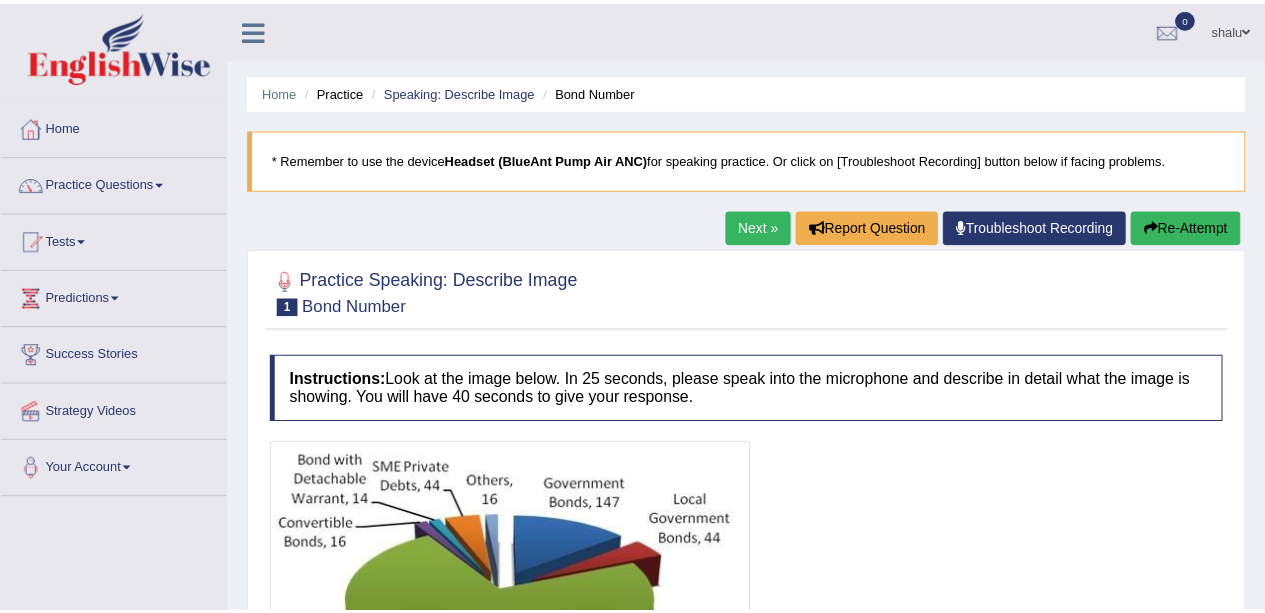 scroll, scrollTop: 0, scrollLeft: 0, axis: both 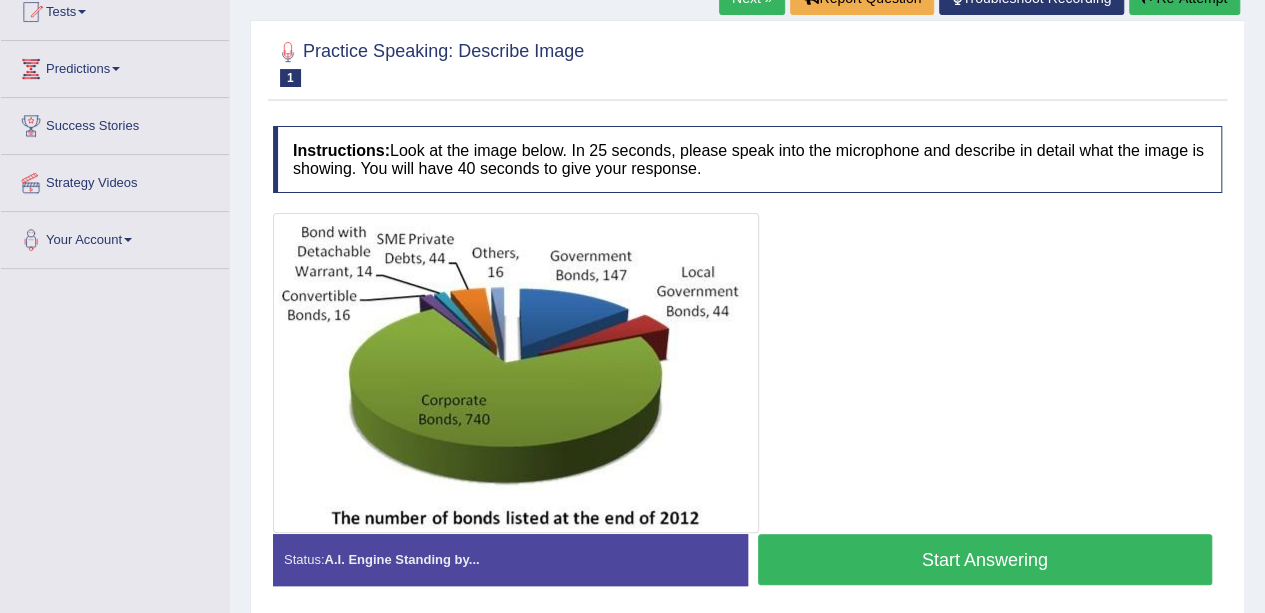 click on "Start Answering" at bounding box center (985, 559) 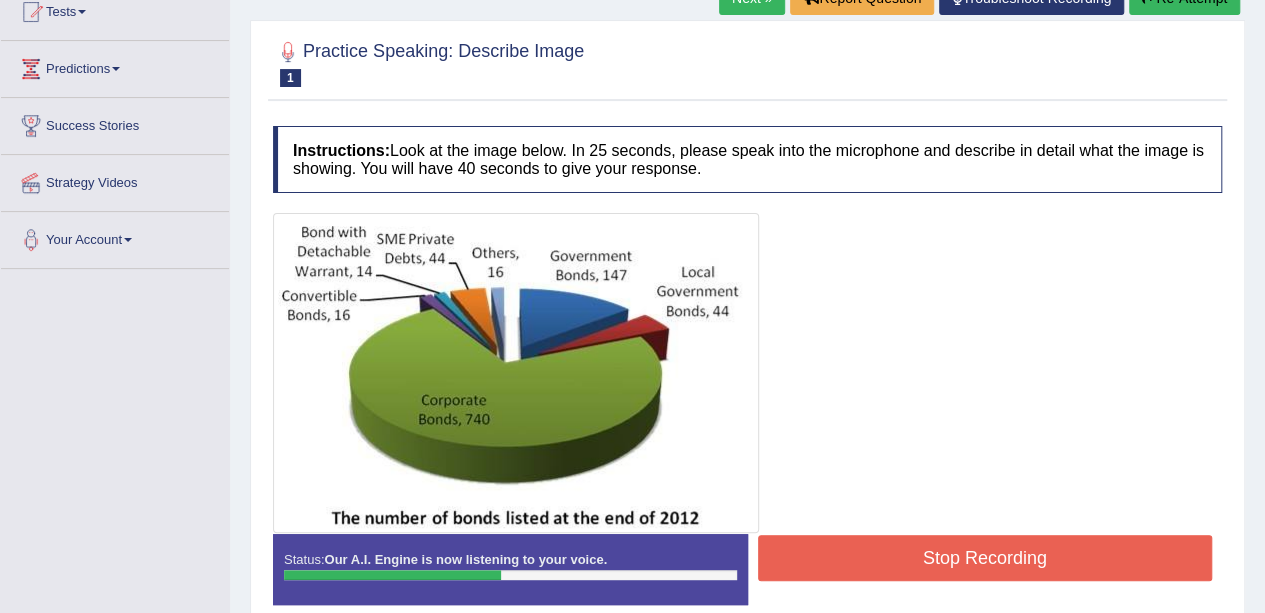 click on "Stop Recording" at bounding box center [985, 558] 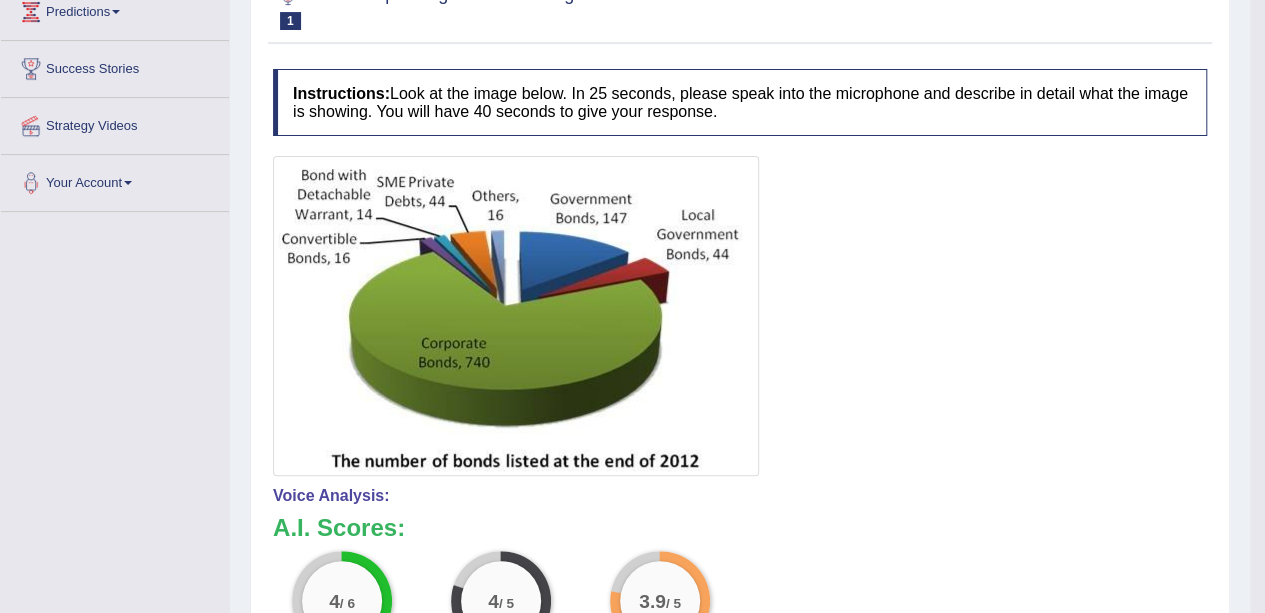 scroll, scrollTop: 0, scrollLeft: 0, axis: both 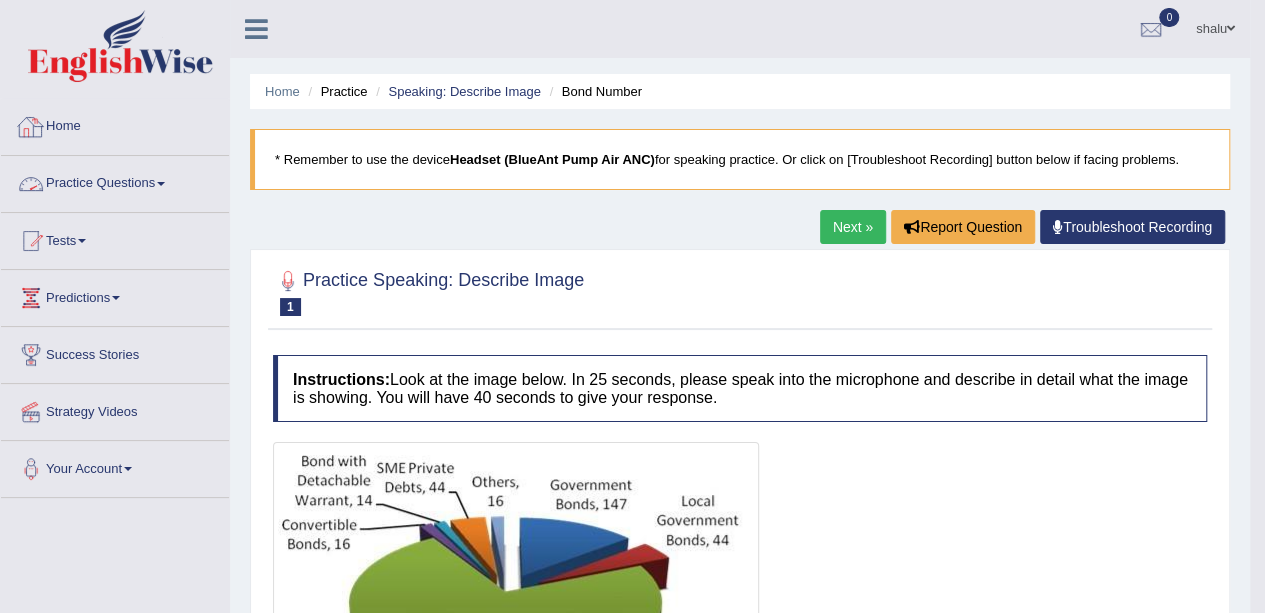 click on "Practice Questions" at bounding box center [115, 181] 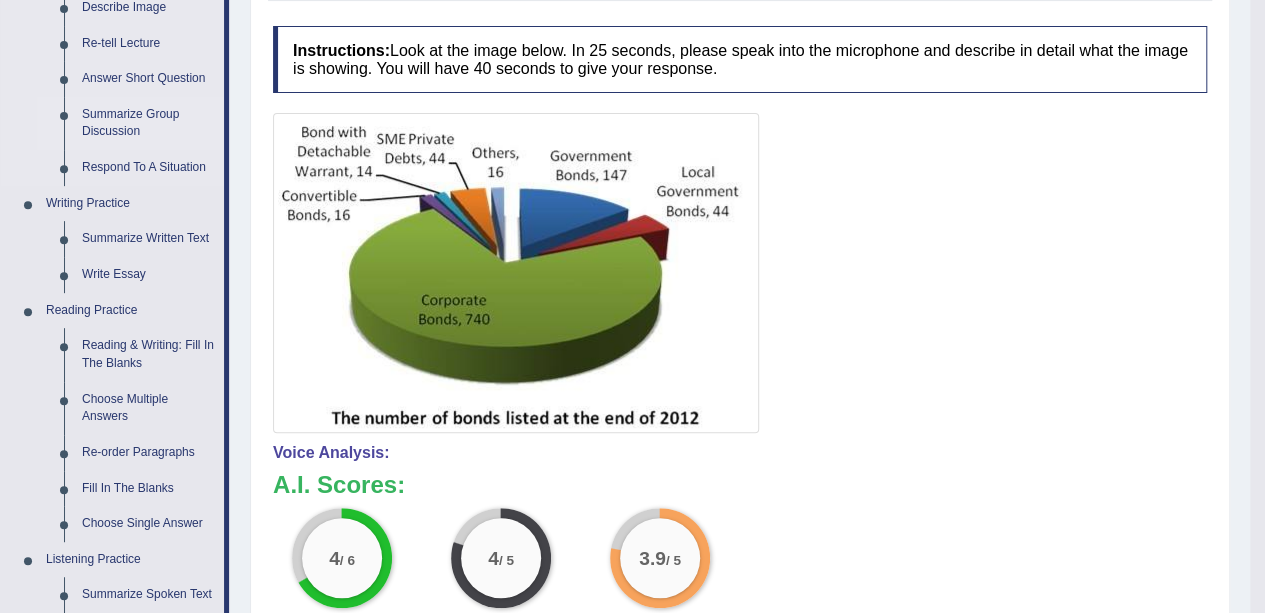 scroll, scrollTop: 332, scrollLeft: 0, axis: vertical 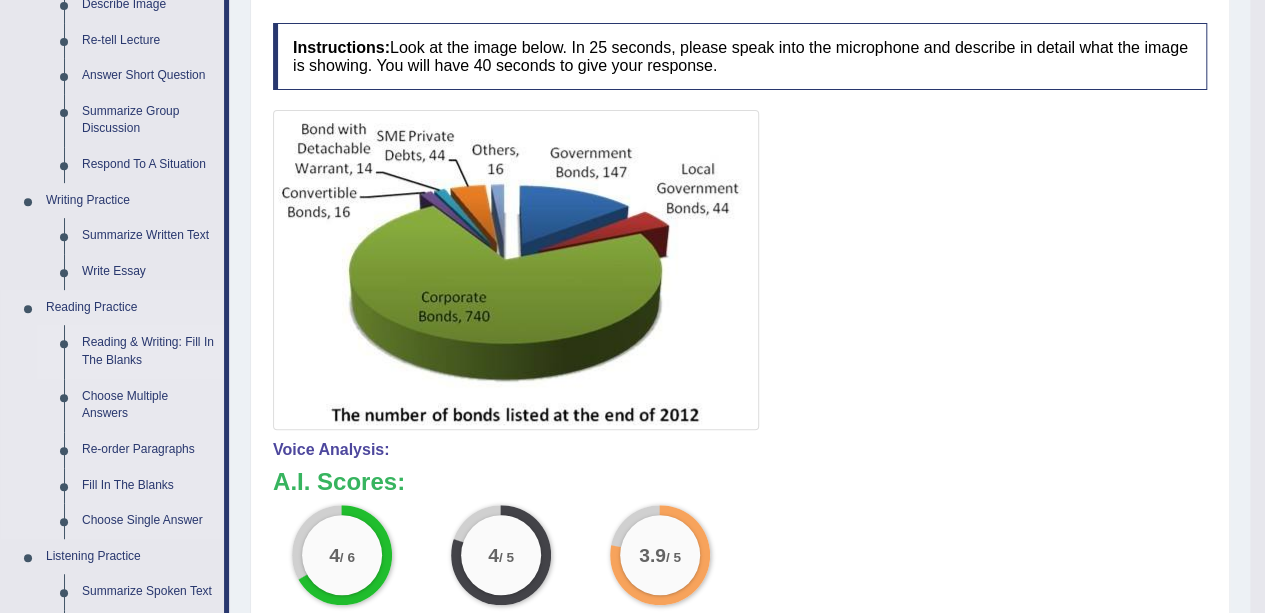 click on "Reading & Writing: Fill In The Blanks" at bounding box center (148, 351) 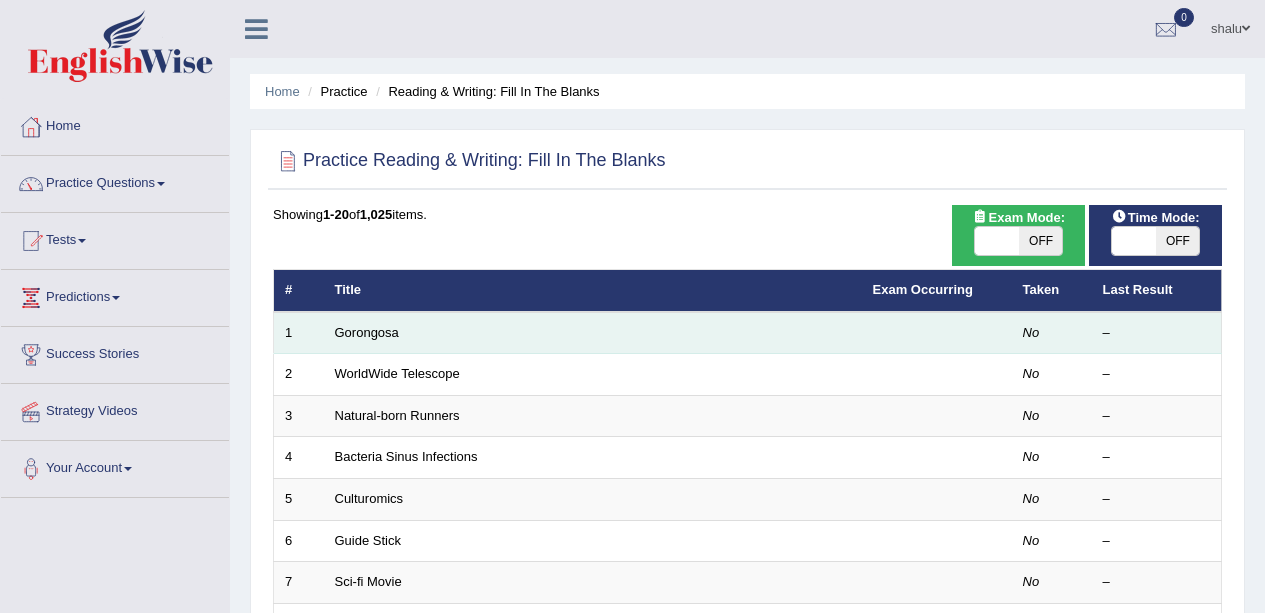 scroll, scrollTop: 0, scrollLeft: 0, axis: both 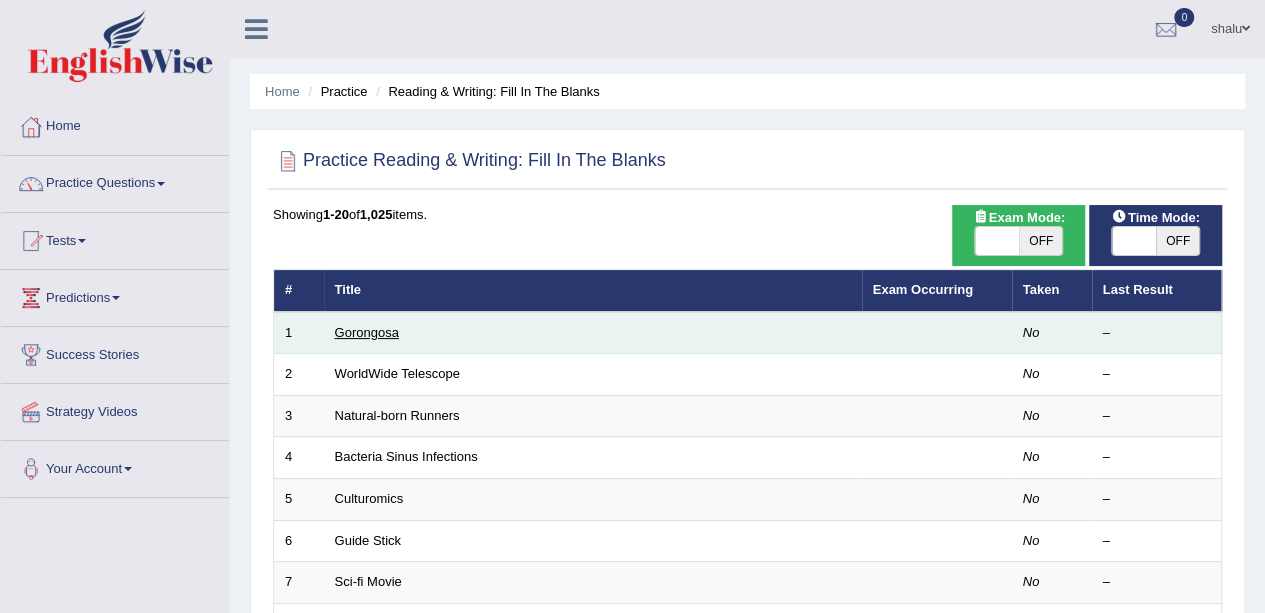 click on "Gorongosa" at bounding box center (367, 332) 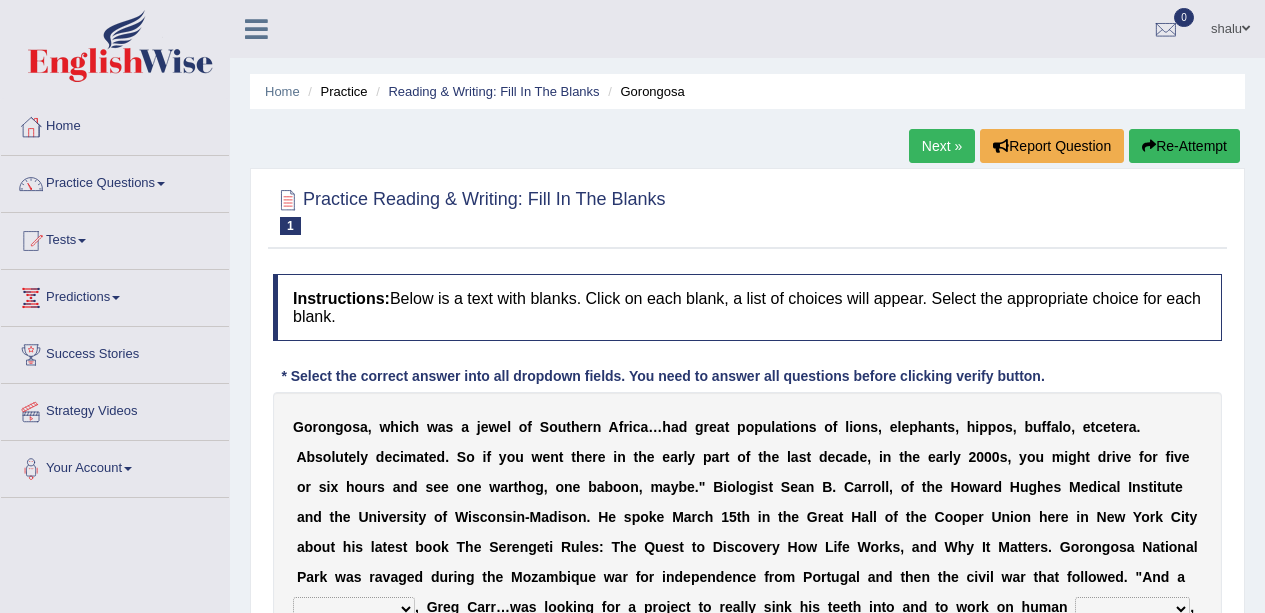 scroll, scrollTop: 0, scrollLeft: 0, axis: both 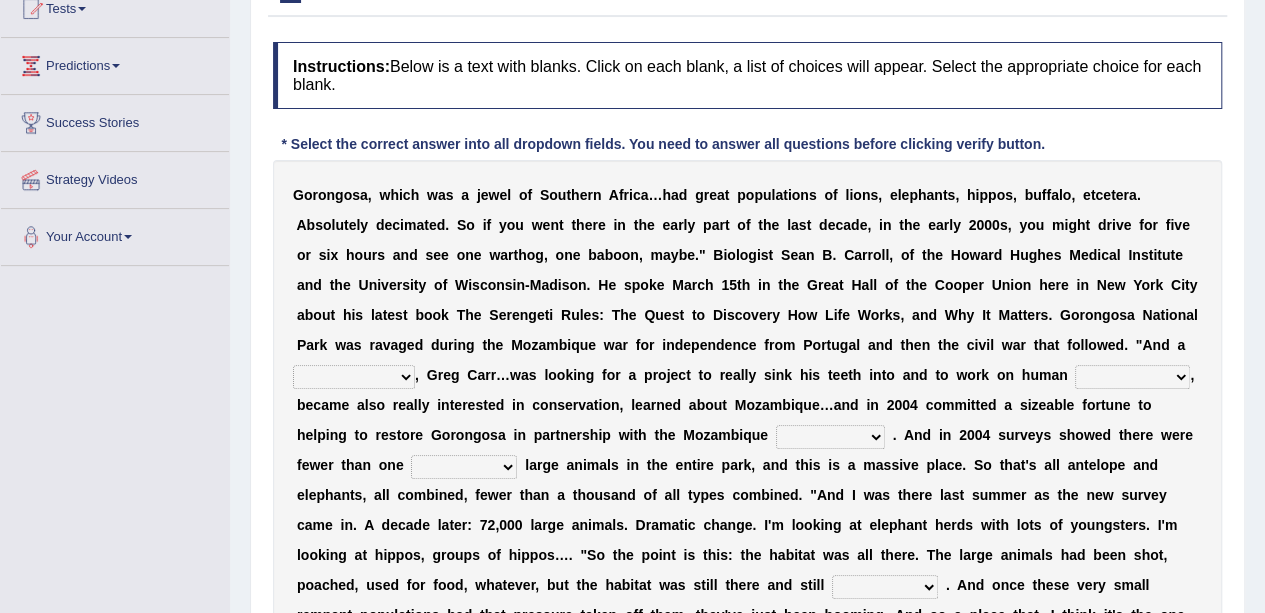 click on "G o r o n g o s a ,    w h i c h    w a s    a    j e w e l    o f    S o u t h e r n    A f r i c a … h a d    g r e a t    p o p u l a t i o n s    o f    l i o n s ,    e l e p h a n t s ,    h i p p o s ,    b u f f a l o ,    e t c e t e r a .    A b s o l u t e l y    d e c i m a t e d .    S o    i f    y o u    w e n t    t h e r e    i n    t h e    e a r l y    p a r t    o f    t h e    l a s t    d e c a d e ,    i n    t h e    e a r l y    2 0 0 0 s ,    y o u    m i g h t    d r i v e    f o r    f i v e    o r    s i x    h o u r s    a n d    s e e    o n e    w a r t h o g ,    o n e    b a b o o n ,    m a y b e . "    B i o l o g i s t    S e a n    B .    C a r r o l l ,    o f    t h e    H o w a r d    H u g h e s    M e d i c a l    I n s t i t u t e    a n d    t h e    U n i v e r s i t y    o f    W i s c o n s i n - M a d i s o n .    H e    s p o k e    M a r c h    1 5 t h    i n    t h e    G r e a t    H" at bounding box center [747, 435] 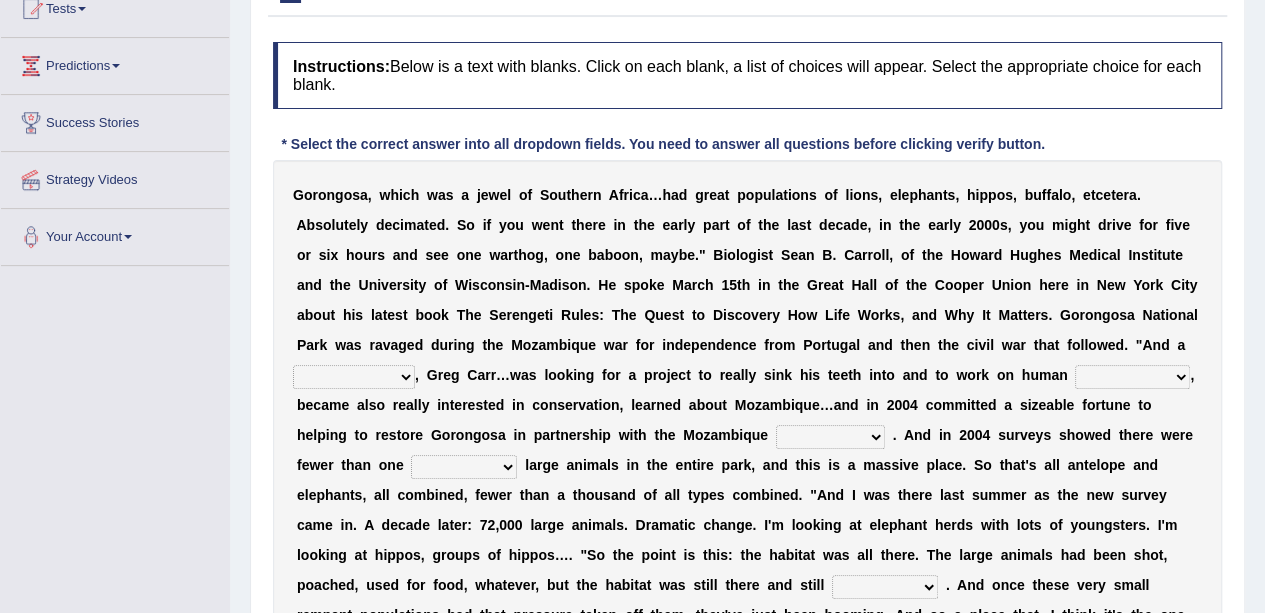 click on "passion solstice ballast philanthropist" at bounding box center [354, 377] 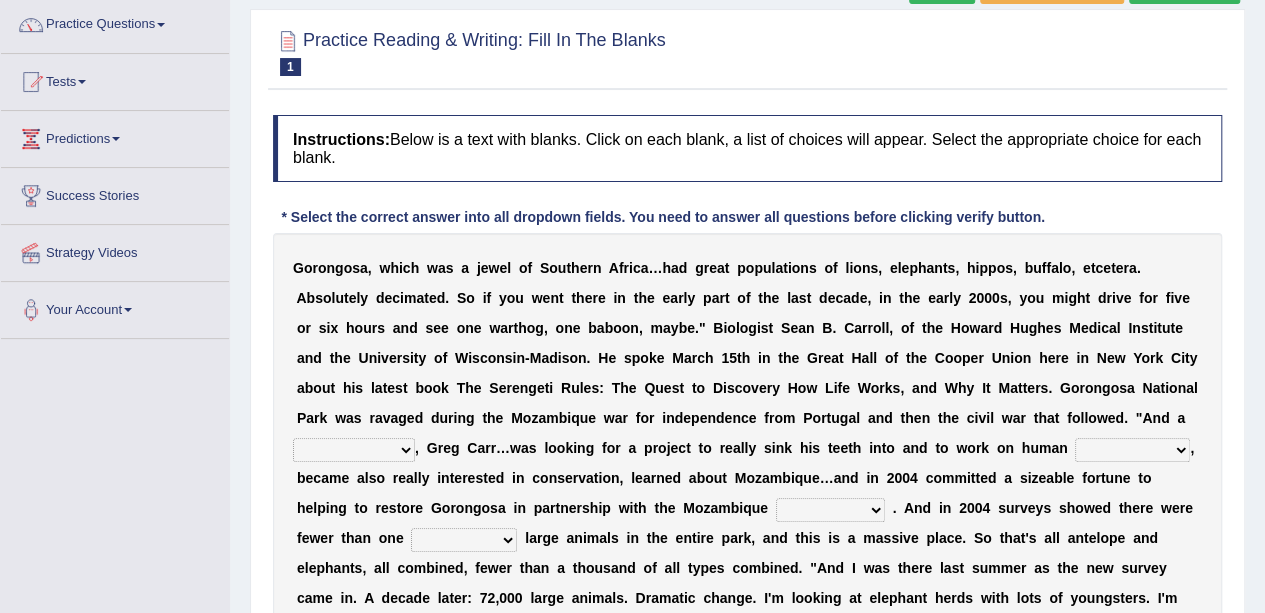 scroll, scrollTop: 166, scrollLeft: 0, axis: vertical 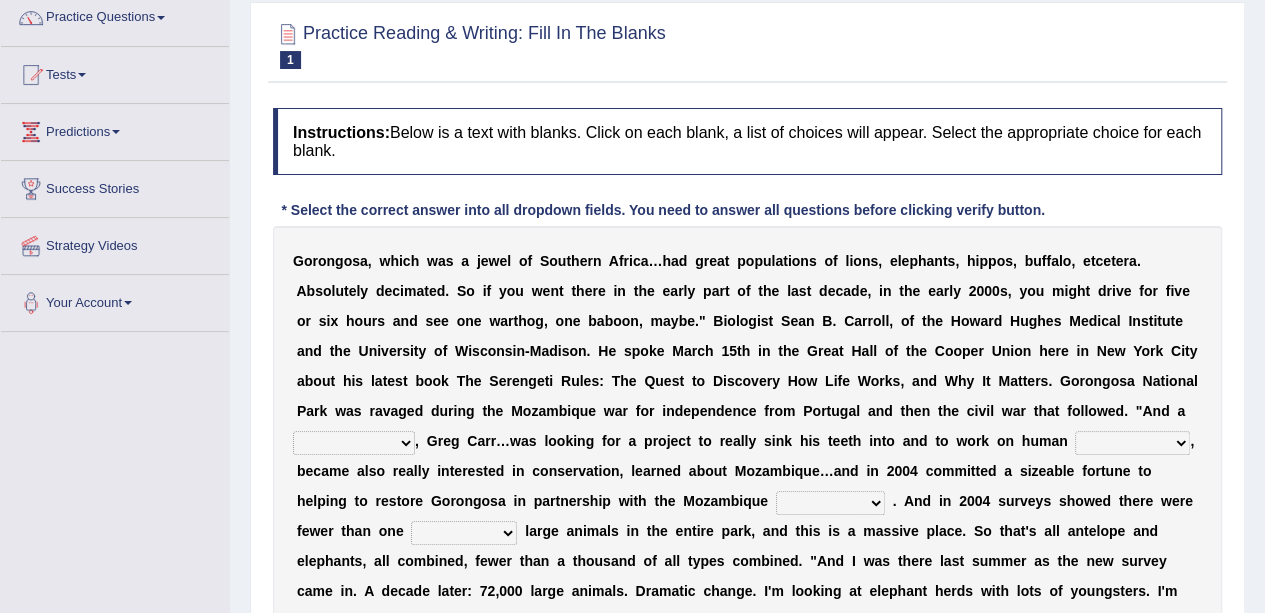 click on "passion solstice ballast philanthropist" at bounding box center (354, 443) 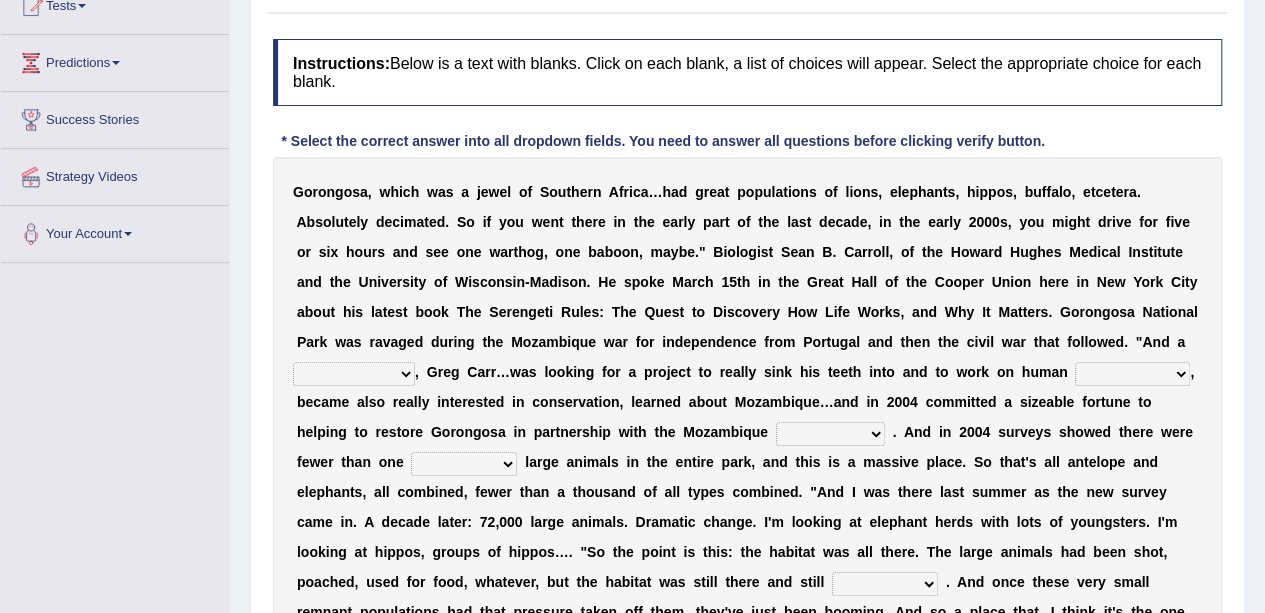 scroll, scrollTop: 239, scrollLeft: 0, axis: vertical 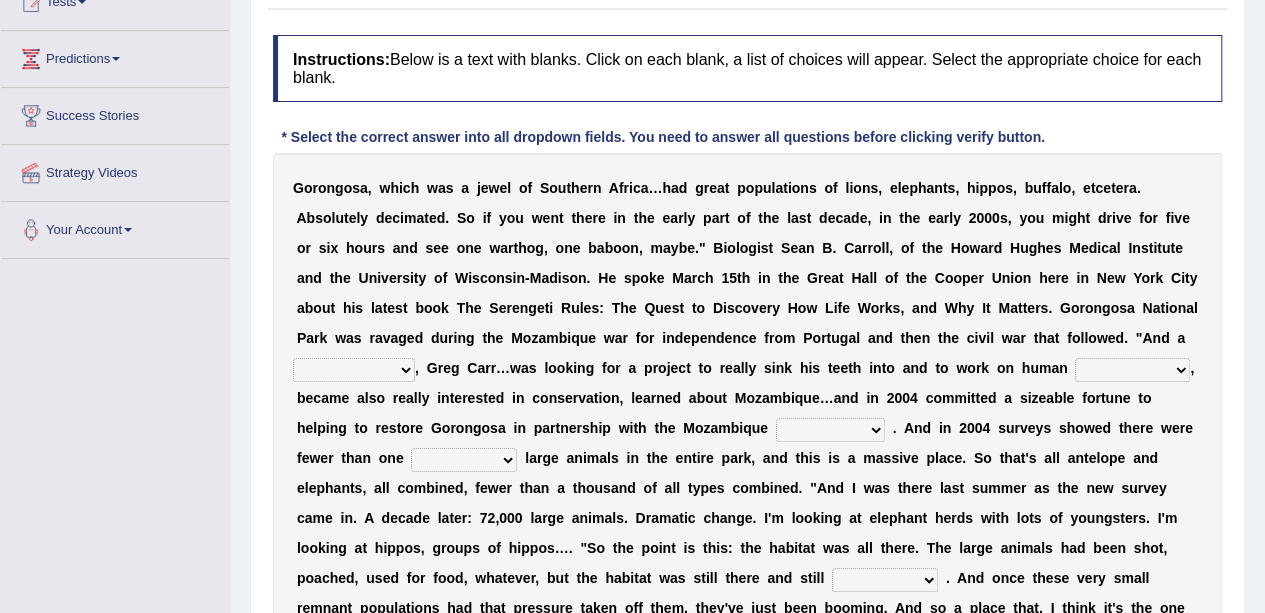 click on "passion solstice ballast philanthropist" at bounding box center [354, 370] 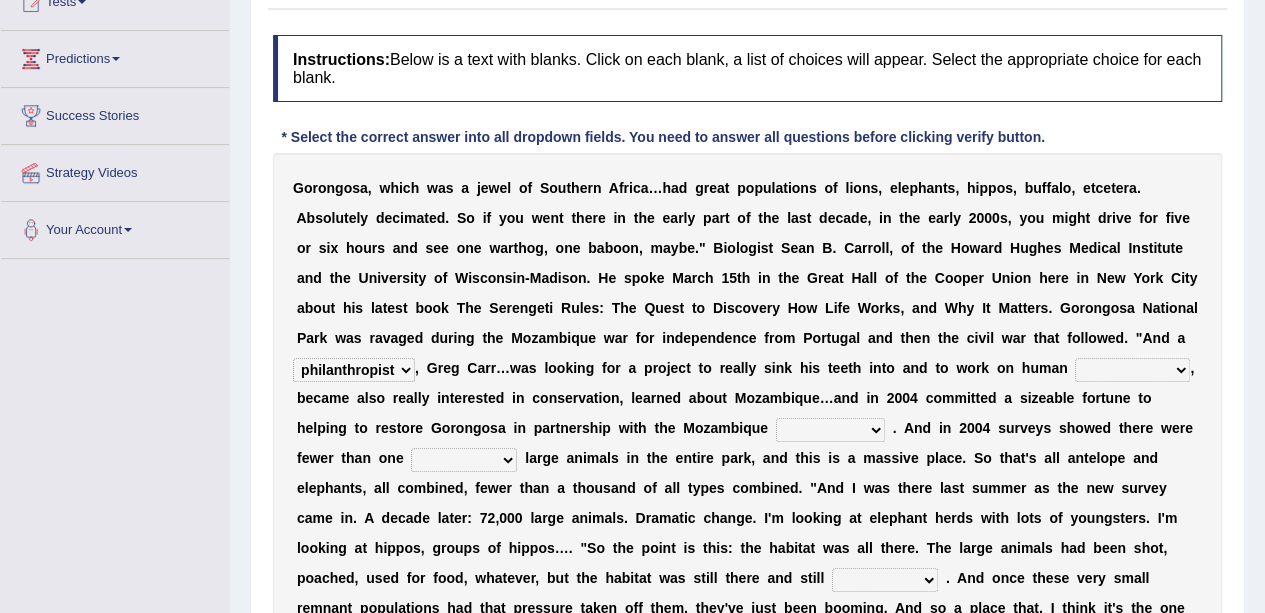 click on "passion solstice ballast philanthropist" at bounding box center (354, 370) 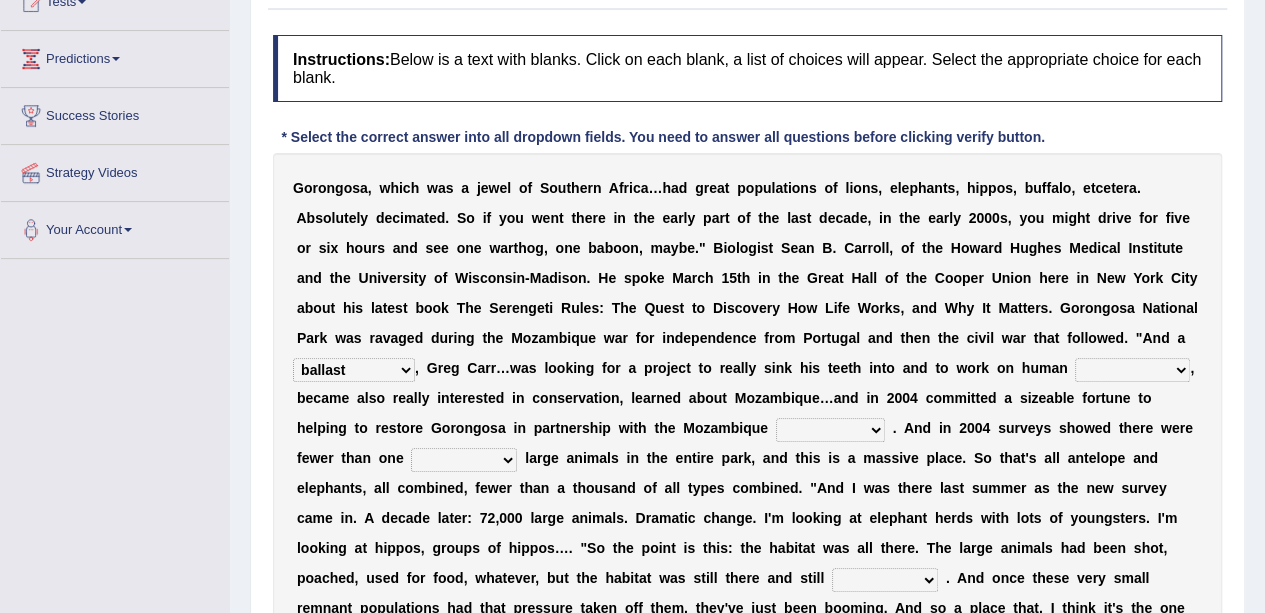 click on "passion solstice ballast philanthropist" at bounding box center [354, 370] 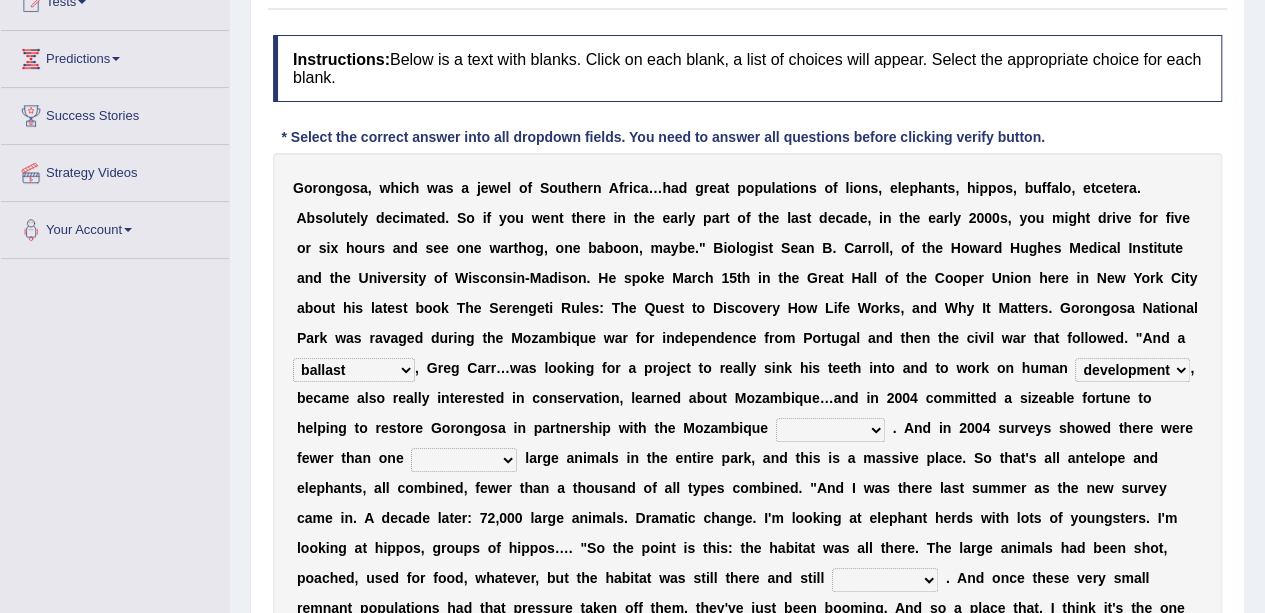 click on "negligence prevalence development malevolence" at bounding box center (1132, 370) 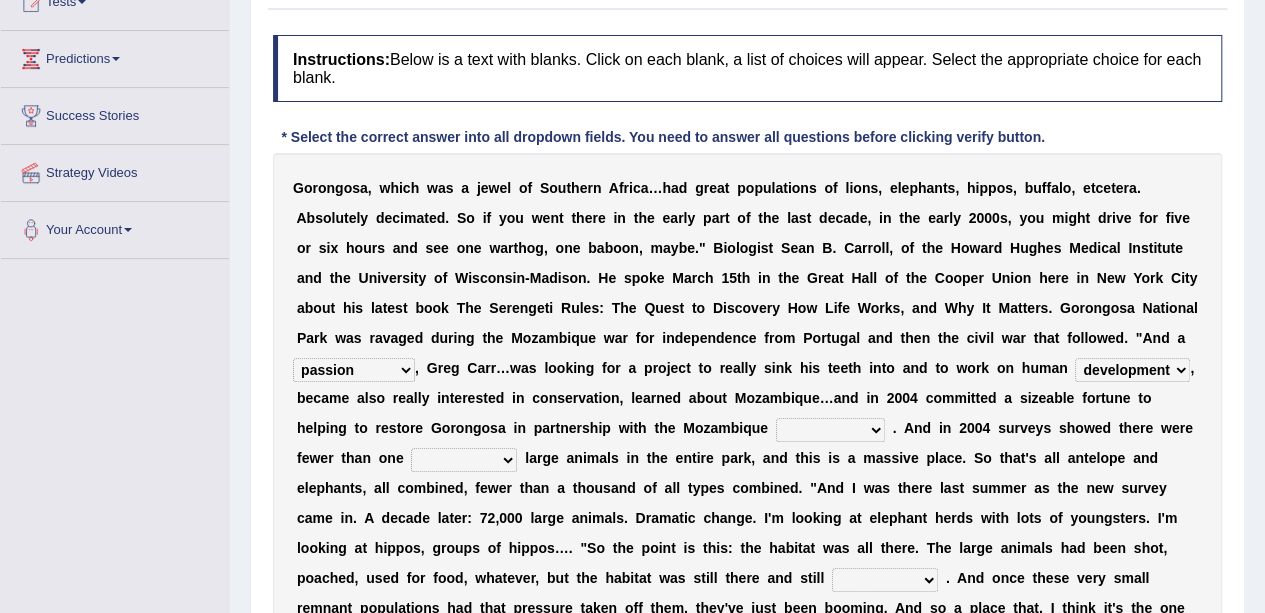click on "passion solstice ballast philanthropist" at bounding box center [354, 370] 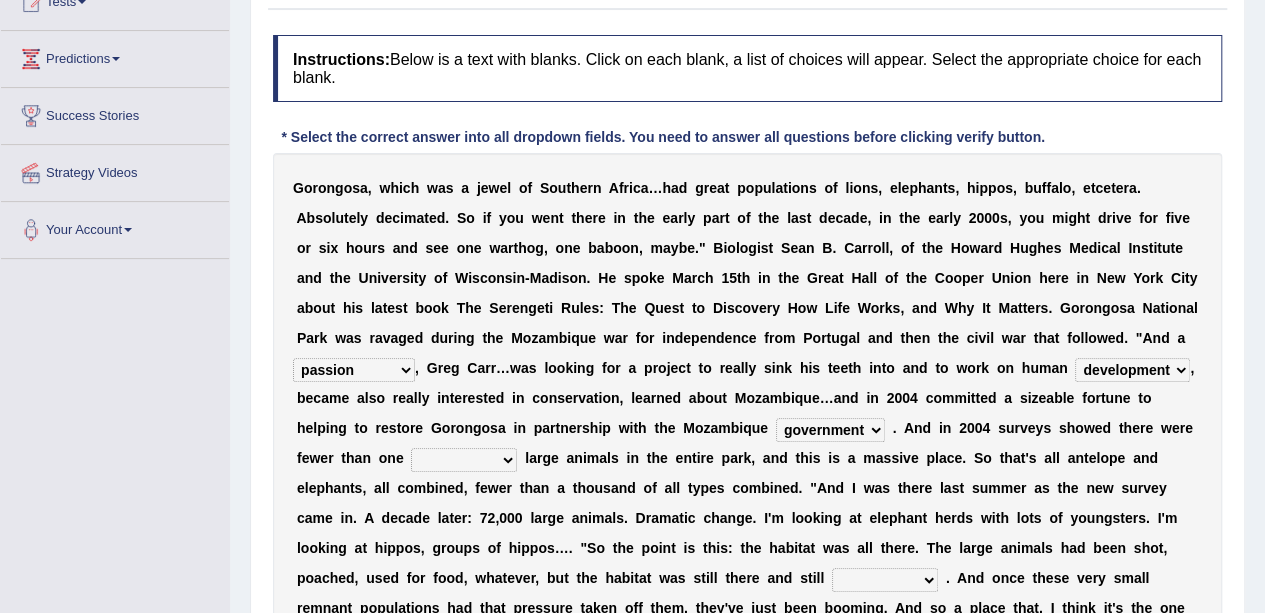 click on "parliament semanticist government journalist" at bounding box center [830, 430] 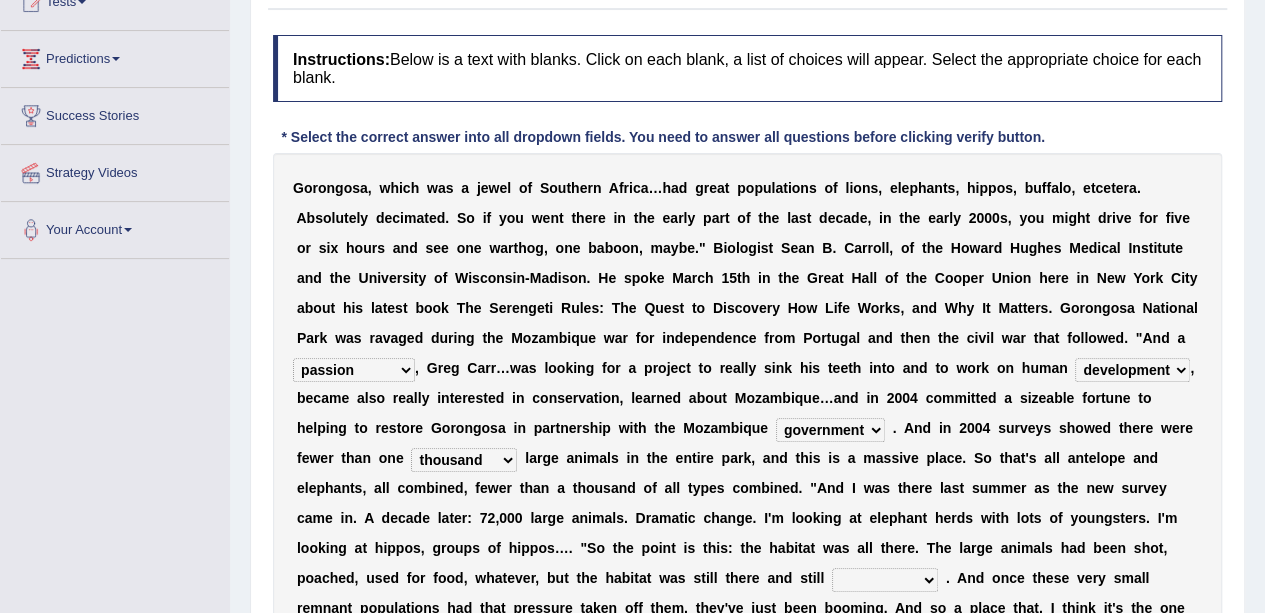click on "deflowered embowered roundest thousand" at bounding box center (464, 460) 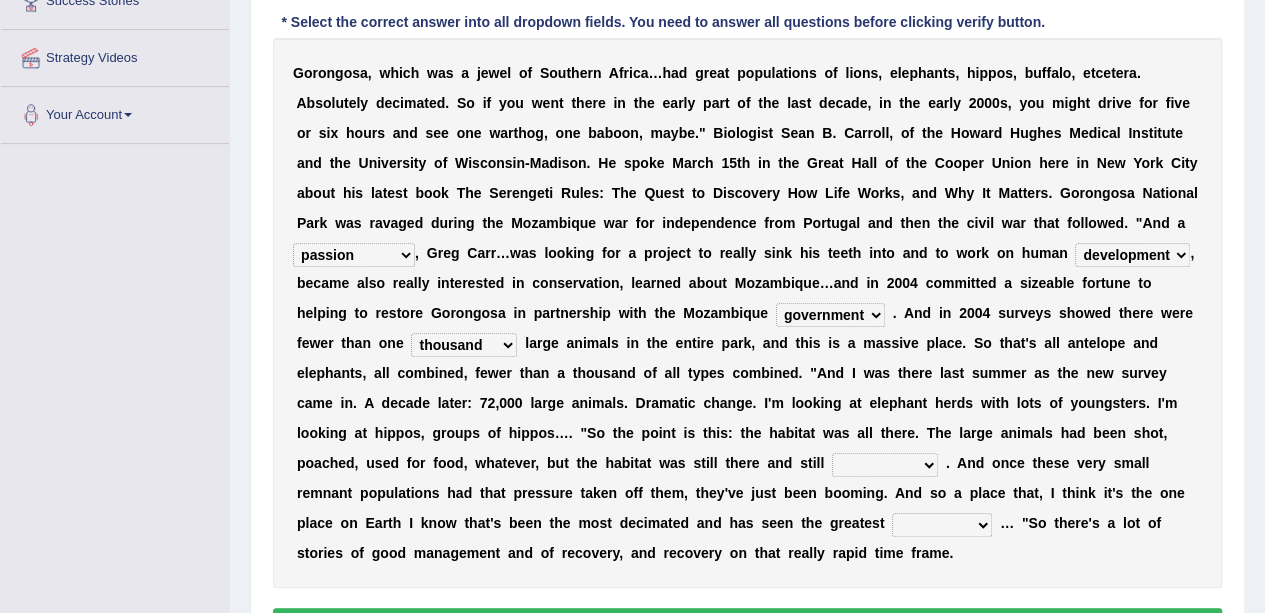 scroll, scrollTop: 361, scrollLeft: 0, axis: vertical 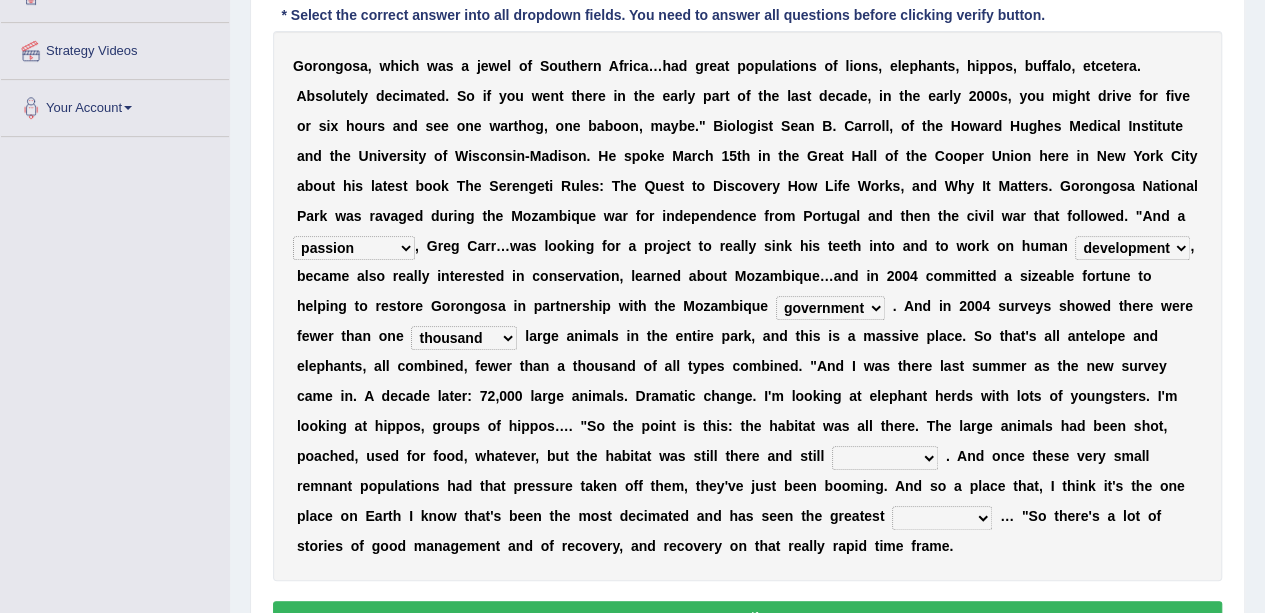 click on "assertive incidental compulsive productive" at bounding box center [885, 458] 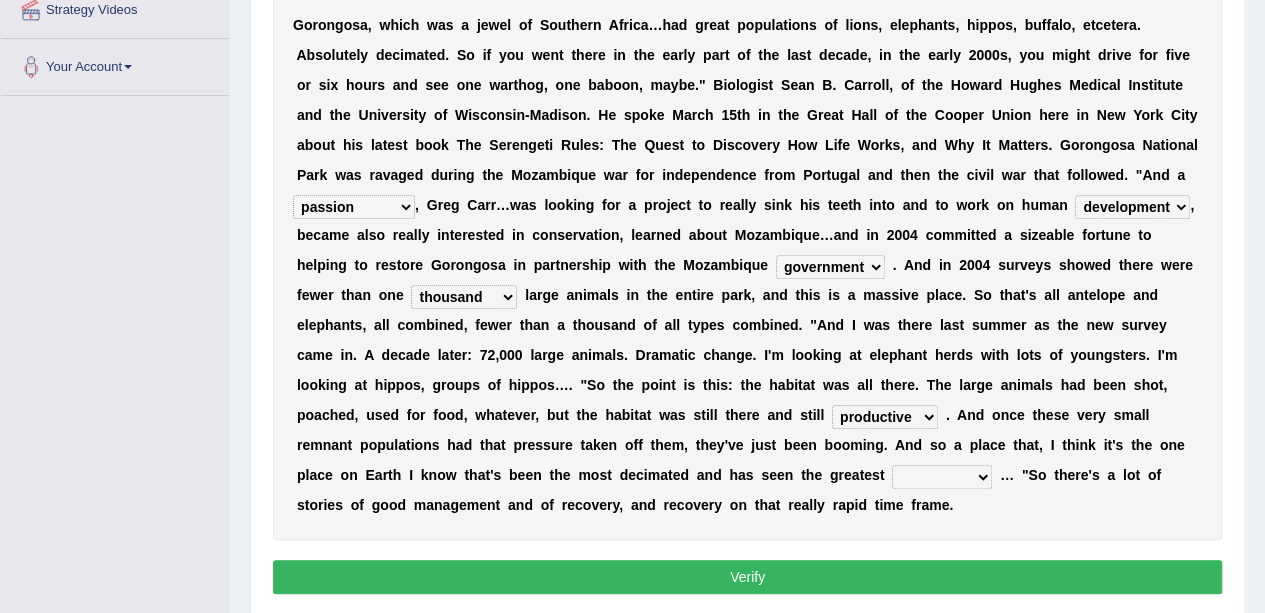 scroll, scrollTop: 403, scrollLeft: 0, axis: vertical 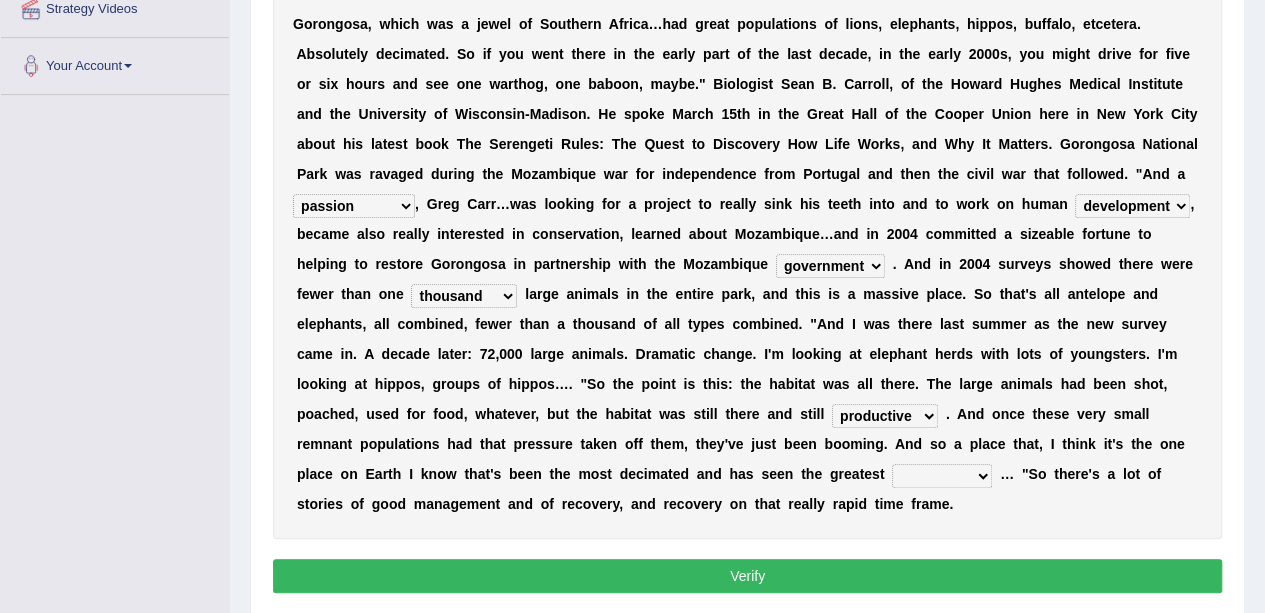 click on "recovery efficacy golly stumpy" at bounding box center [942, 476] 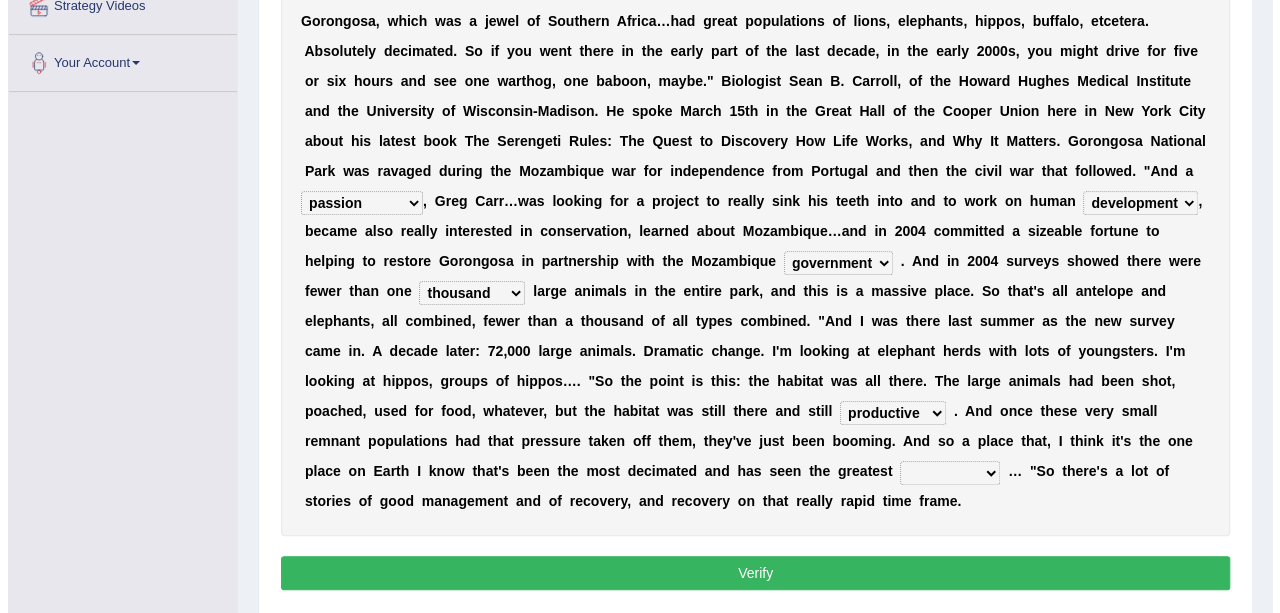 scroll, scrollTop: 407, scrollLeft: 0, axis: vertical 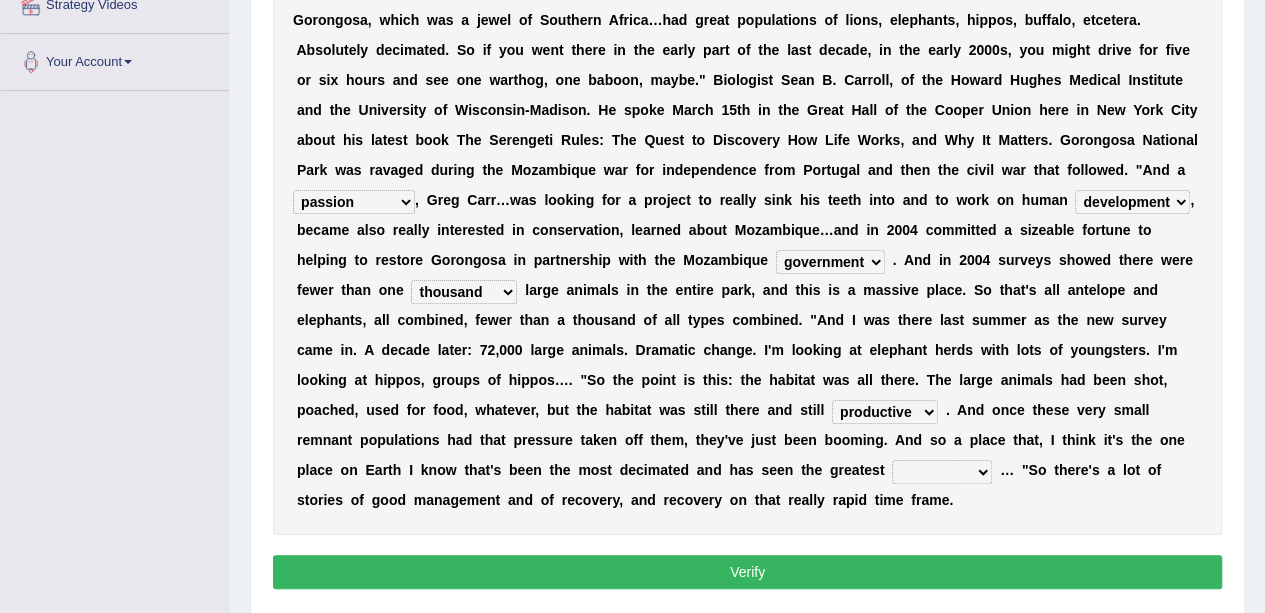click on "recovery efficacy golly stumpy" at bounding box center [942, 472] 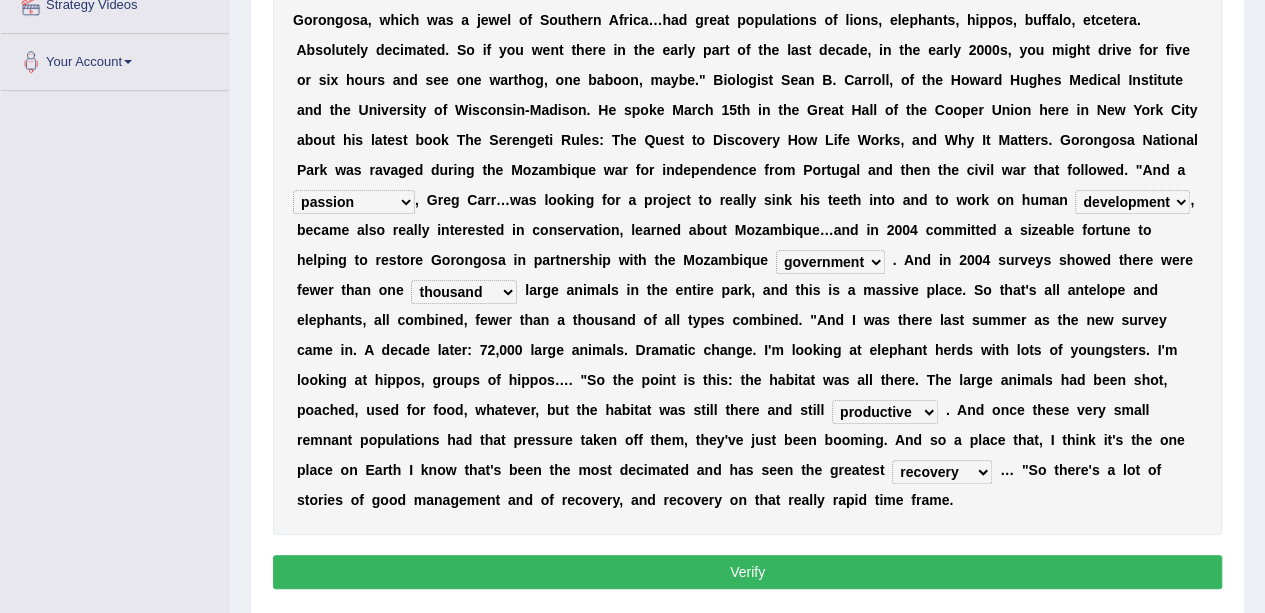 click on "Verify" at bounding box center [747, 572] 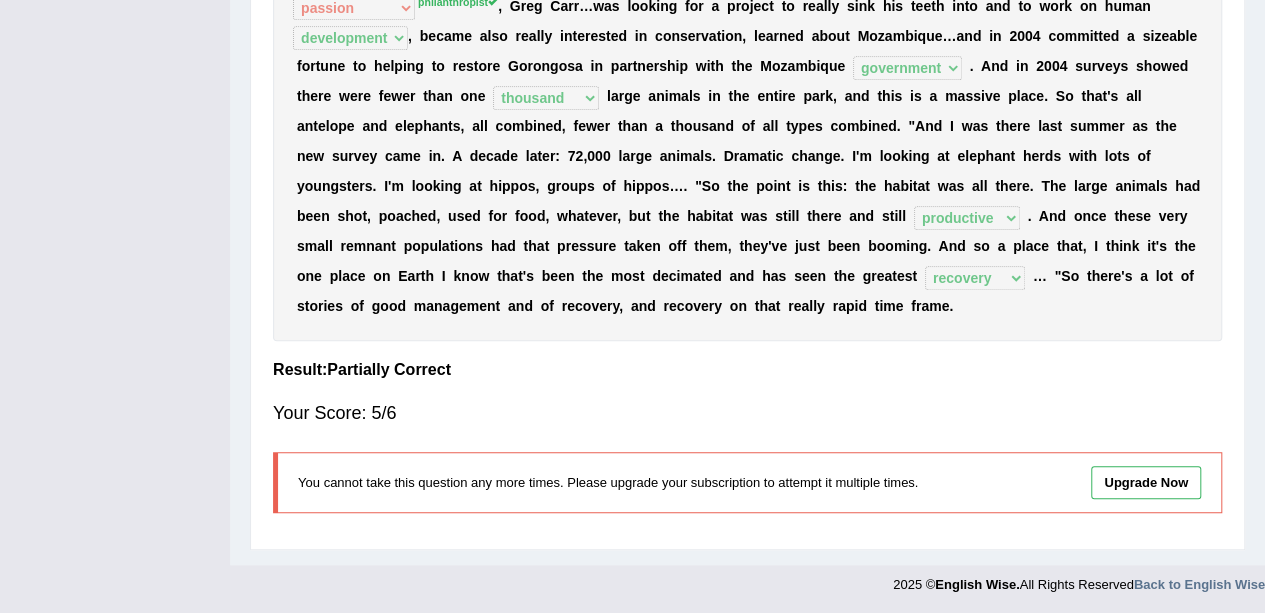 scroll, scrollTop: 0, scrollLeft: 0, axis: both 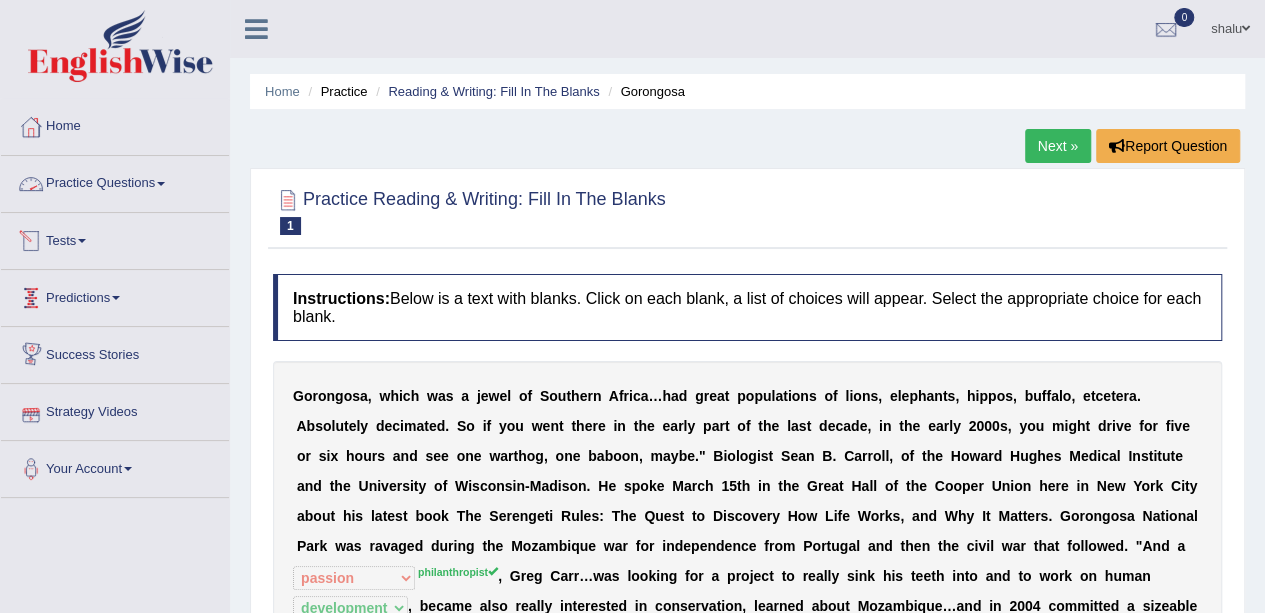 click on "Practice Questions" at bounding box center (115, 181) 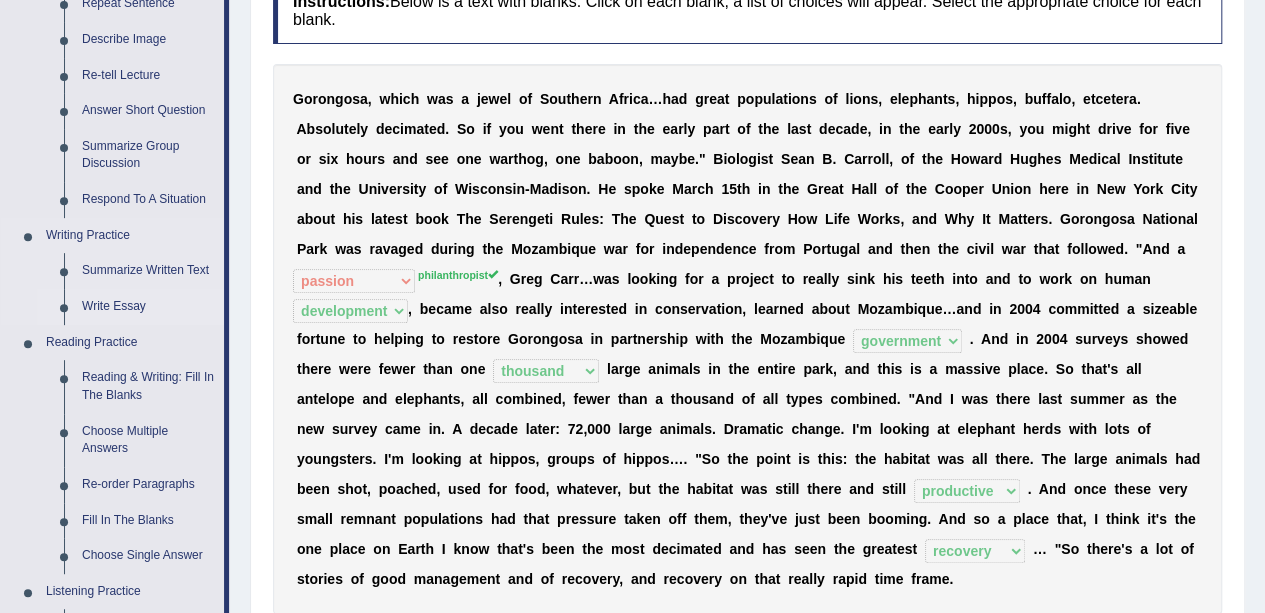 scroll, scrollTop: 307, scrollLeft: 0, axis: vertical 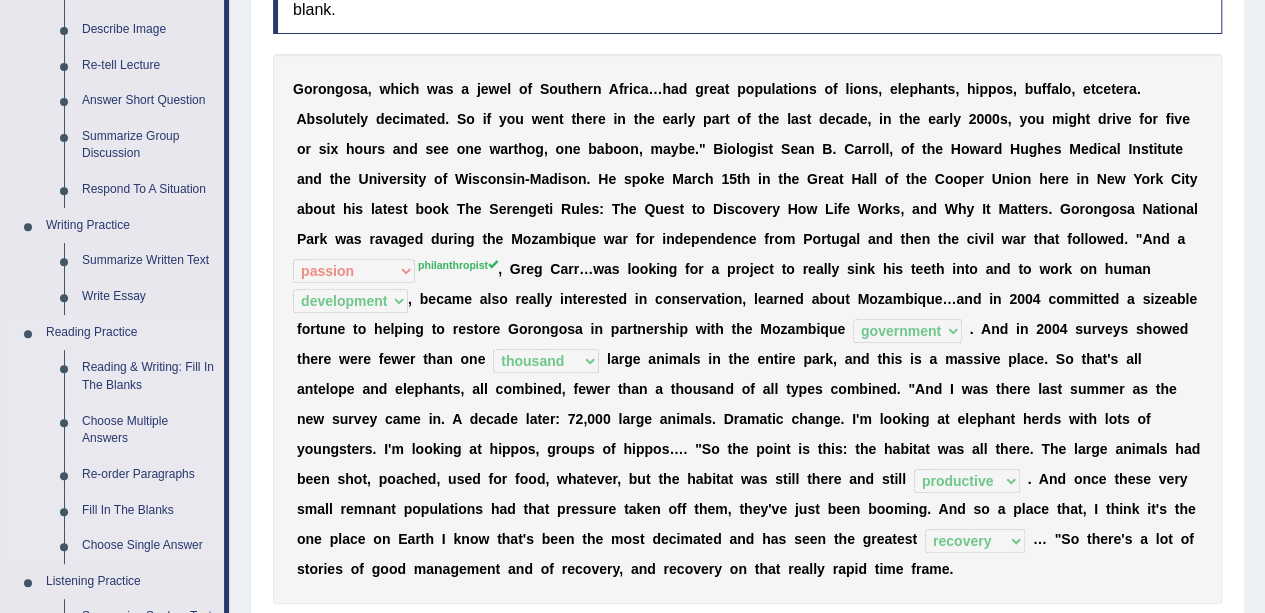 click on "Choose Multiple Answers" at bounding box center (148, 430) 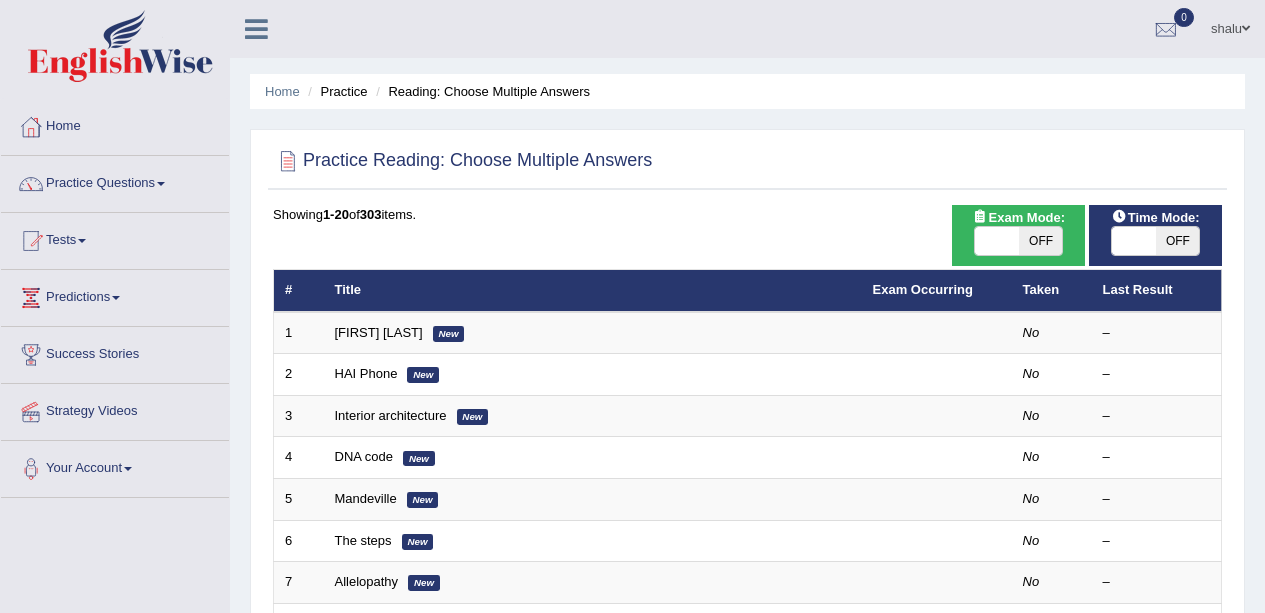 scroll, scrollTop: 0, scrollLeft: 0, axis: both 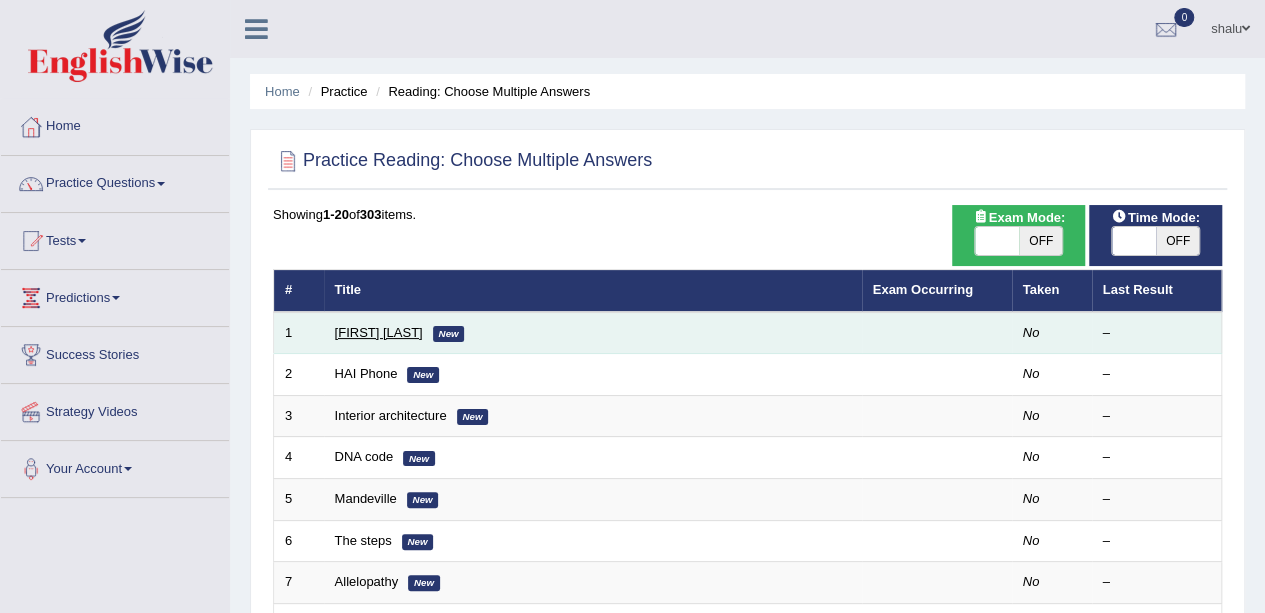 click on "[FIRST] [LAST]" at bounding box center [379, 332] 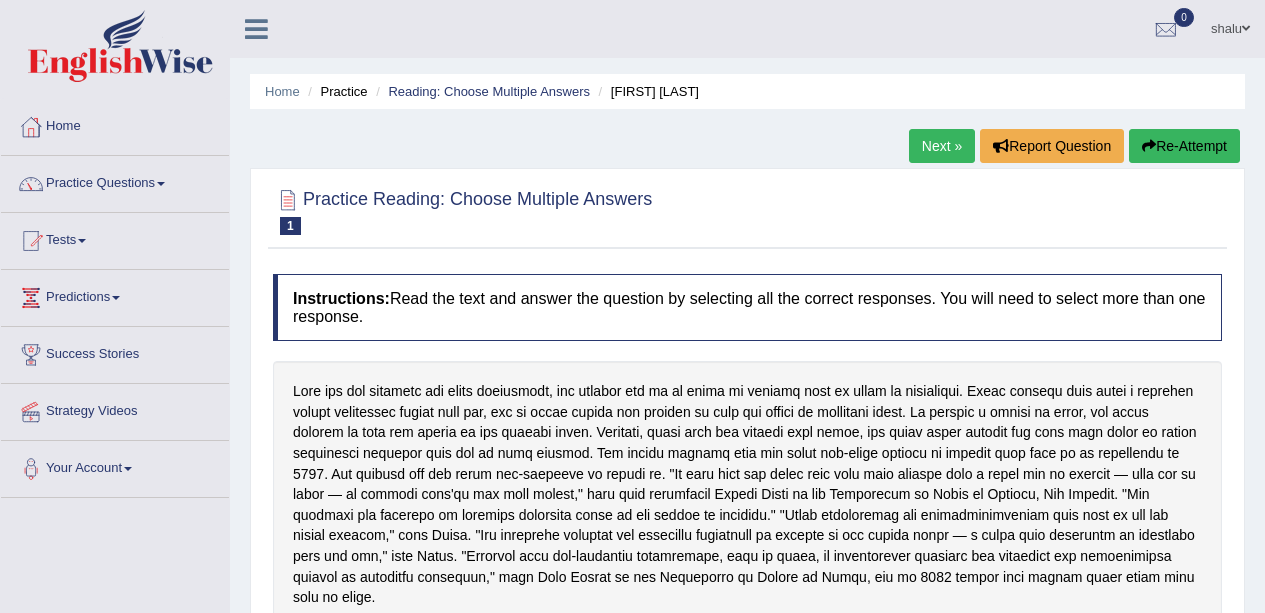 scroll, scrollTop: 18, scrollLeft: 0, axis: vertical 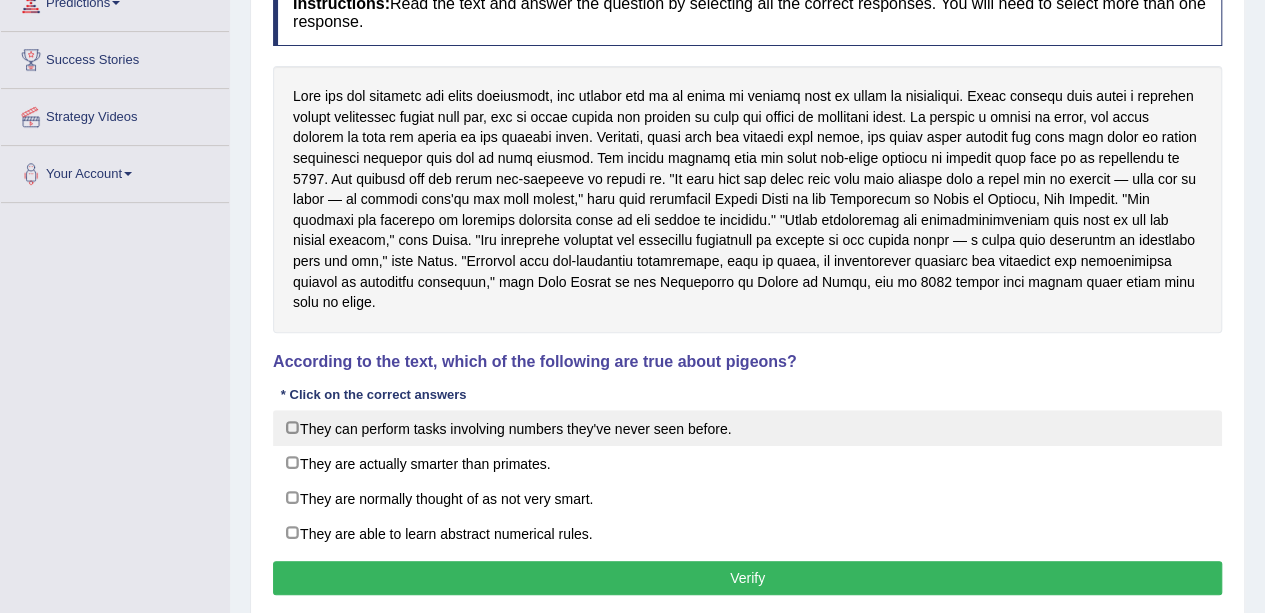 click on "They can perform tasks involving numbers they've never seen before." at bounding box center (747, 428) 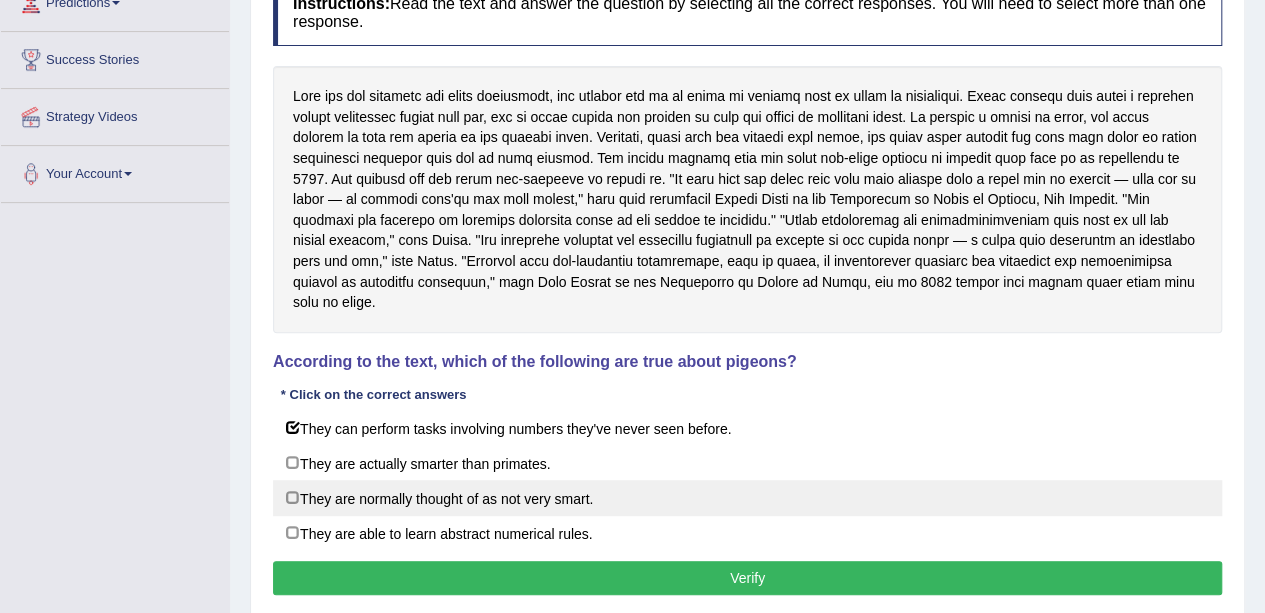 click on "They are normally thought of as not very smart." at bounding box center (747, 498) 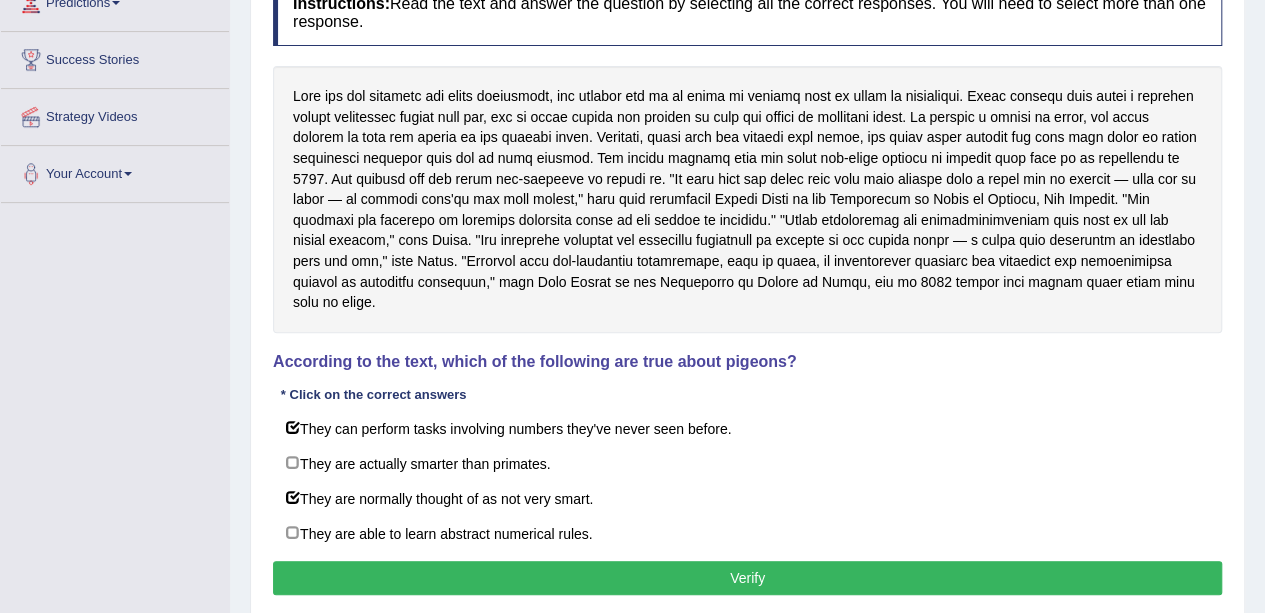 click on "Verify" at bounding box center (747, 578) 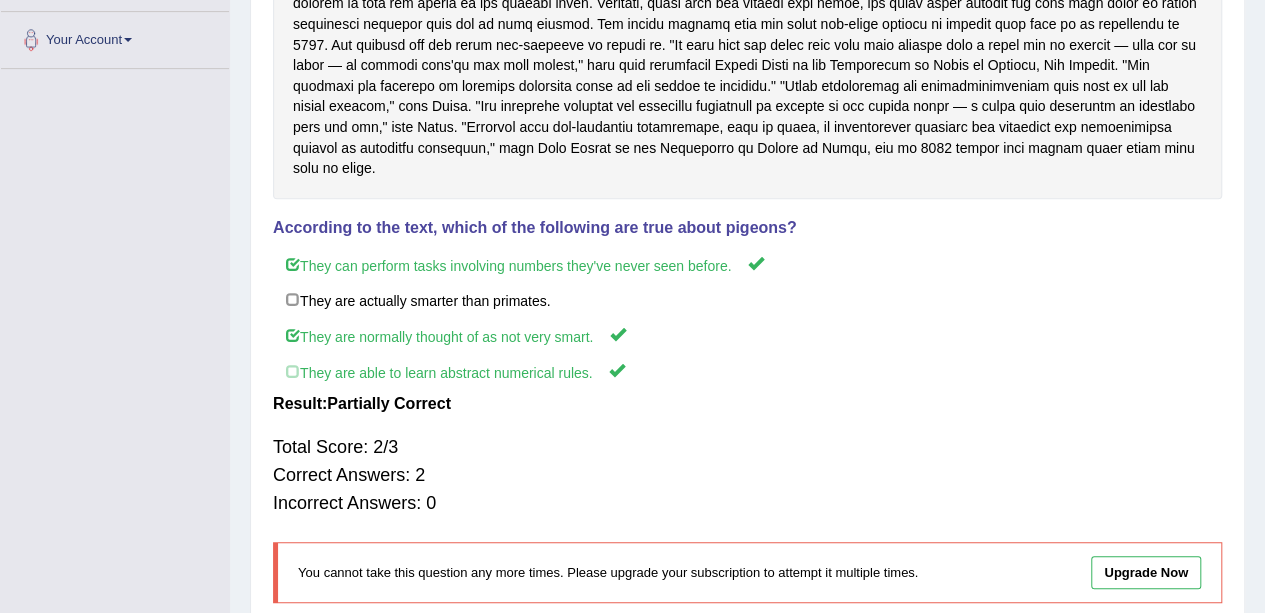 scroll, scrollTop: 0, scrollLeft: 0, axis: both 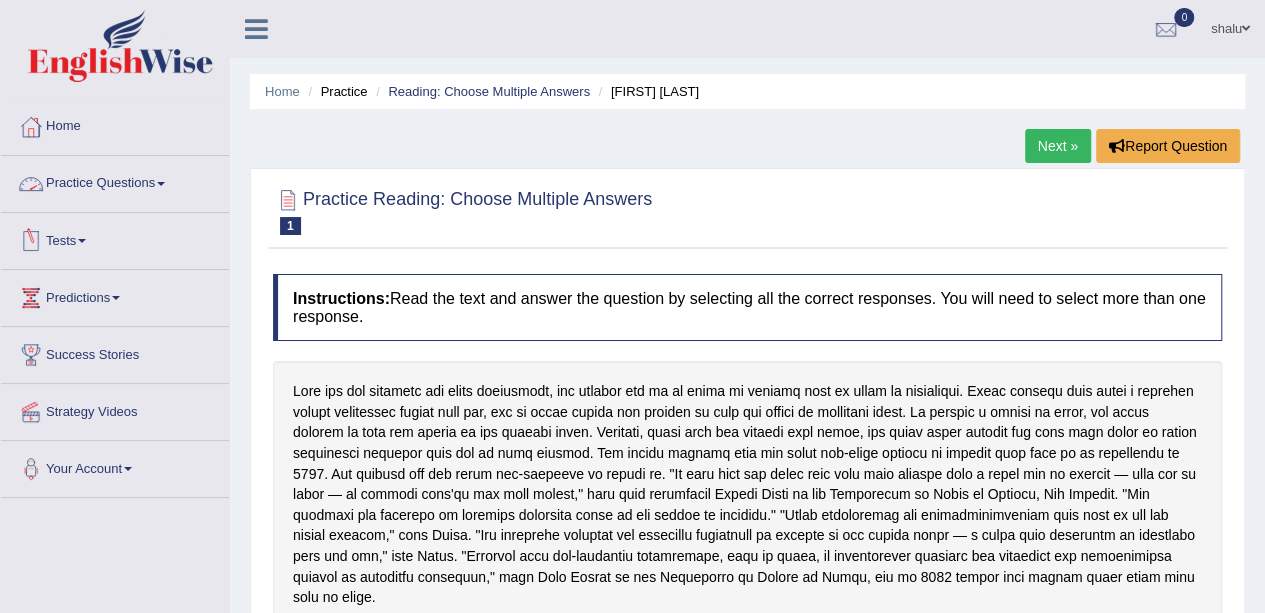 click on "Practice Questions" at bounding box center [115, 181] 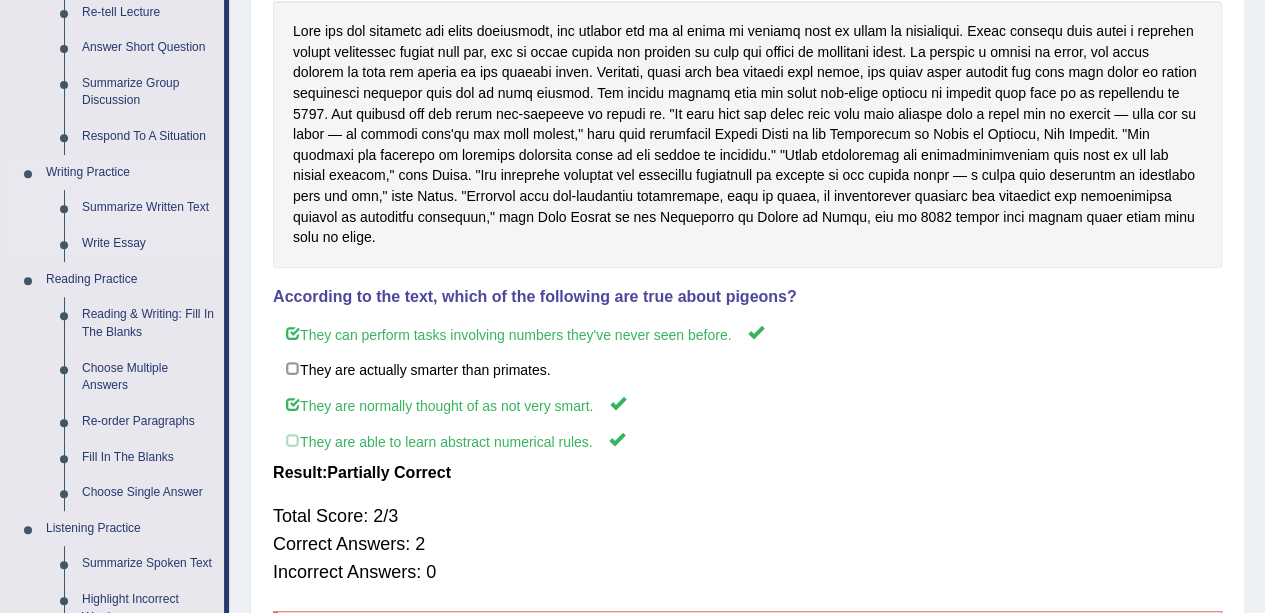 scroll, scrollTop: 361, scrollLeft: 0, axis: vertical 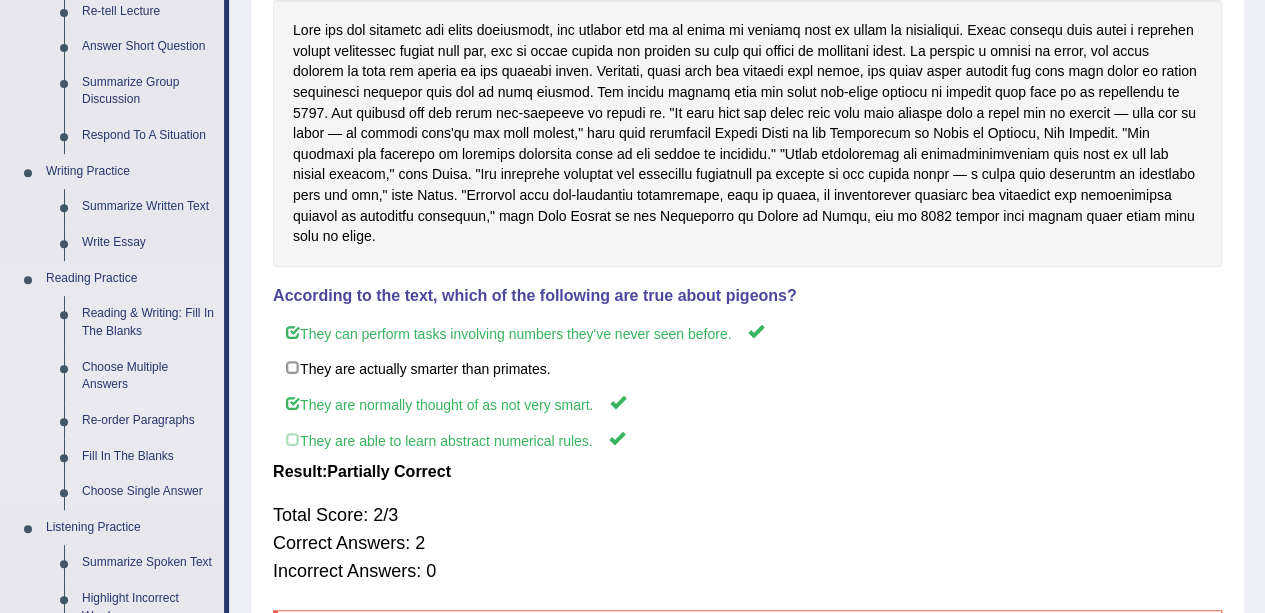 click on "Re-order Paragraphs" at bounding box center (148, 421) 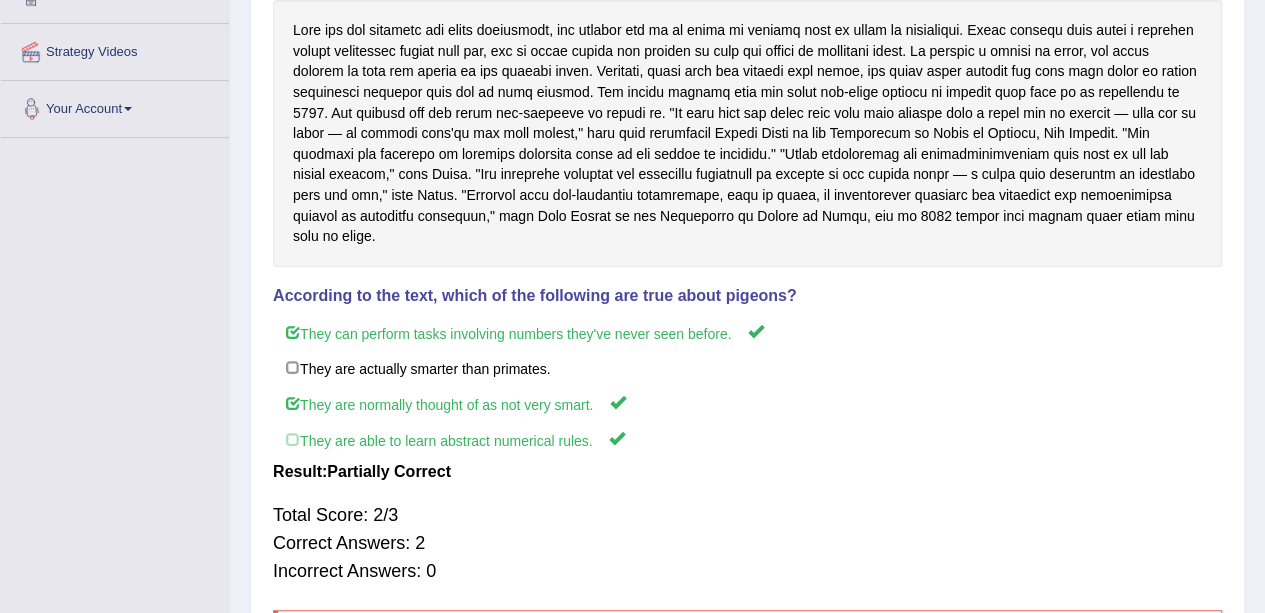 scroll, scrollTop: 365, scrollLeft: 0, axis: vertical 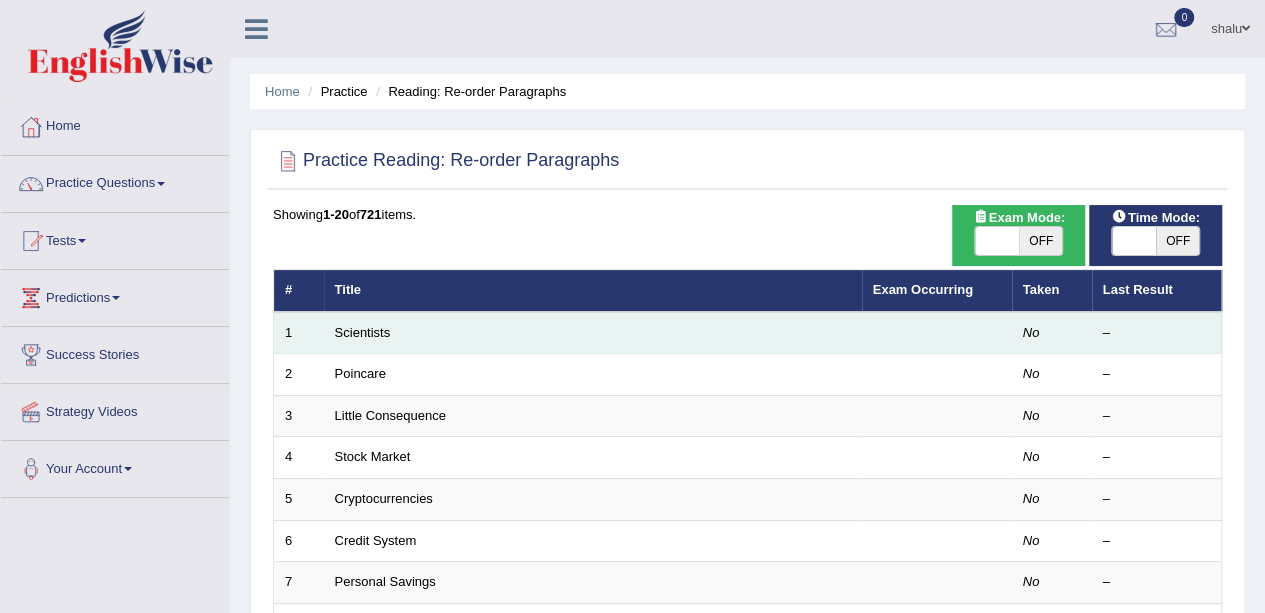 click on "Scientists" at bounding box center [593, 333] 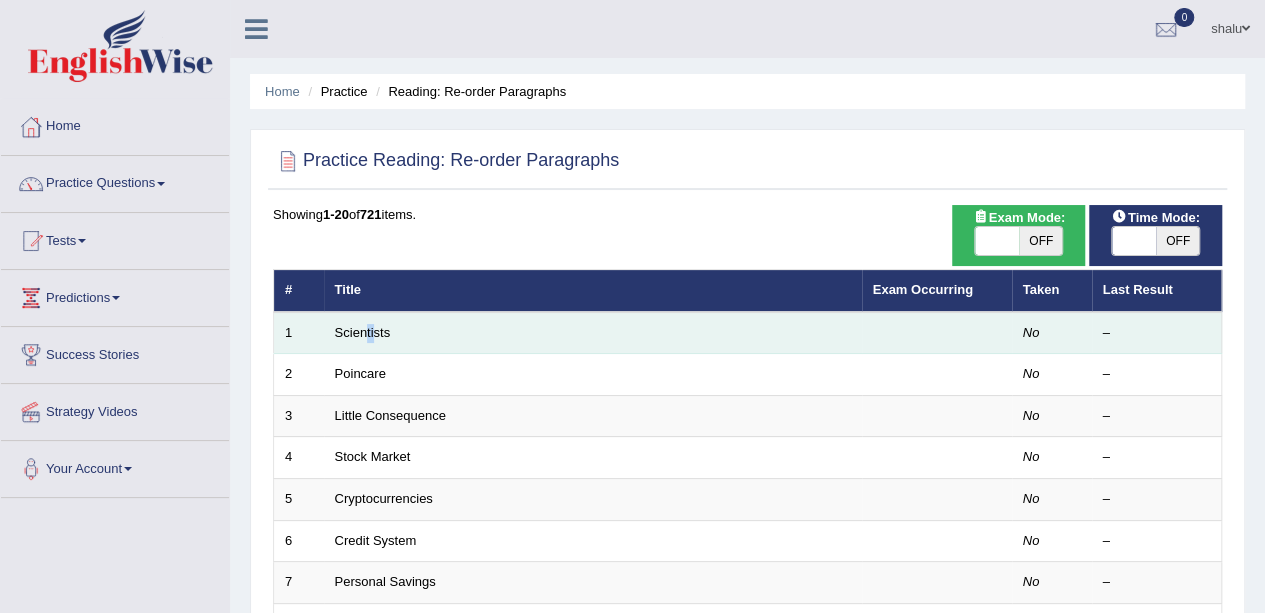 click on "Scientists" at bounding box center (593, 333) 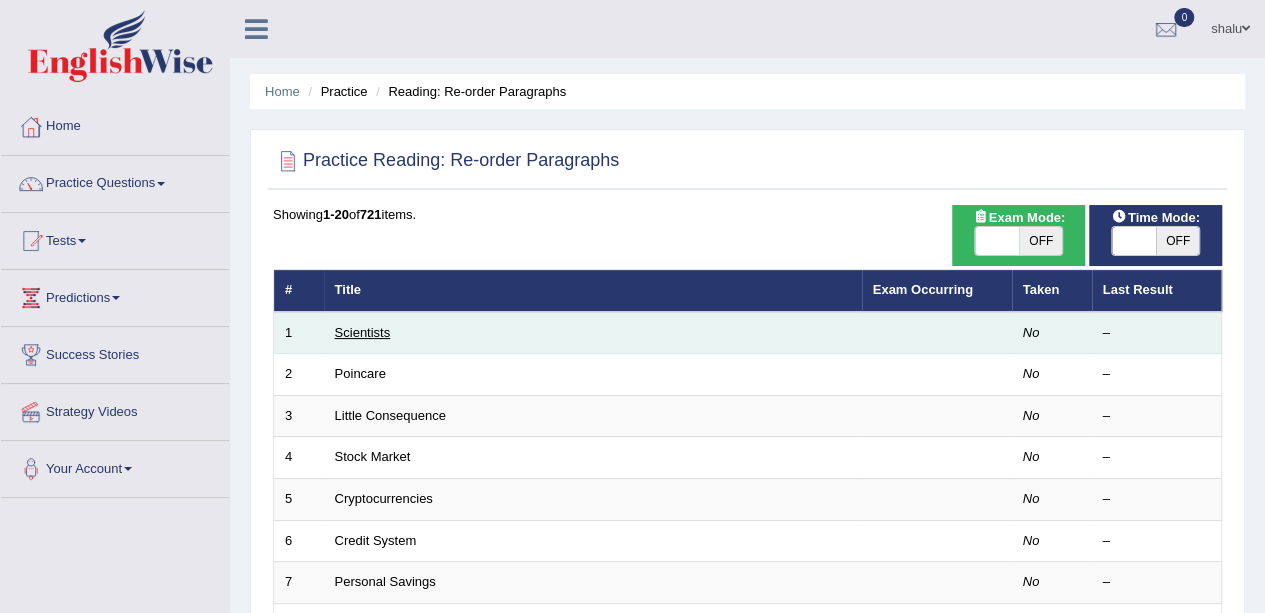 click on "Scientists" at bounding box center (363, 332) 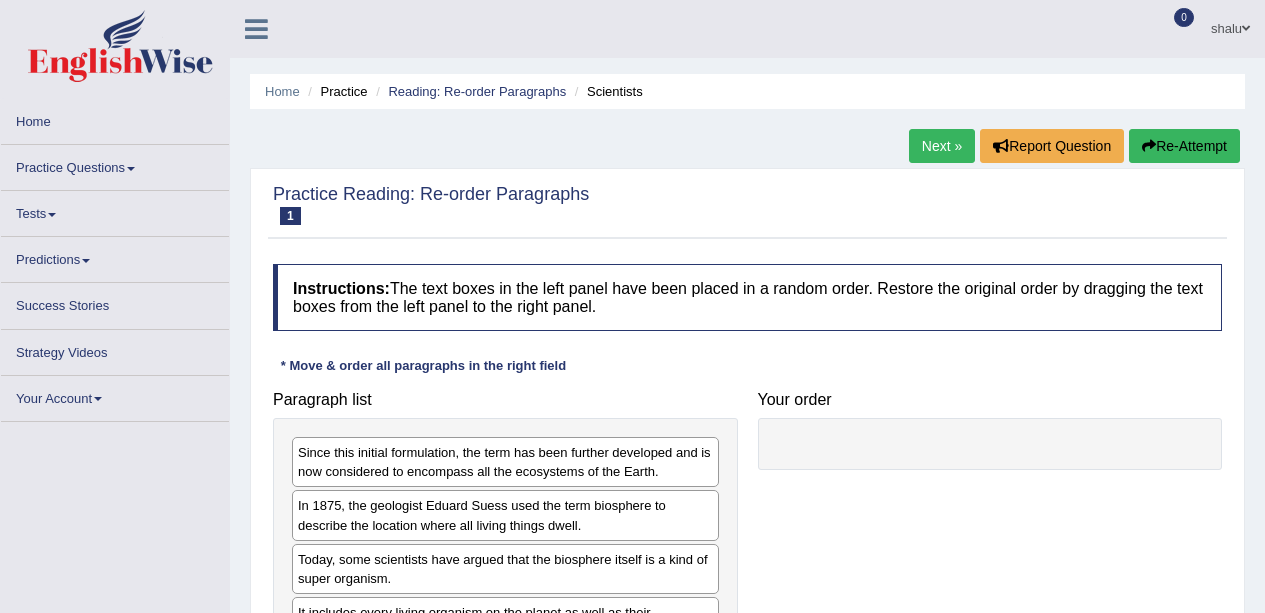 scroll, scrollTop: 298, scrollLeft: 0, axis: vertical 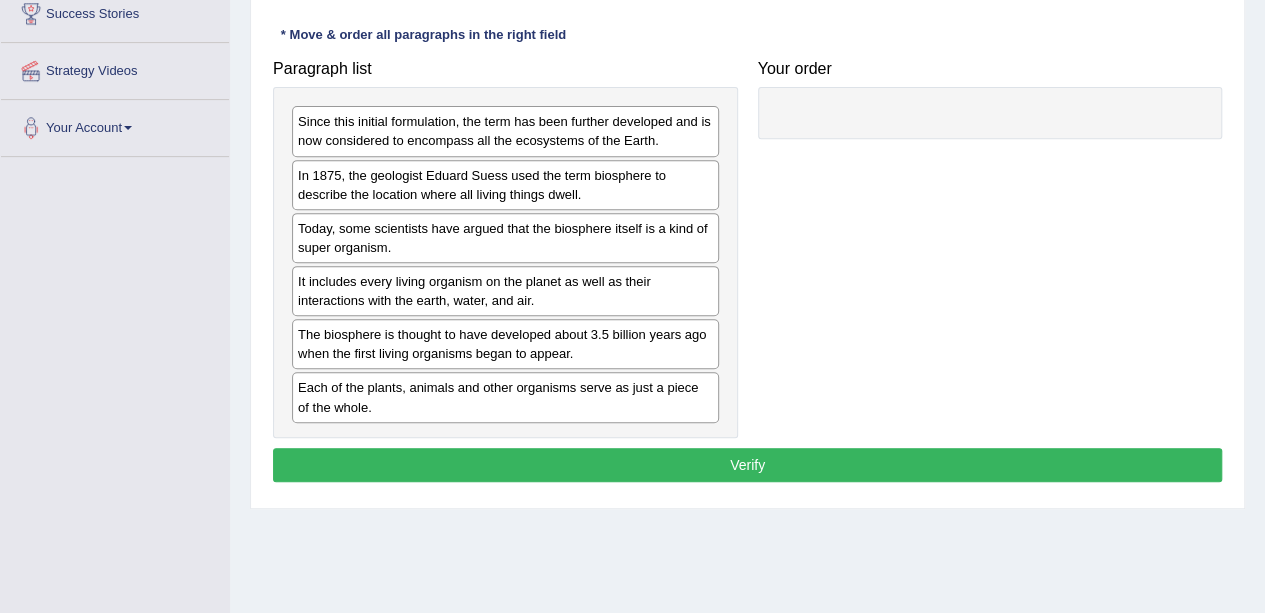 click on "In 1875, the geologist Eduard Suess used the term biosphere to describe the location where all living things dwell." at bounding box center (505, 185) 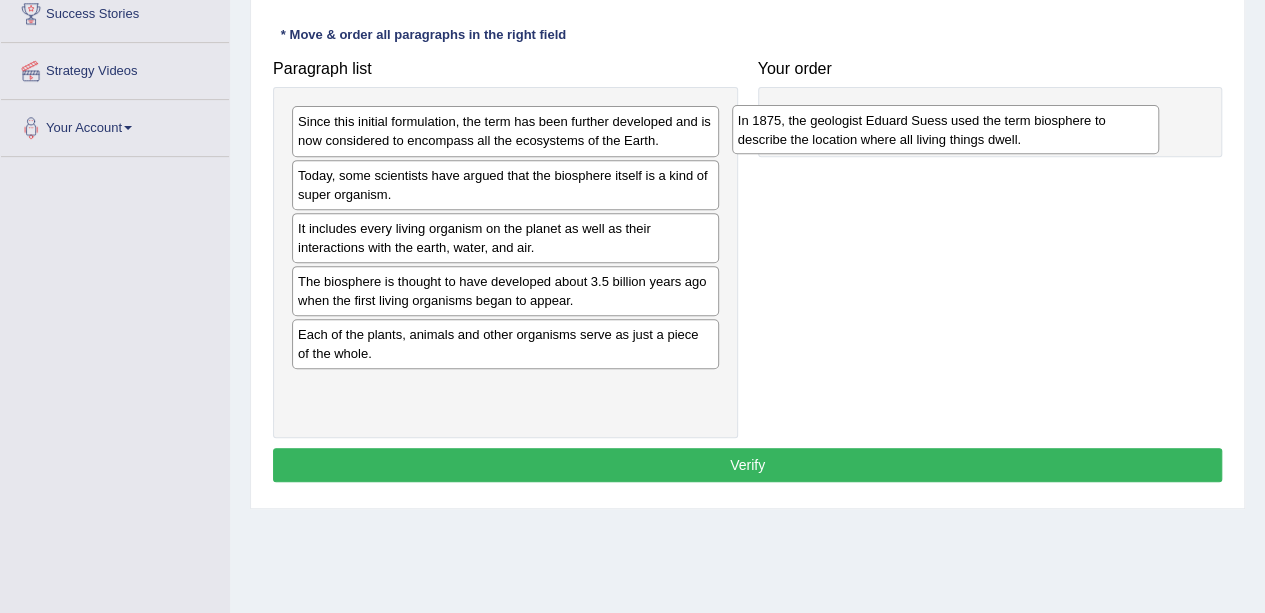 drag, startPoint x: 670, startPoint y: 180, endPoint x: 1110, endPoint y: 125, distance: 443.42416 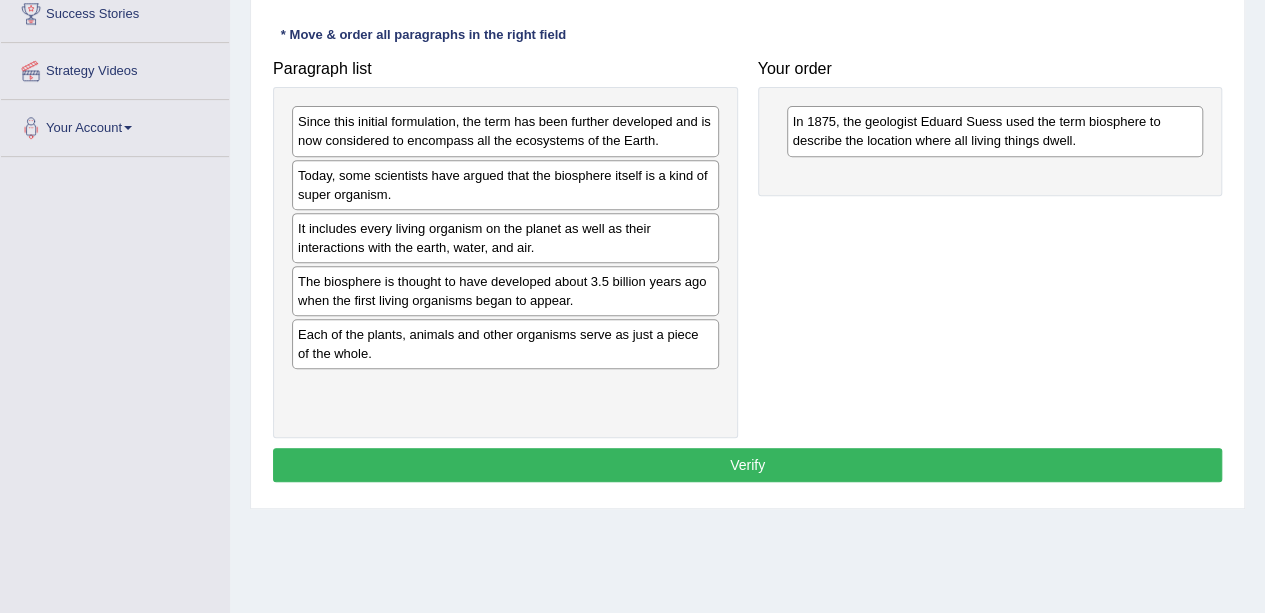 click on "Since this initial formulation, the term has been further developed and is now considered to encompass all the ecosystems of the Earth." at bounding box center [505, 131] 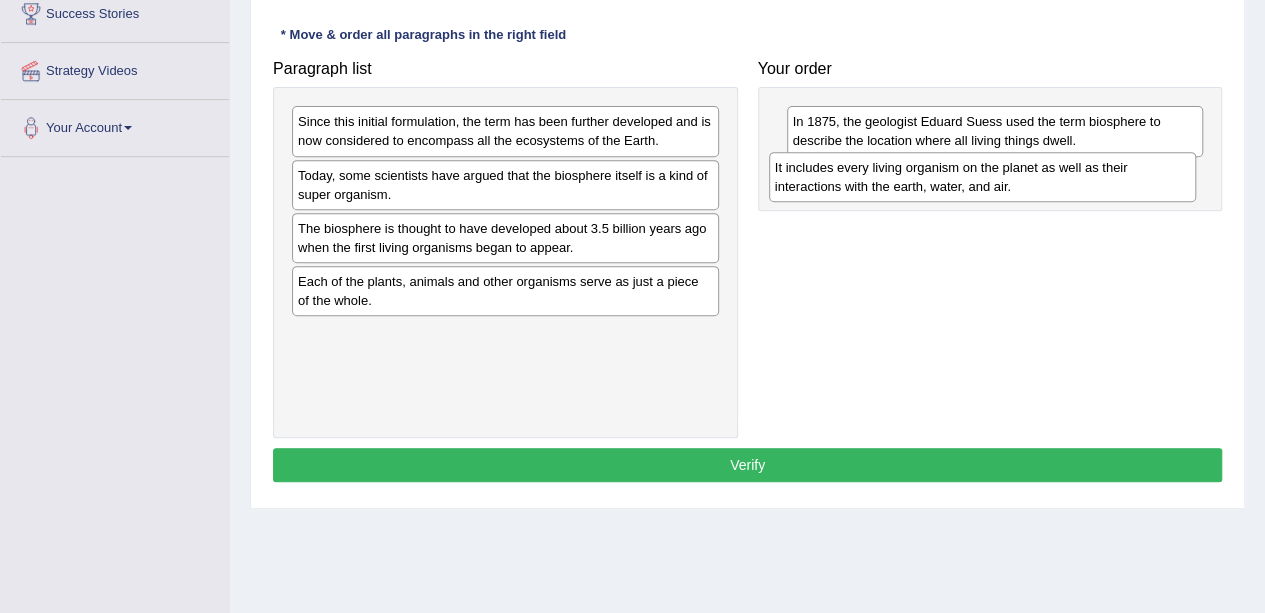 drag, startPoint x: 689, startPoint y: 226, endPoint x: 1166, endPoint y: 167, distance: 480.635 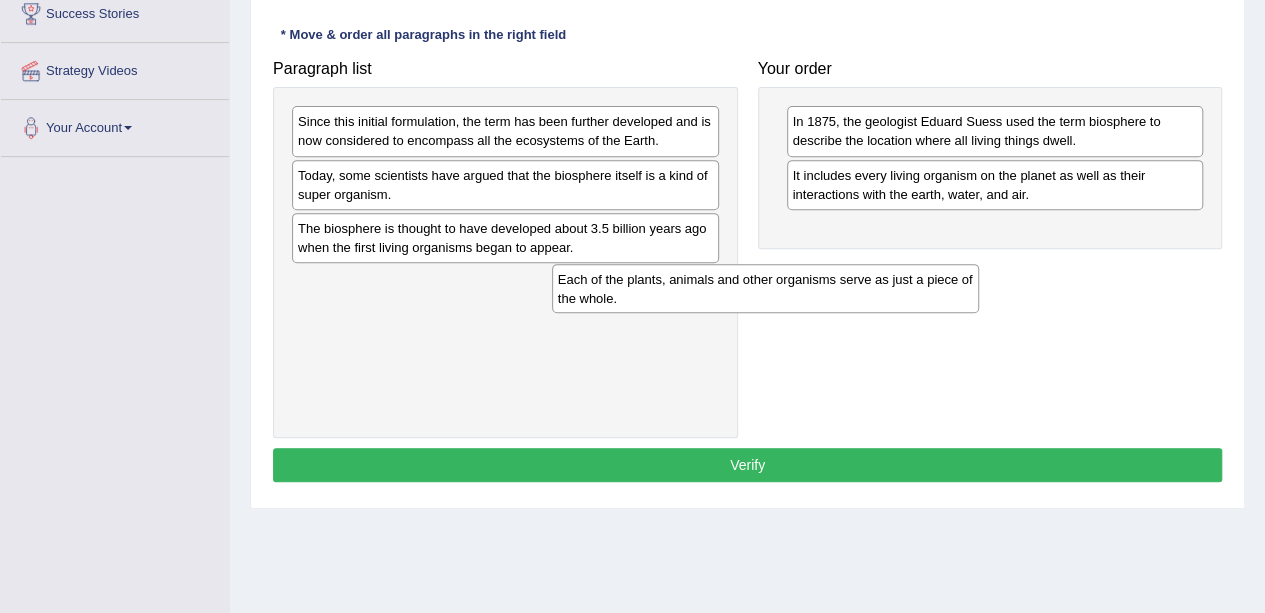 drag, startPoint x: 544, startPoint y: 289, endPoint x: 979, endPoint y: 276, distance: 435.1942 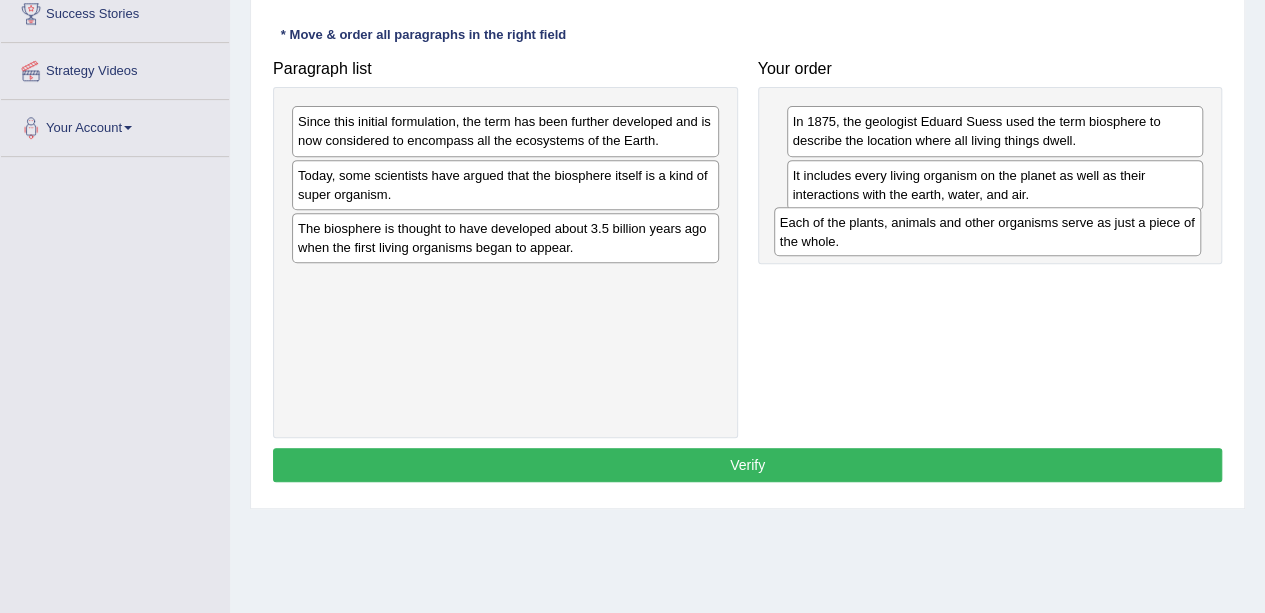 drag, startPoint x: 676, startPoint y: 281, endPoint x: 1184, endPoint y: 233, distance: 510.26266 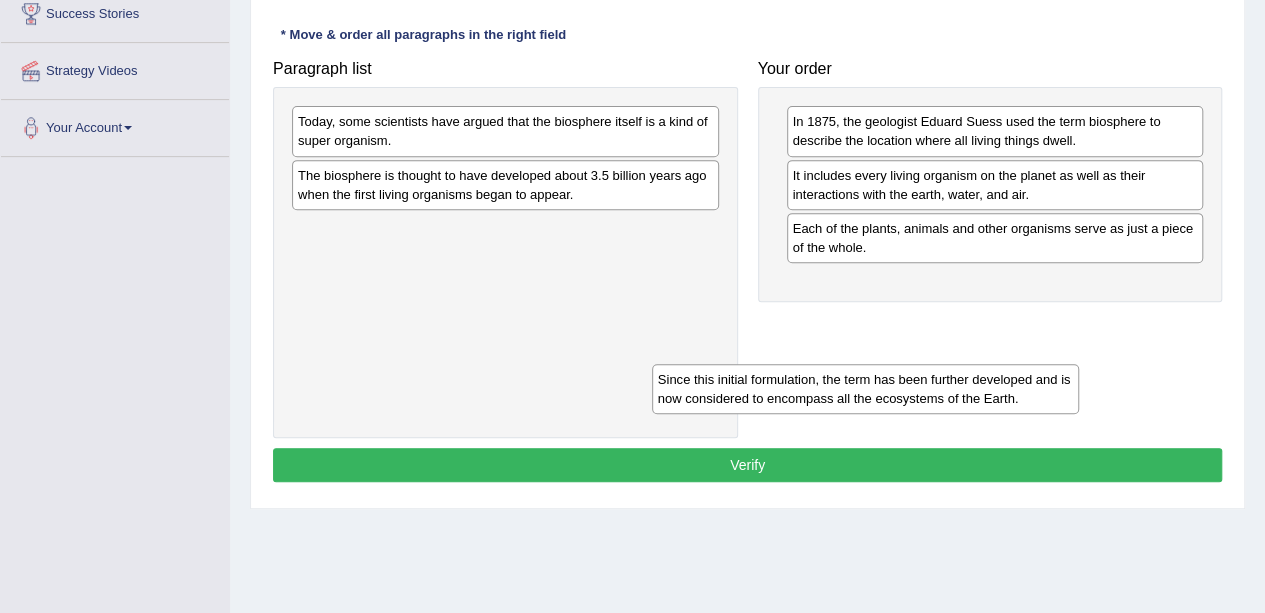 drag, startPoint x: 626, startPoint y: 147, endPoint x: 1042, endPoint y: 409, distance: 491.62994 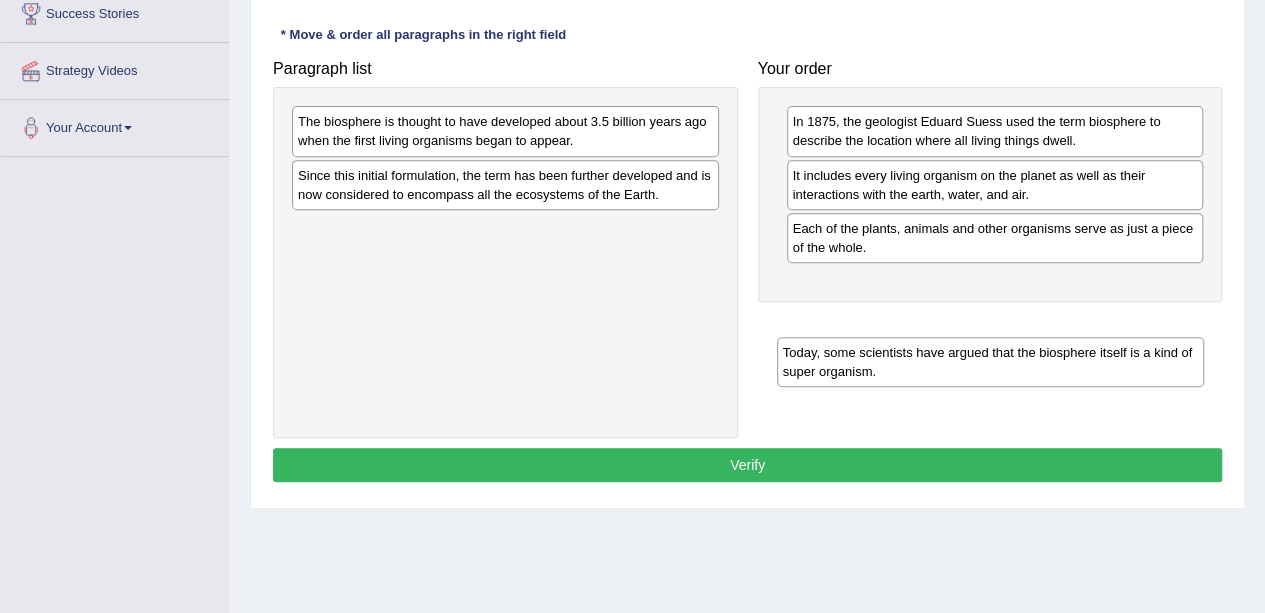 drag, startPoint x: 626, startPoint y: 133, endPoint x: 1170, endPoint y: 280, distance: 563.5113 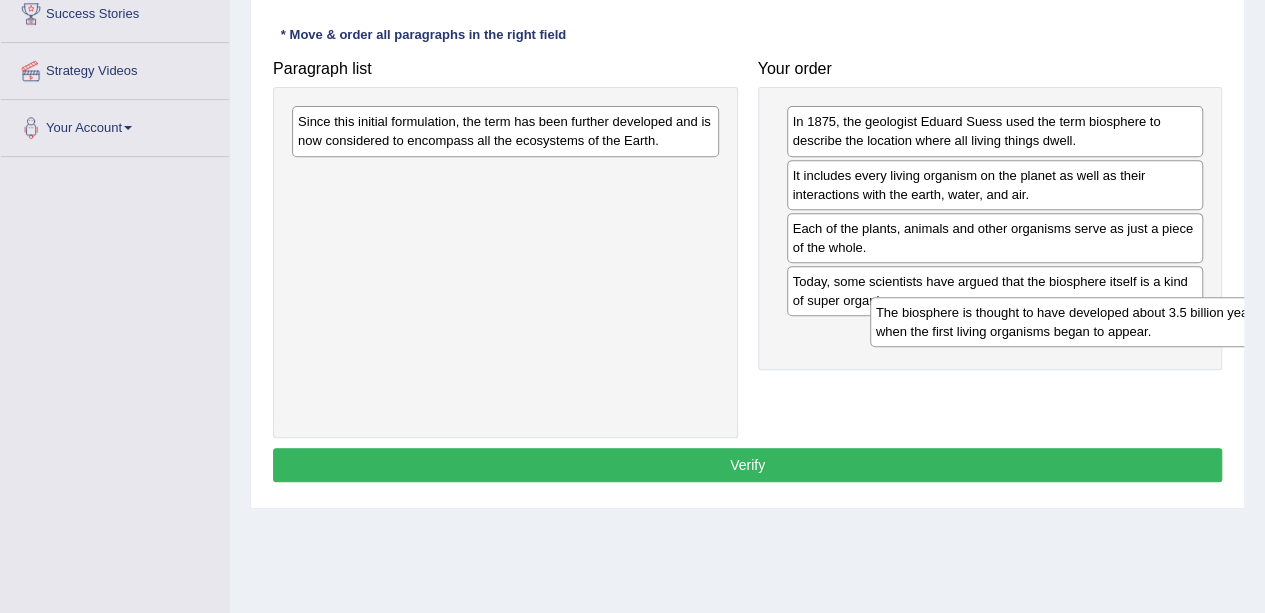 drag, startPoint x: 607, startPoint y: 115, endPoint x: 1102, endPoint y: 281, distance: 522.0929 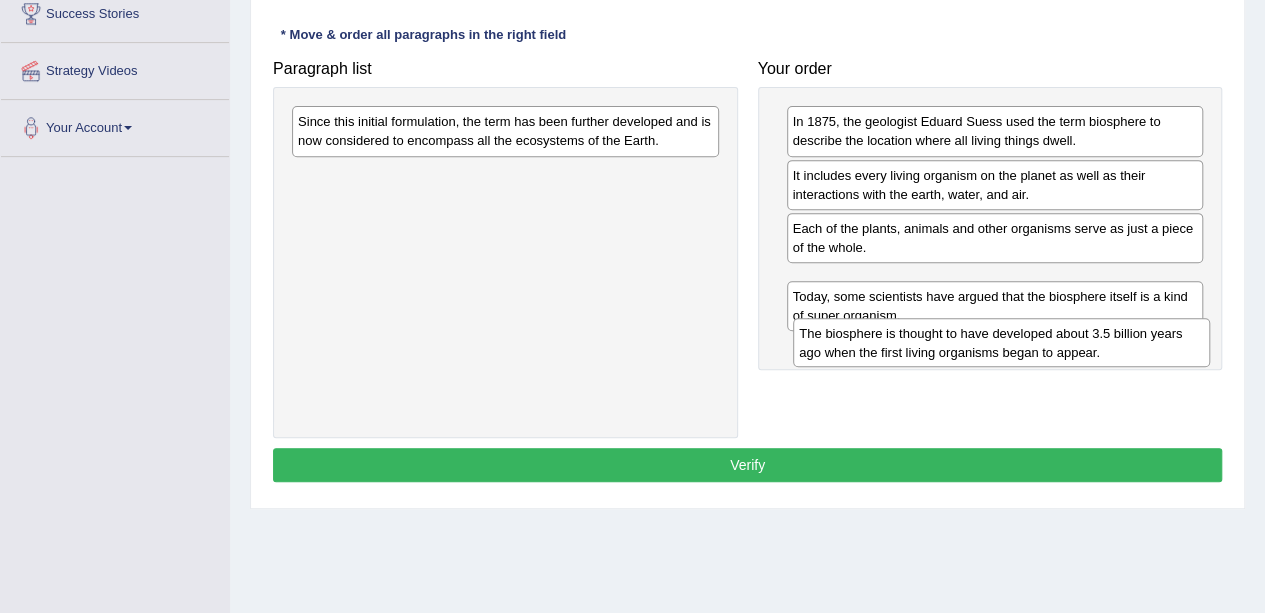 drag, startPoint x: 1073, startPoint y: 281, endPoint x: 1082, endPoint y: 343, distance: 62.649822 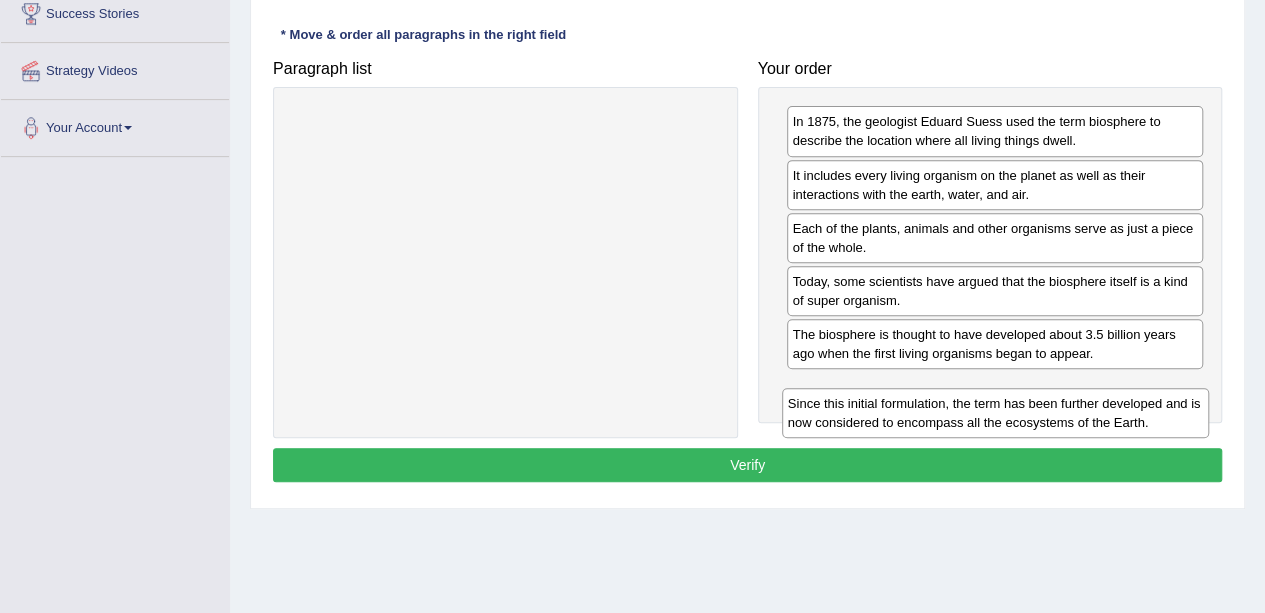 drag, startPoint x: 694, startPoint y: 126, endPoint x: 1178, endPoint y: 393, distance: 552.7612 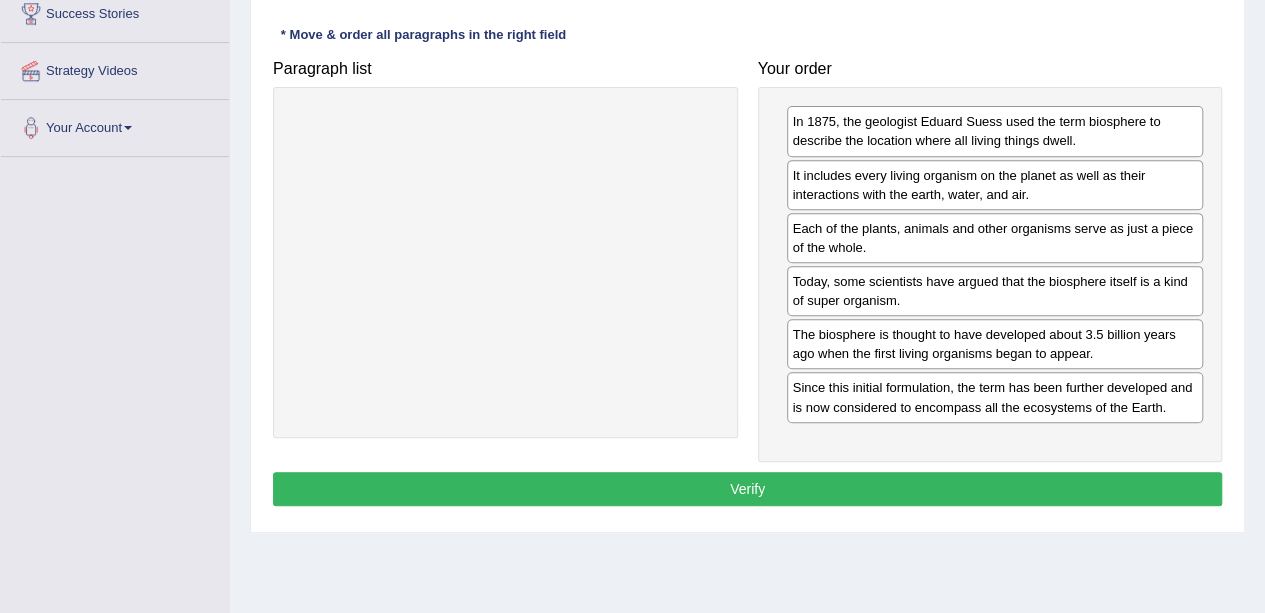 click on "Verify" at bounding box center [747, 489] 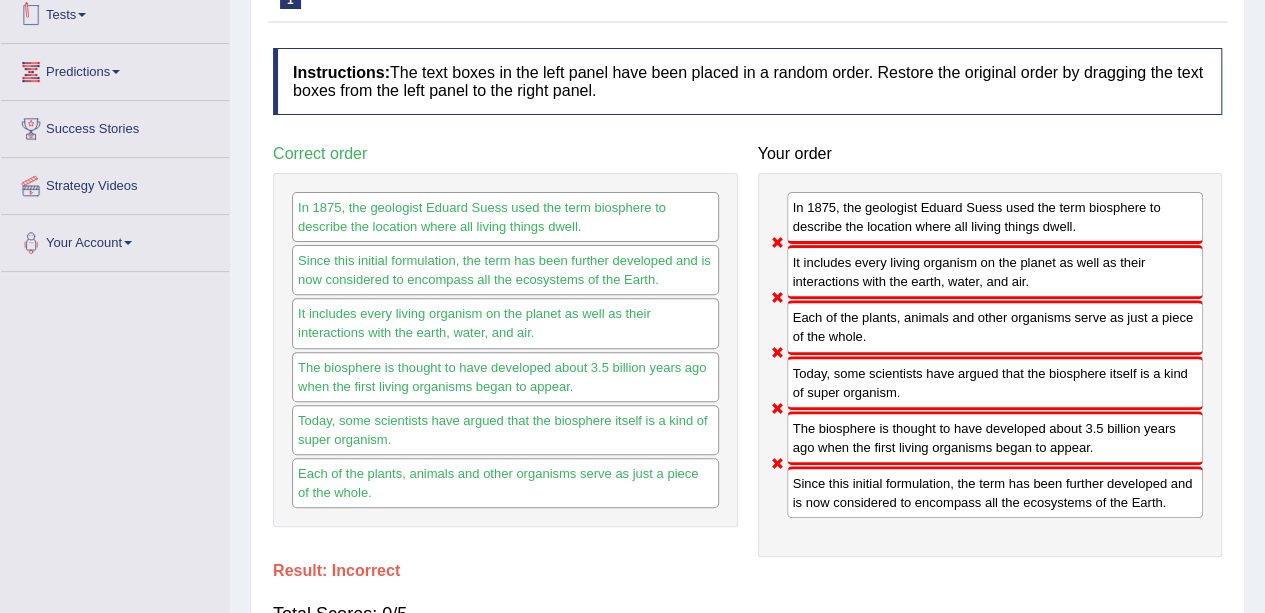 scroll, scrollTop: 0, scrollLeft: 0, axis: both 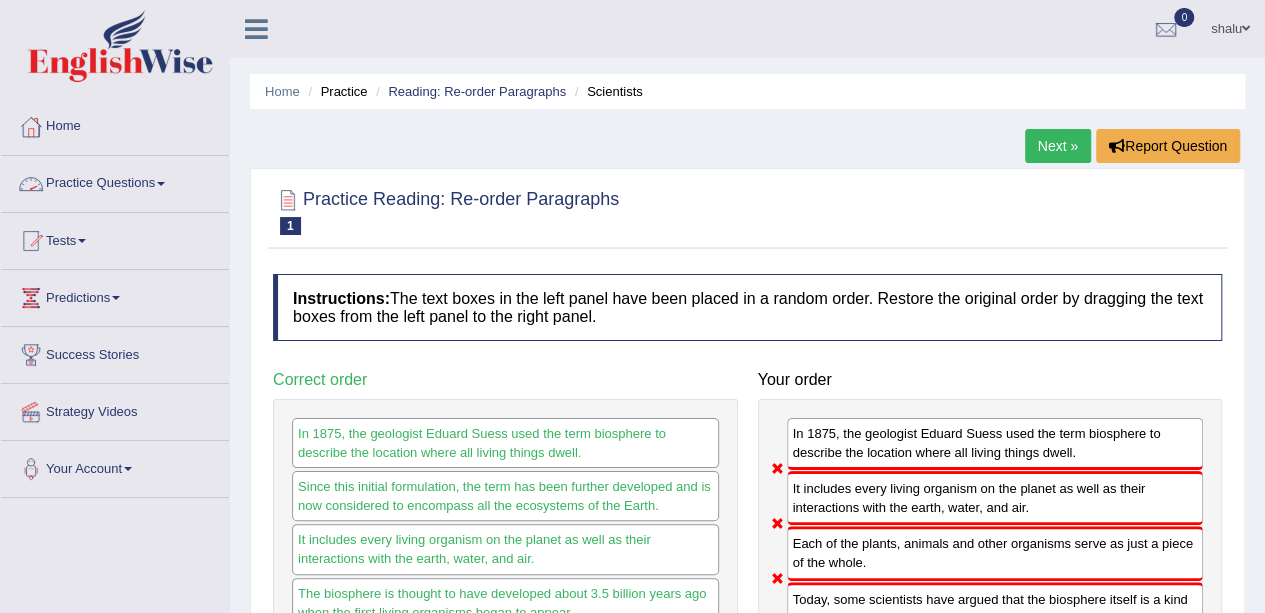 click on "Practice Questions" at bounding box center (115, 181) 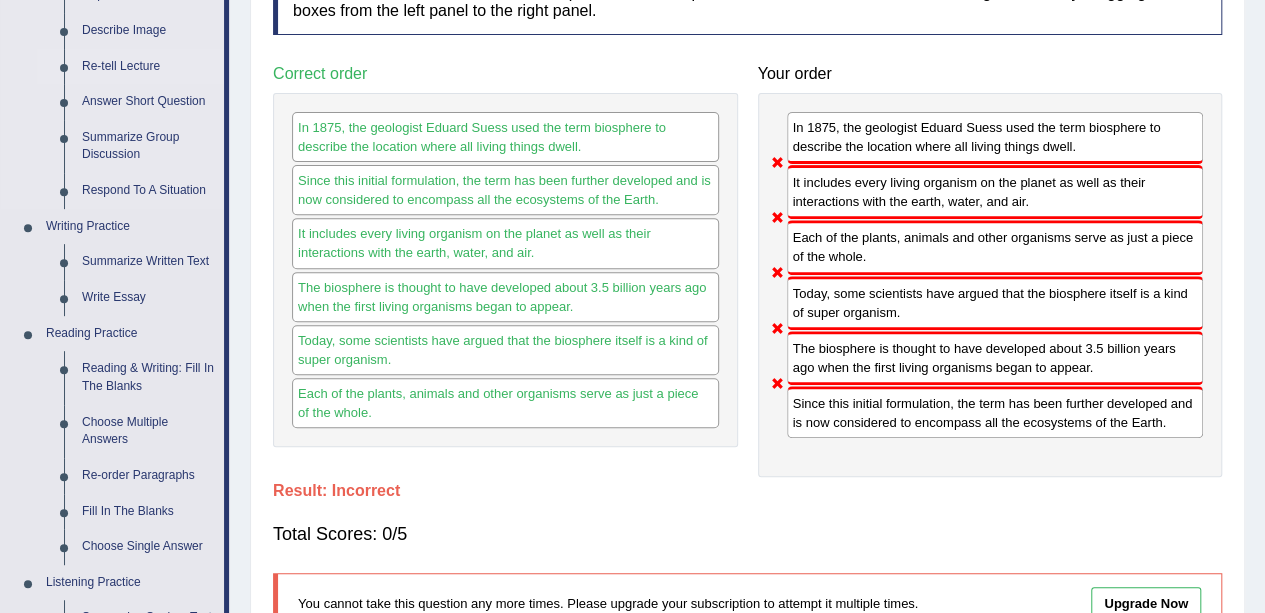 scroll, scrollTop: 532, scrollLeft: 0, axis: vertical 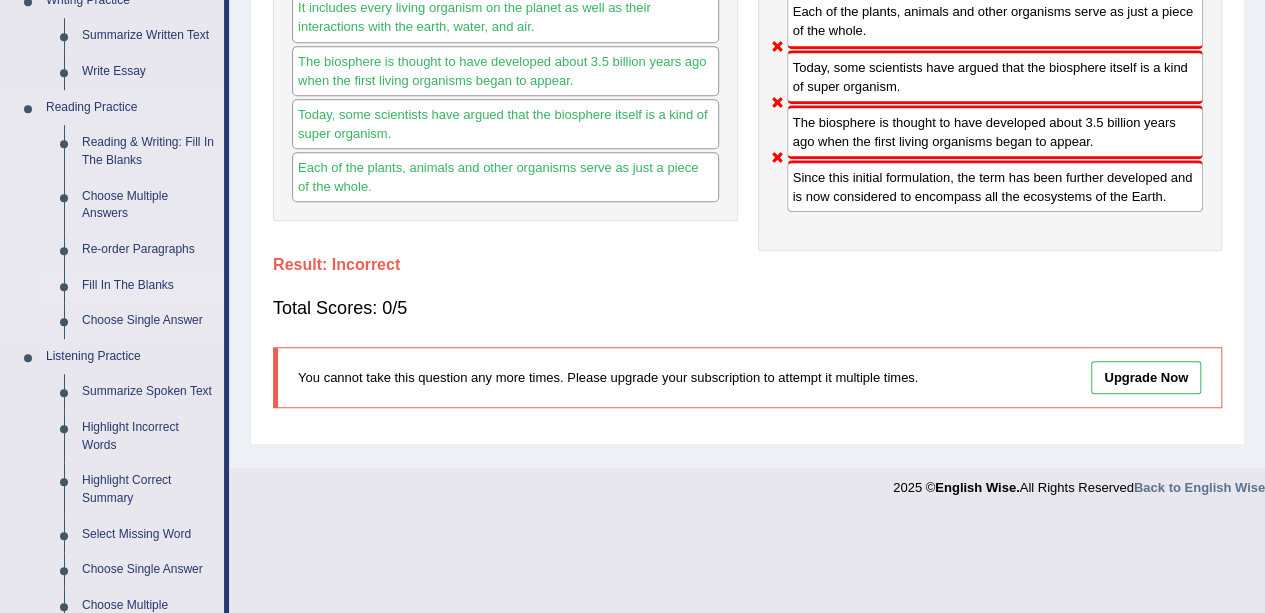 click on "Fill In The Blanks" at bounding box center [148, 286] 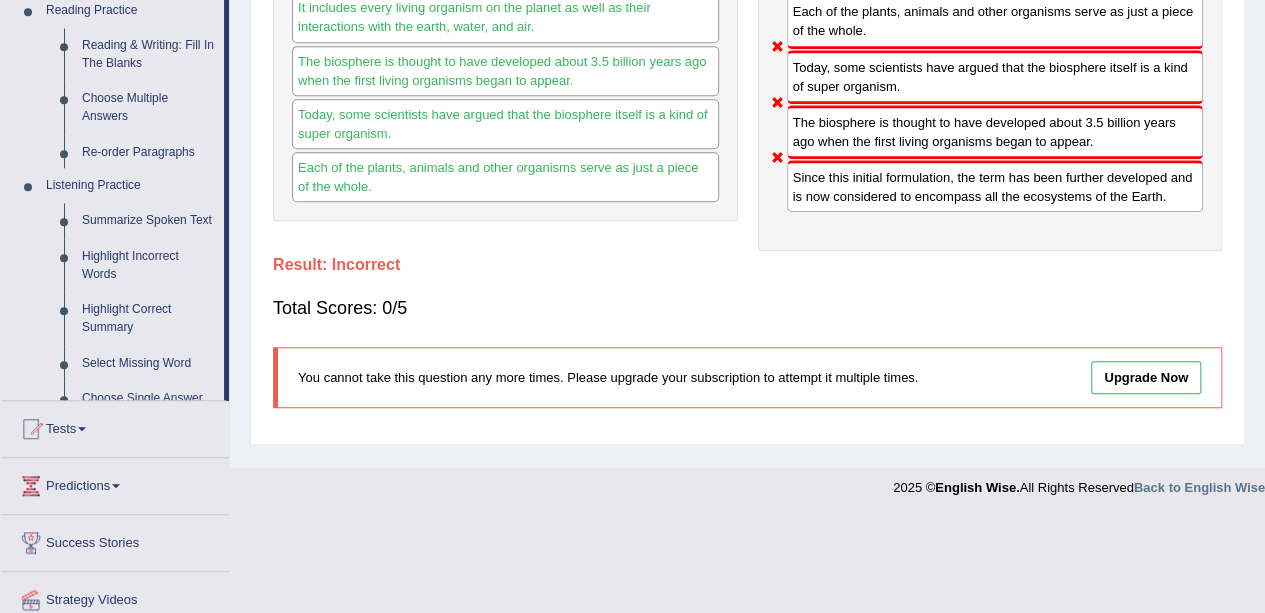 scroll, scrollTop: 387, scrollLeft: 0, axis: vertical 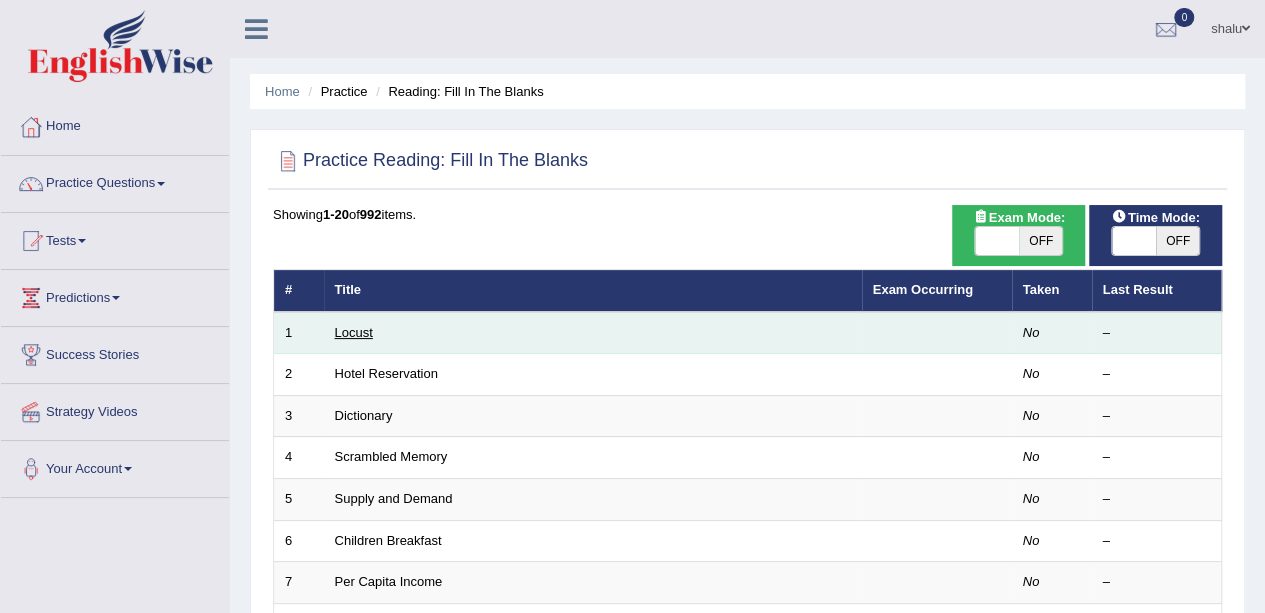 click on "Locust" at bounding box center [354, 332] 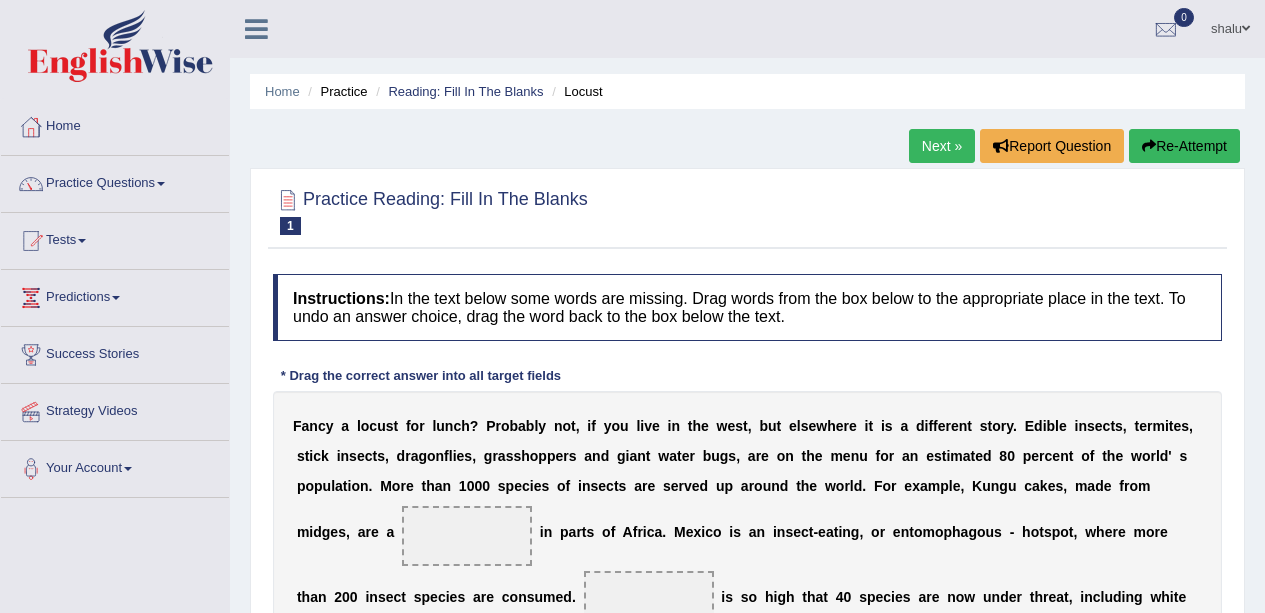 scroll, scrollTop: 0, scrollLeft: 0, axis: both 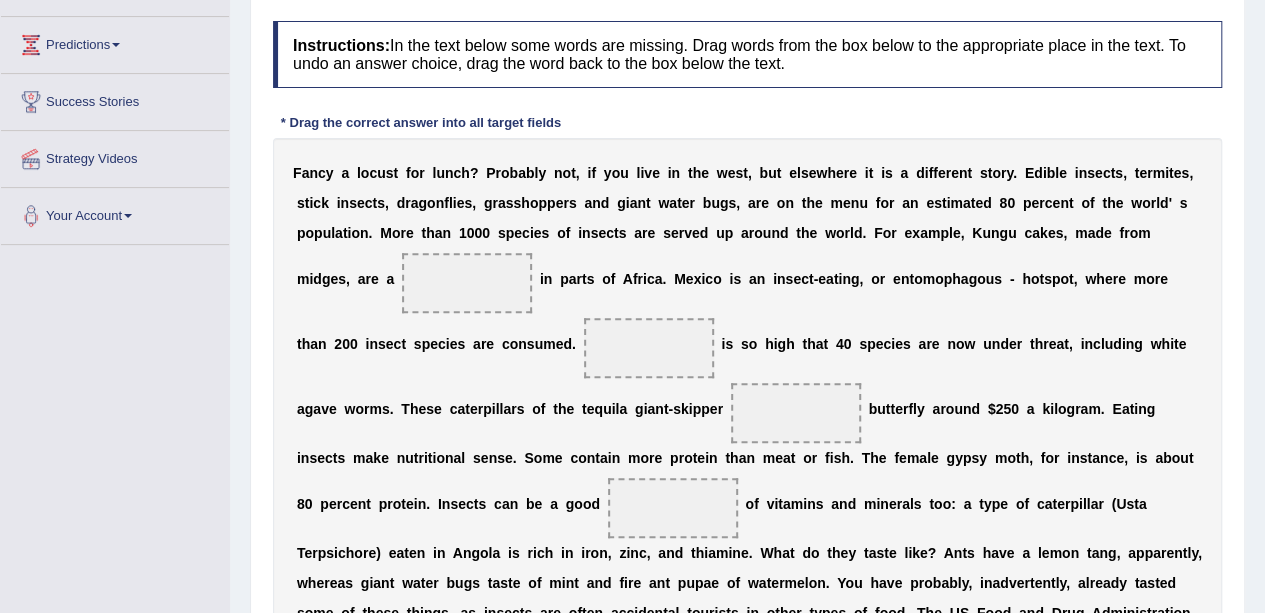 click at bounding box center [467, 283] 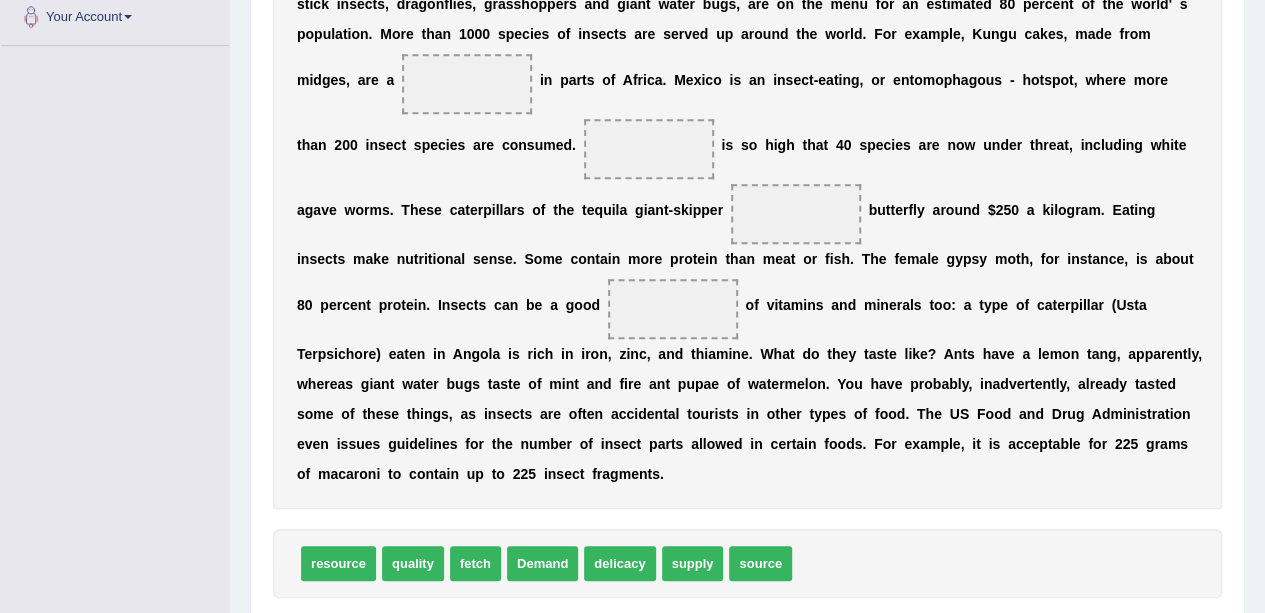 scroll, scrollTop: 472, scrollLeft: 0, axis: vertical 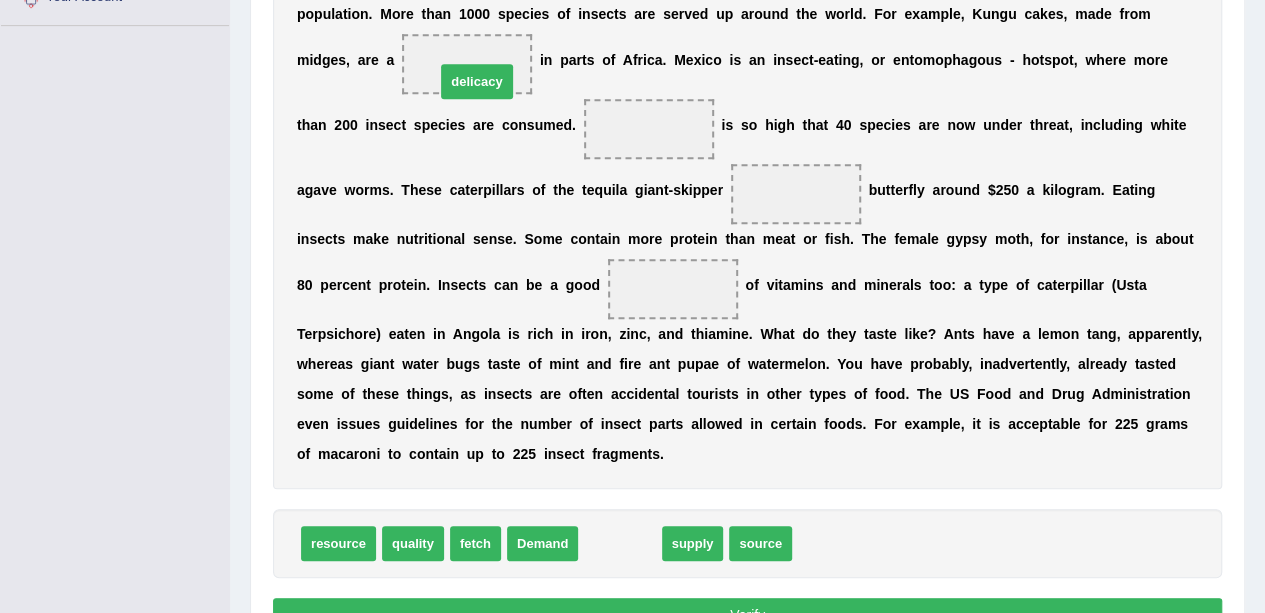 drag, startPoint x: 616, startPoint y: 542, endPoint x: 473, endPoint y: 77, distance: 486.49152 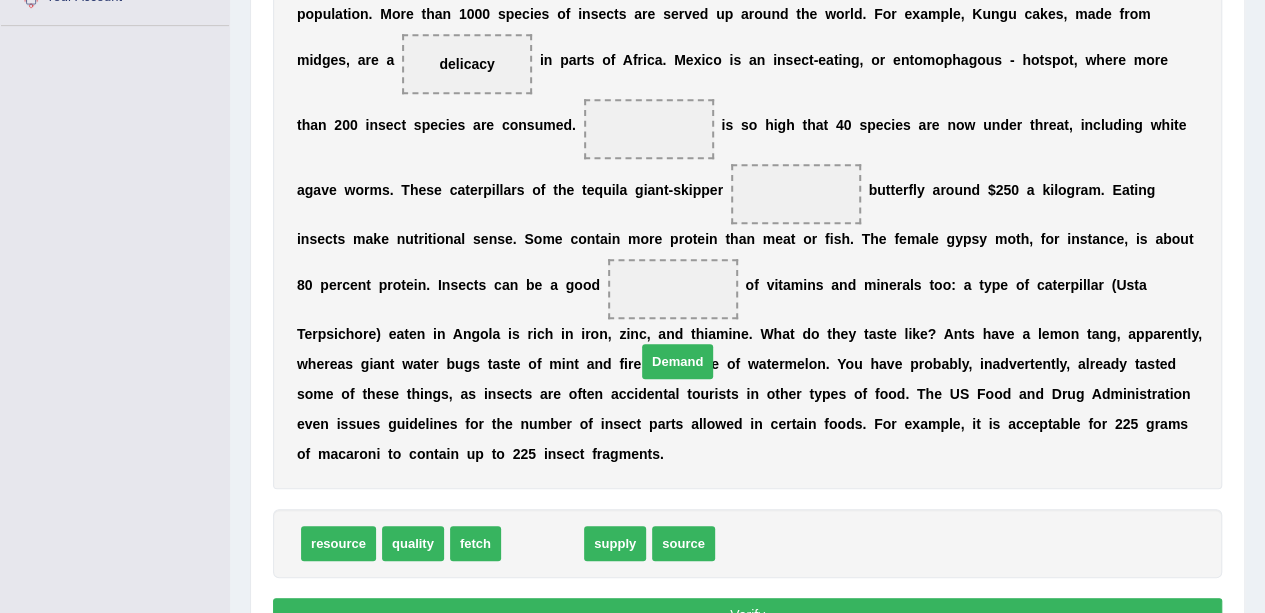 drag, startPoint x: 525, startPoint y: 551, endPoint x: 664, endPoint y: 205, distance: 372.87665 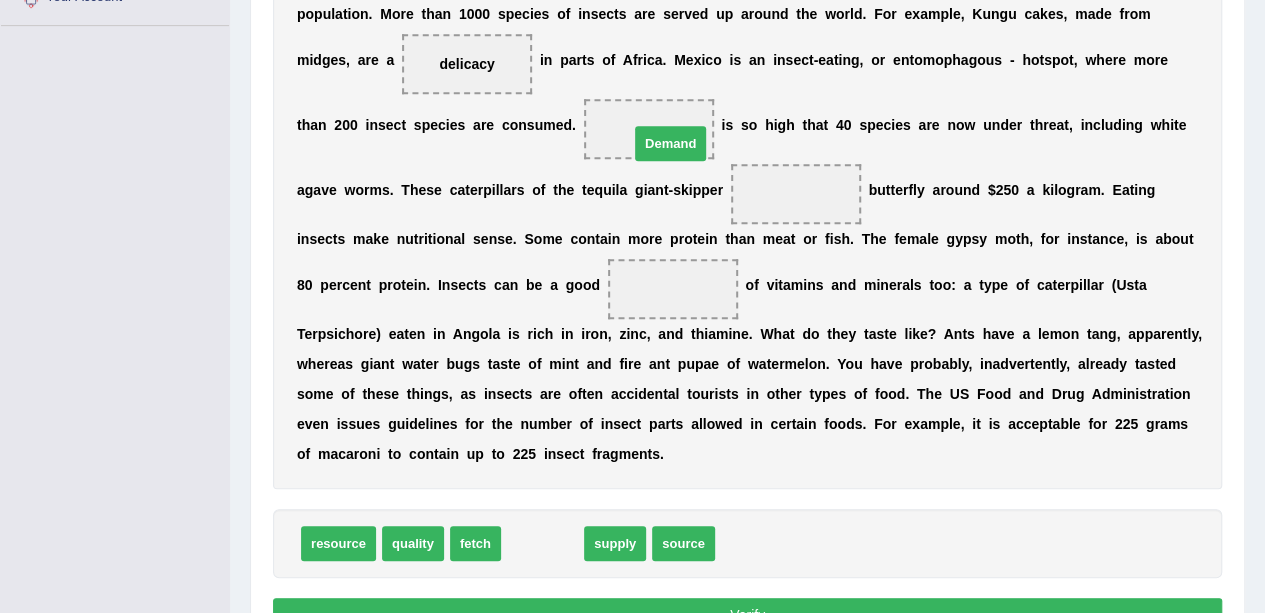 drag, startPoint x: 558, startPoint y: 543, endPoint x: 686, endPoint y: 143, distance: 419.98096 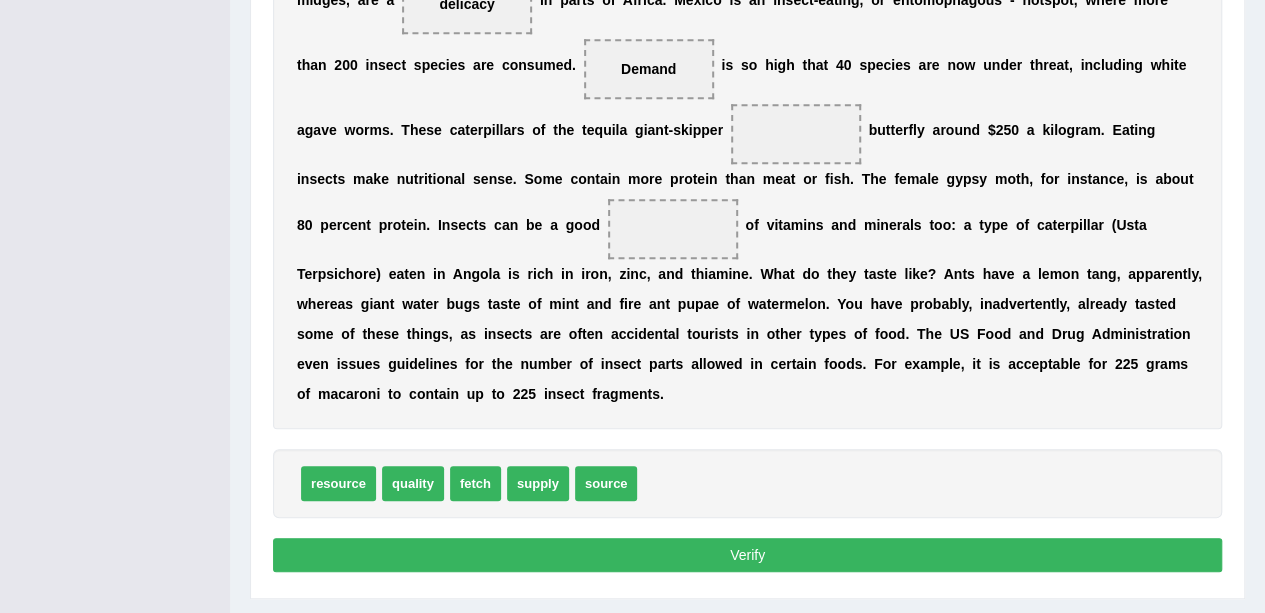 scroll, scrollTop: 532, scrollLeft: 0, axis: vertical 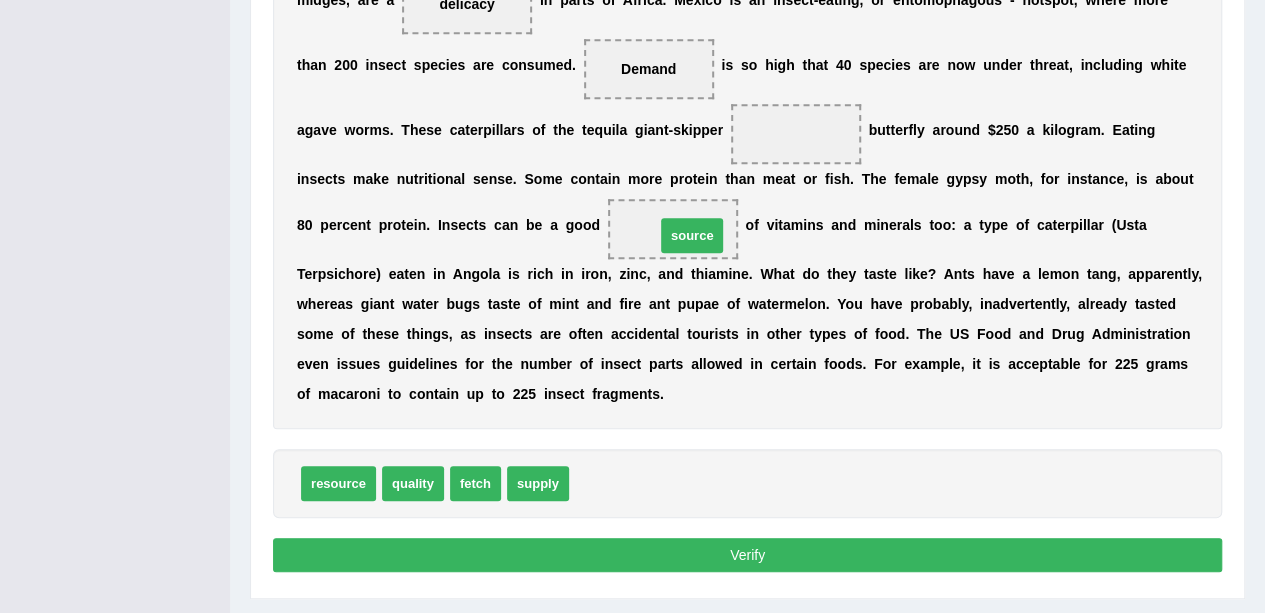 drag, startPoint x: 624, startPoint y: 481, endPoint x: 710, endPoint y: 231, distance: 264.3785 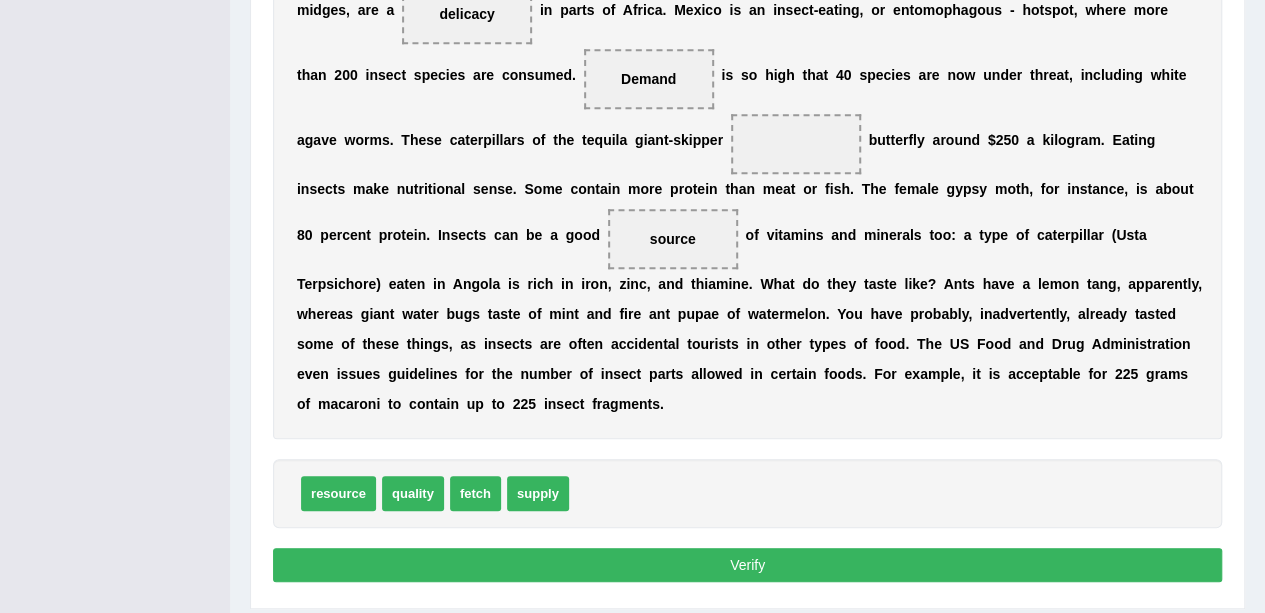 scroll, scrollTop: 472, scrollLeft: 0, axis: vertical 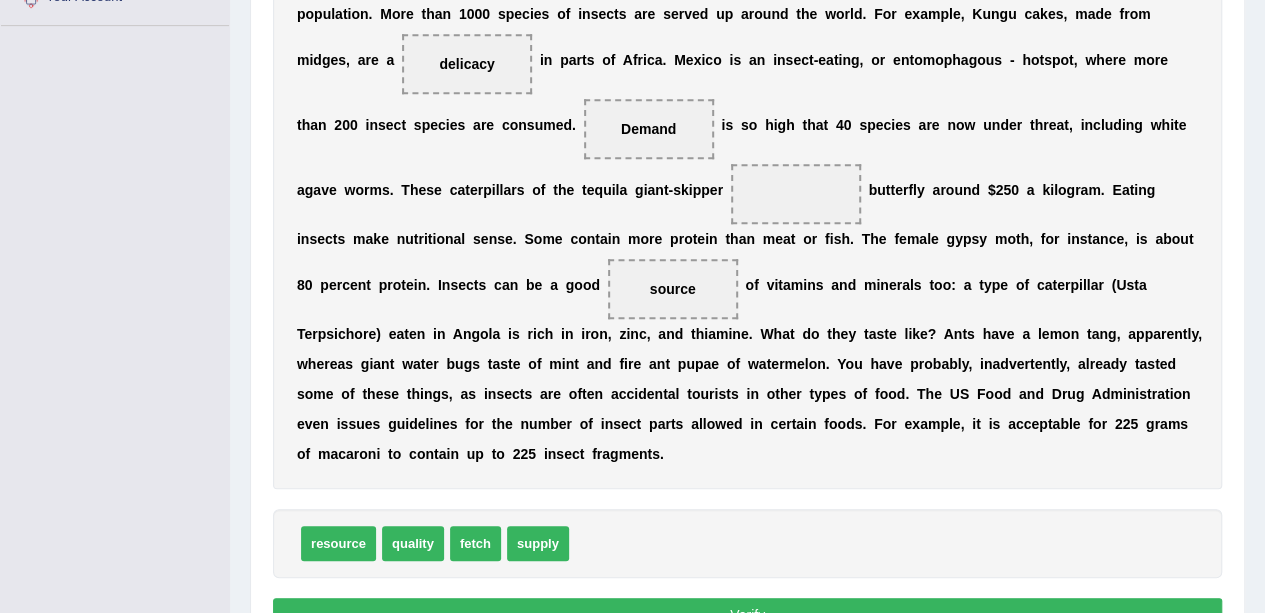 drag, startPoint x: 714, startPoint y: 293, endPoint x: 358, endPoint y: 518, distance: 421.1425 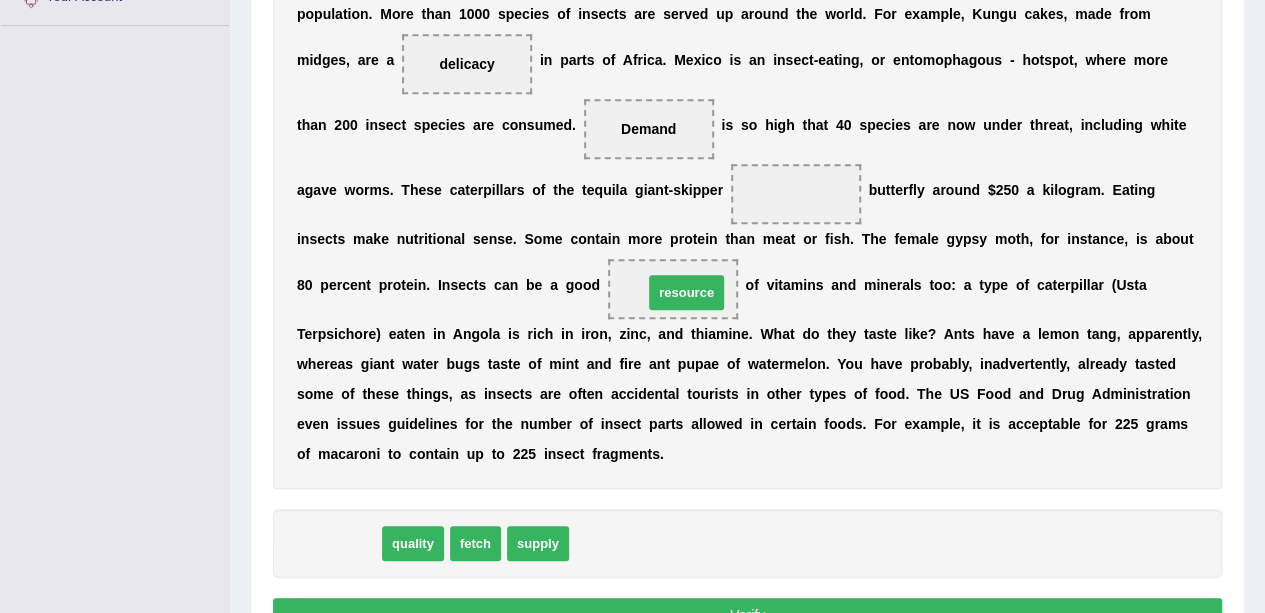 drag, startPoint x: 356, startPoint y: 527, endPoint x: 704, endPoint y: 276, distance: 429.0746 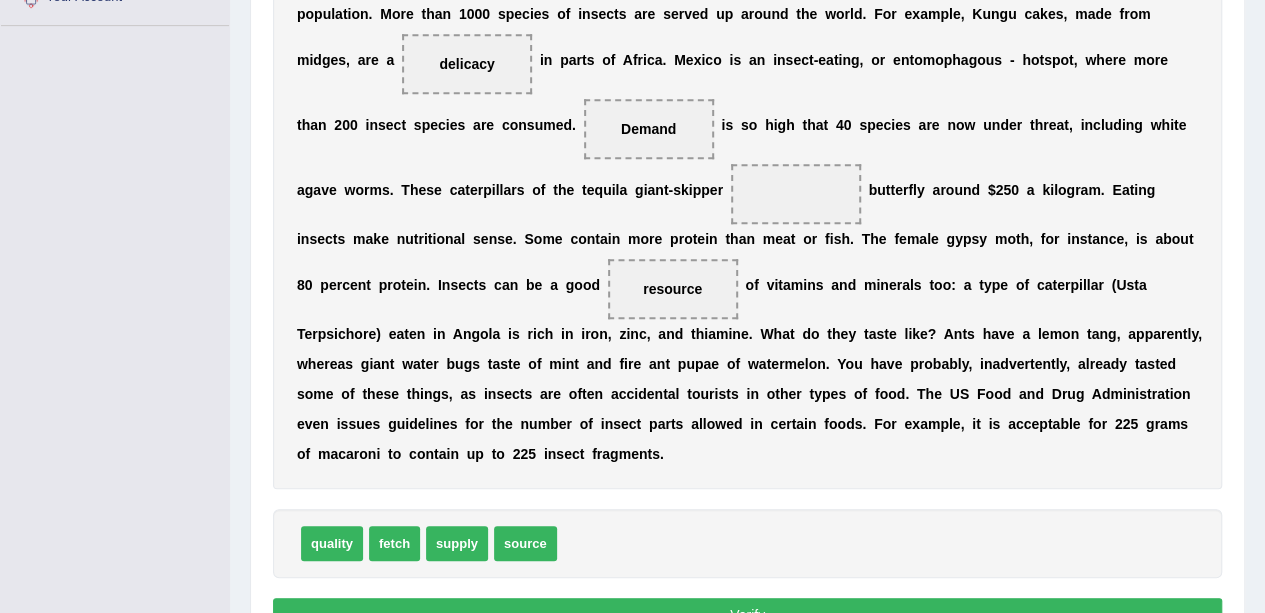 drag, startPoint x: 502, startPoint y: 59, endPoint x: 654, endPoint y: 121, distance: 164.15846 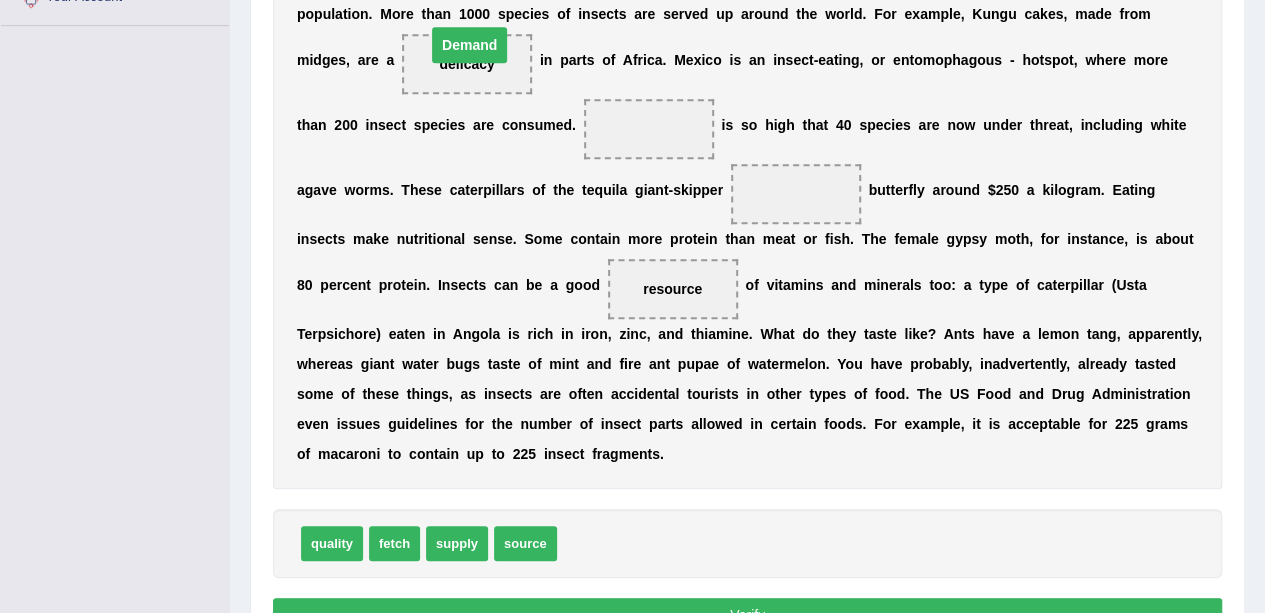drag, startPoint x: 654, startPoint y: 121, endPoint x: 474, endPoint y: 46, distance: 195 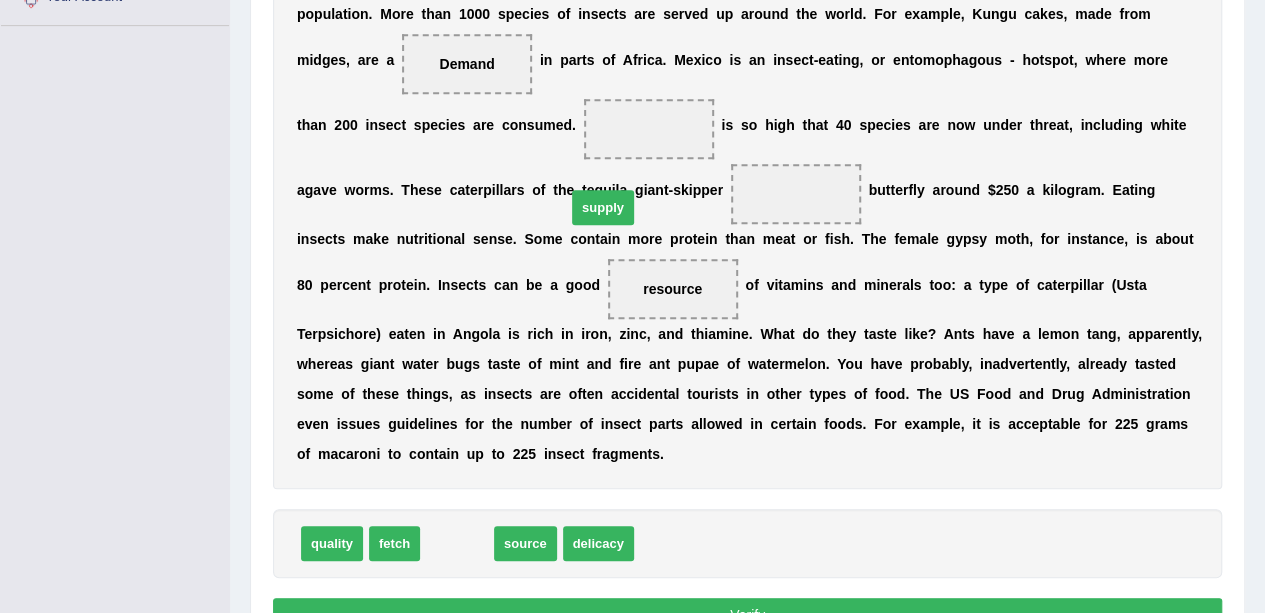 drag, startPoint x: 461, startPoint y: 543, endPoint x: 621, endPoint y: 161, distance: 414.15457 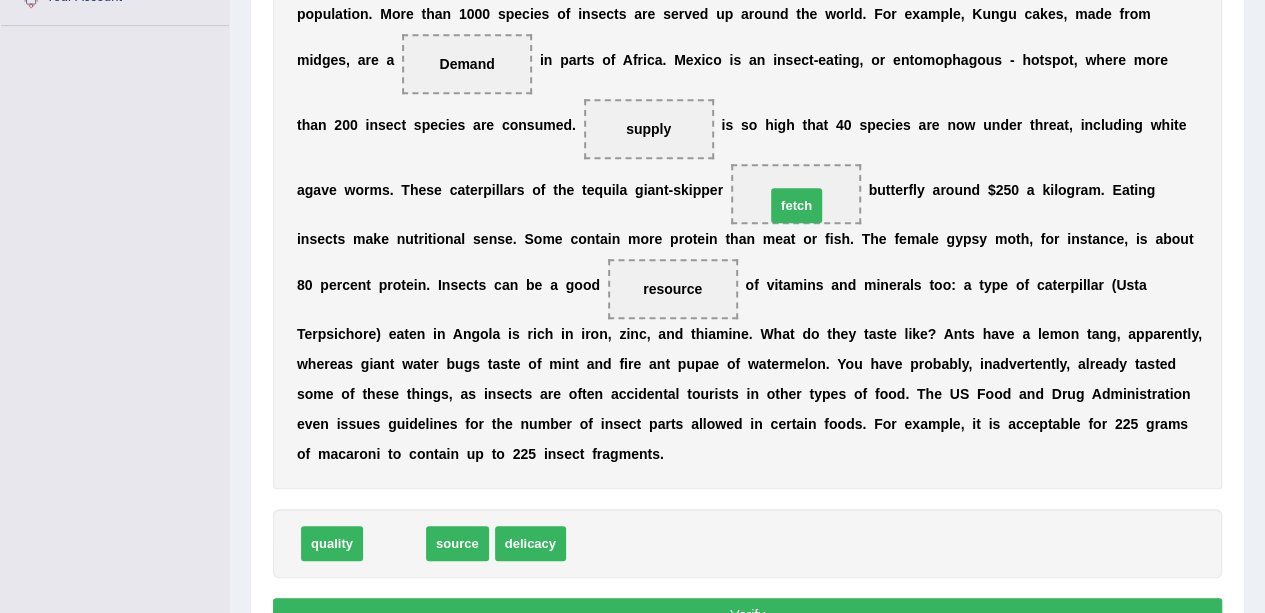 drag, startPoint x: 397, startPoint y: 533, endPoint x: 799, endPoint y: 195, distance: 525.21234 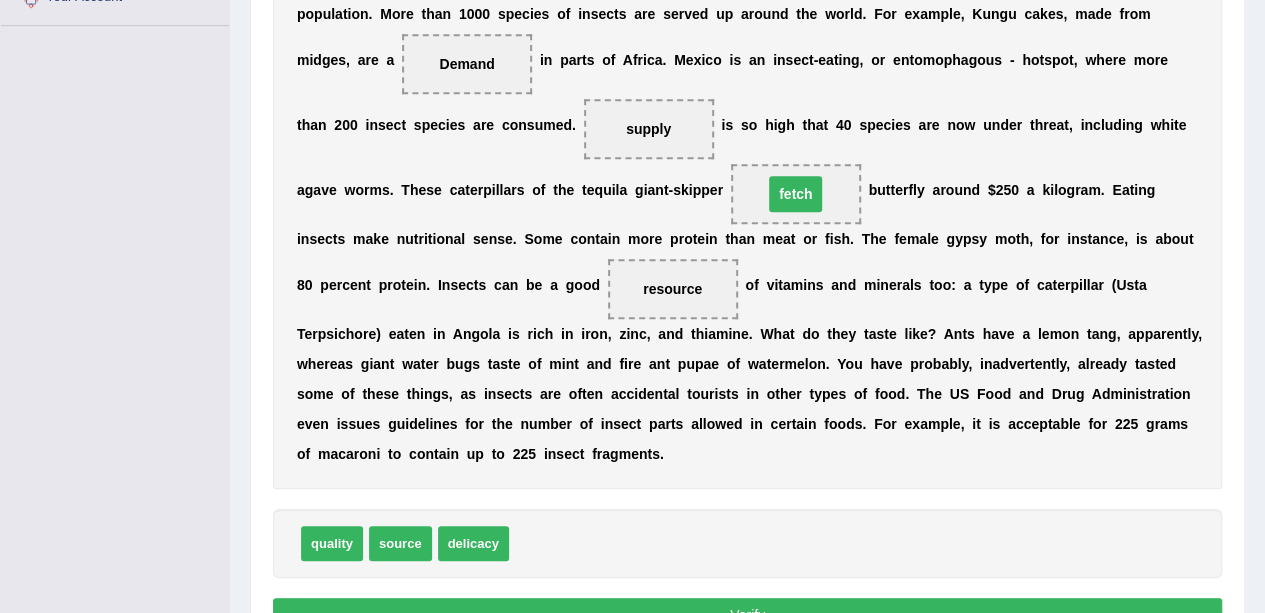 scroll, scrollTop: 580, scrollLeft: 0, axis: vertical 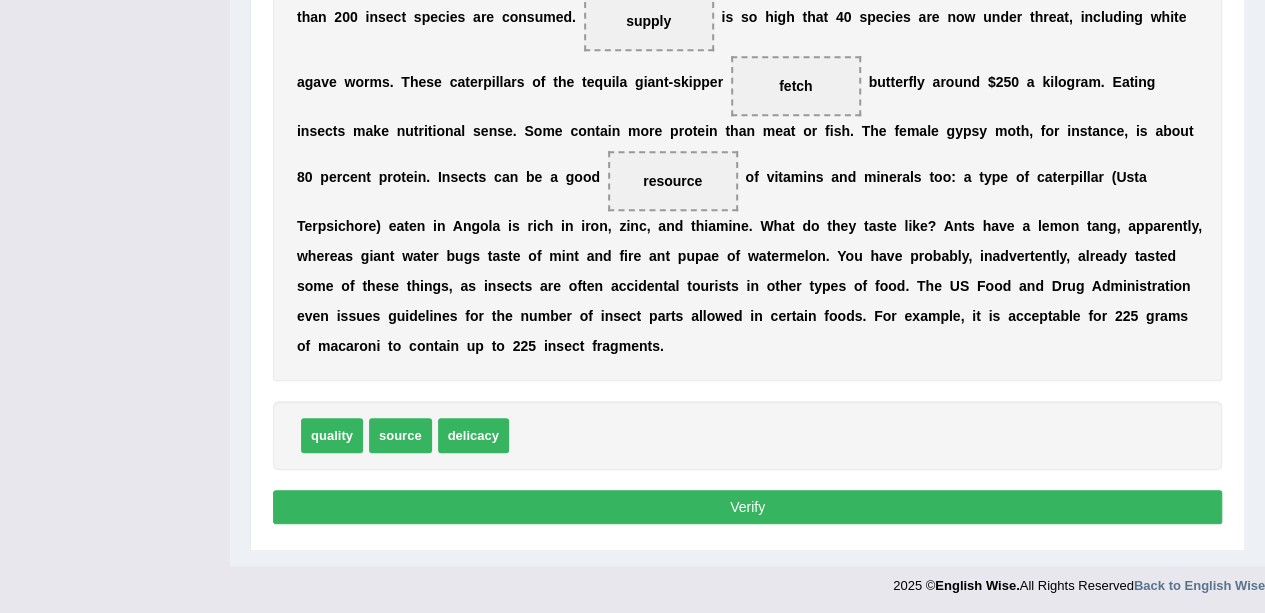 click on "Verify" at bounding box center [747, 507] 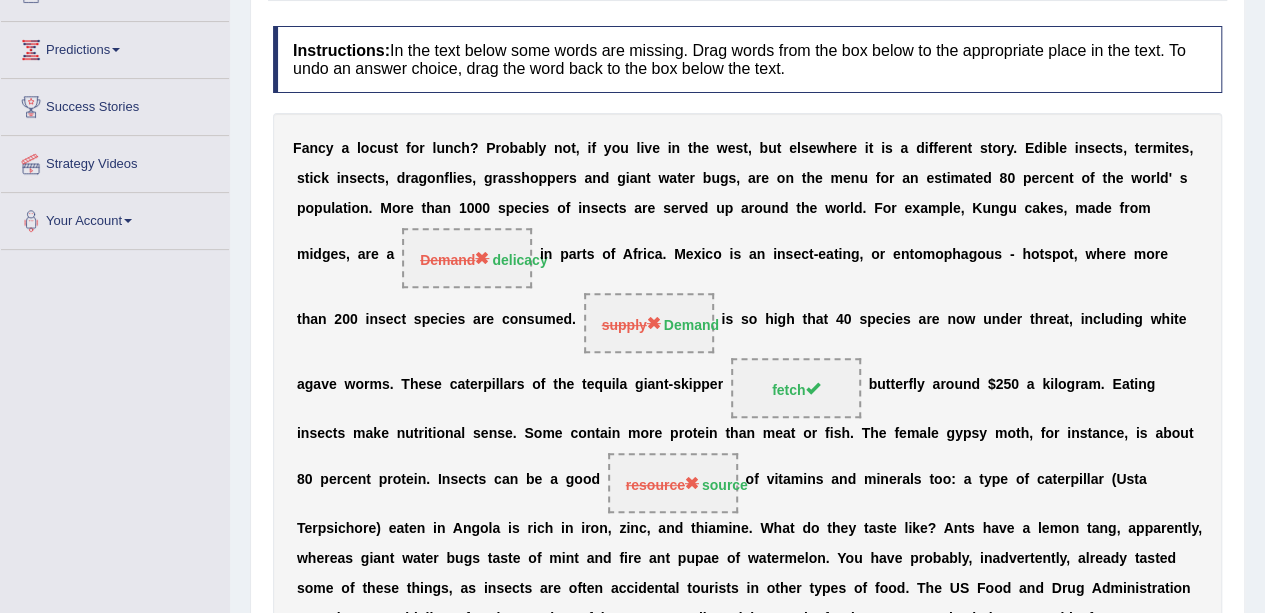 scroll, scrollTop: 130, scrollLeft: 0, axis: vertical 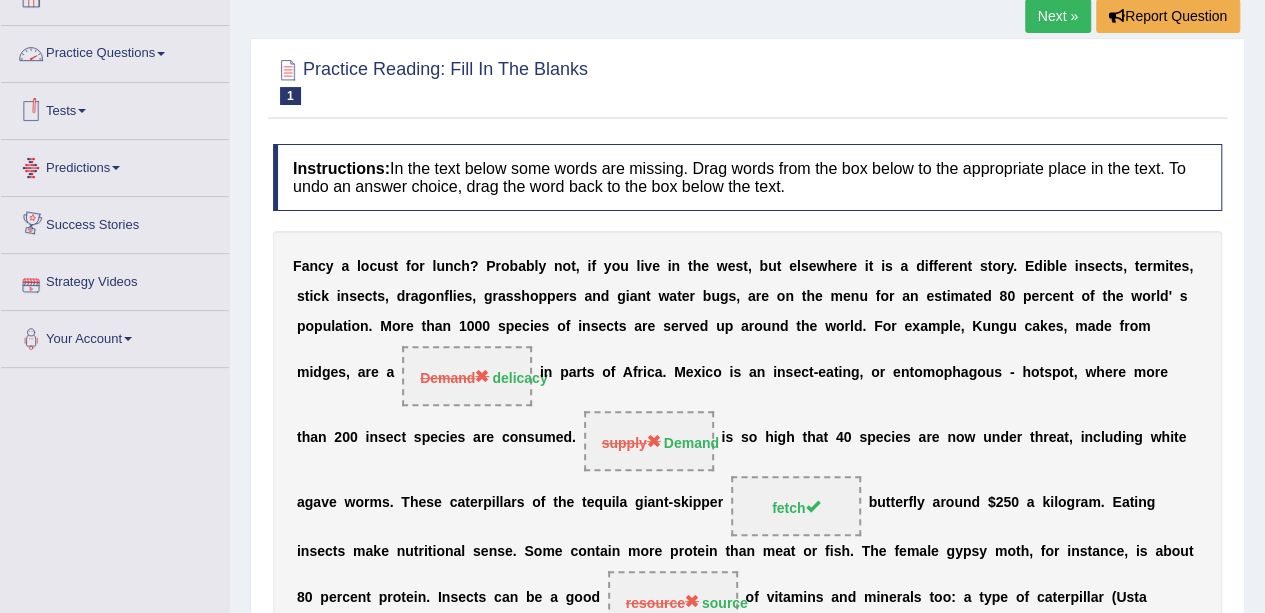 click on "Practice Questions" at bounding box center [115, 51] 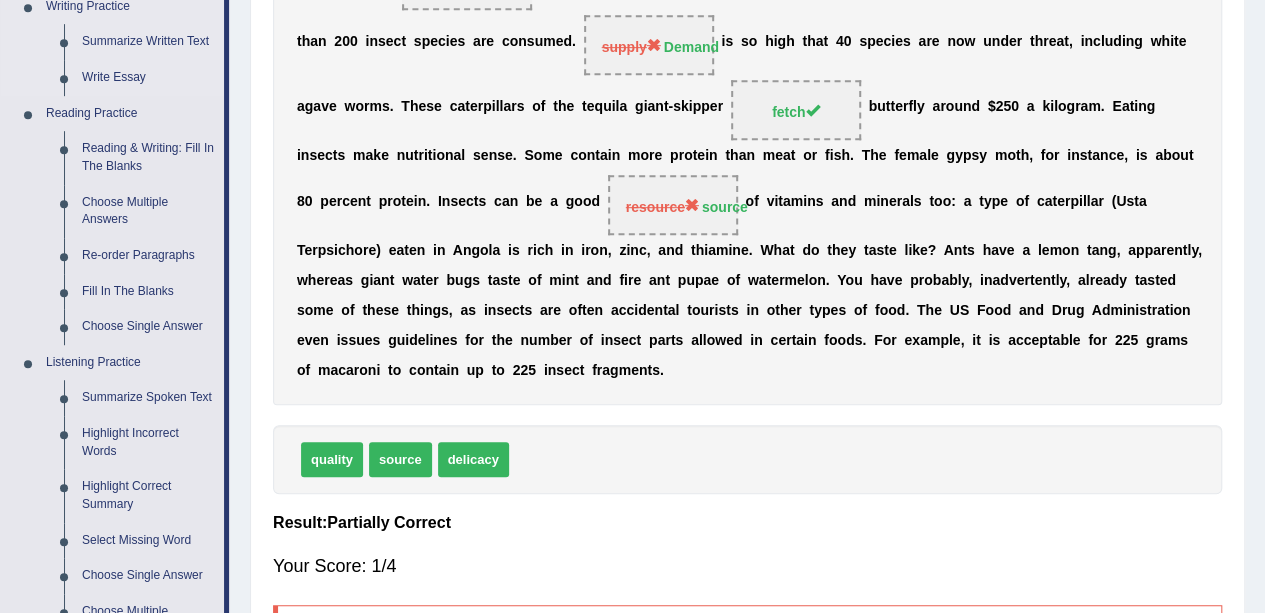 scroll, scrollTop: 530, scrollLeft: 0, axis: vertical 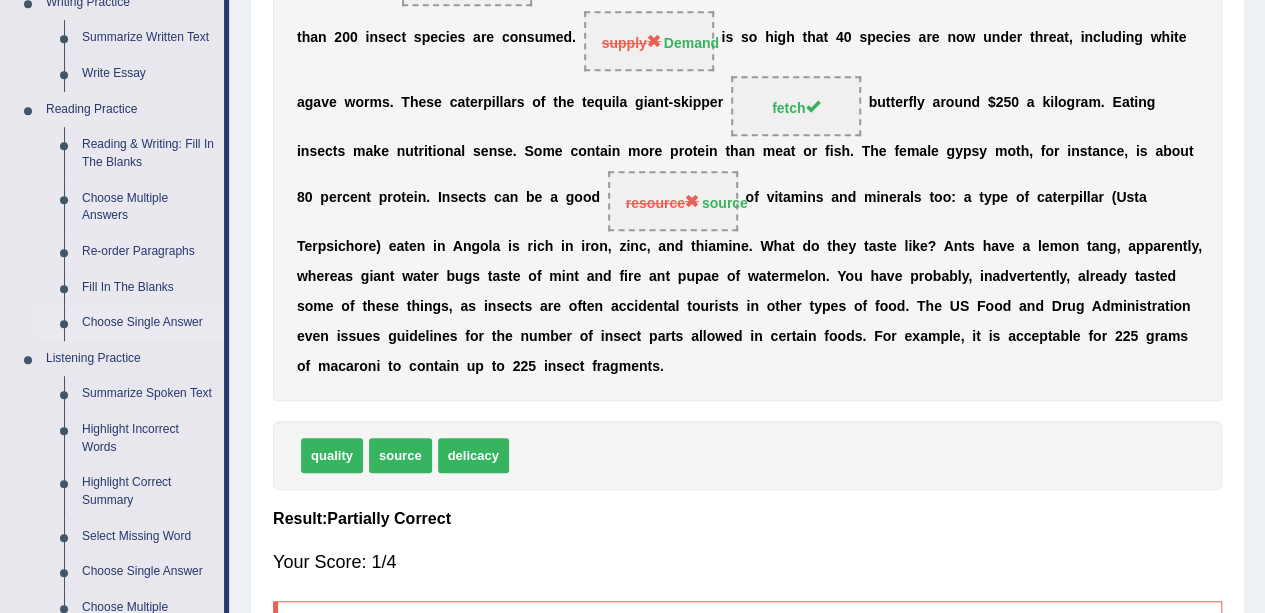 click on "Choose Single Answer" at bounding box center [148, 323] 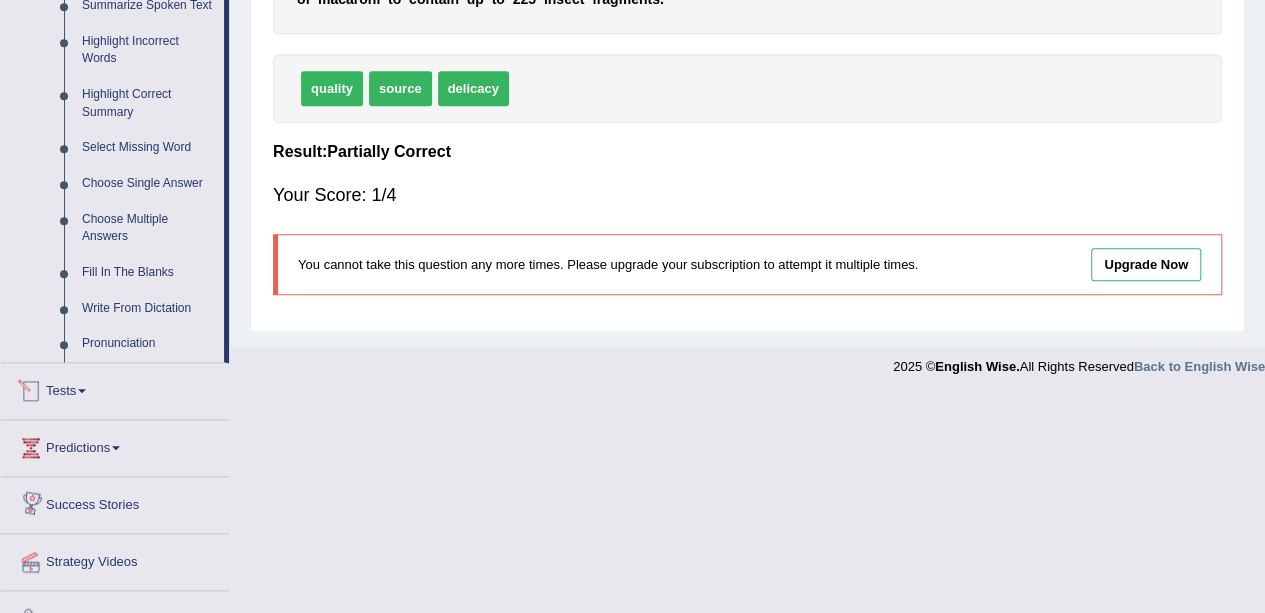 scroll, scrollTop: 850, scrollLeft: 0, axis: vertical 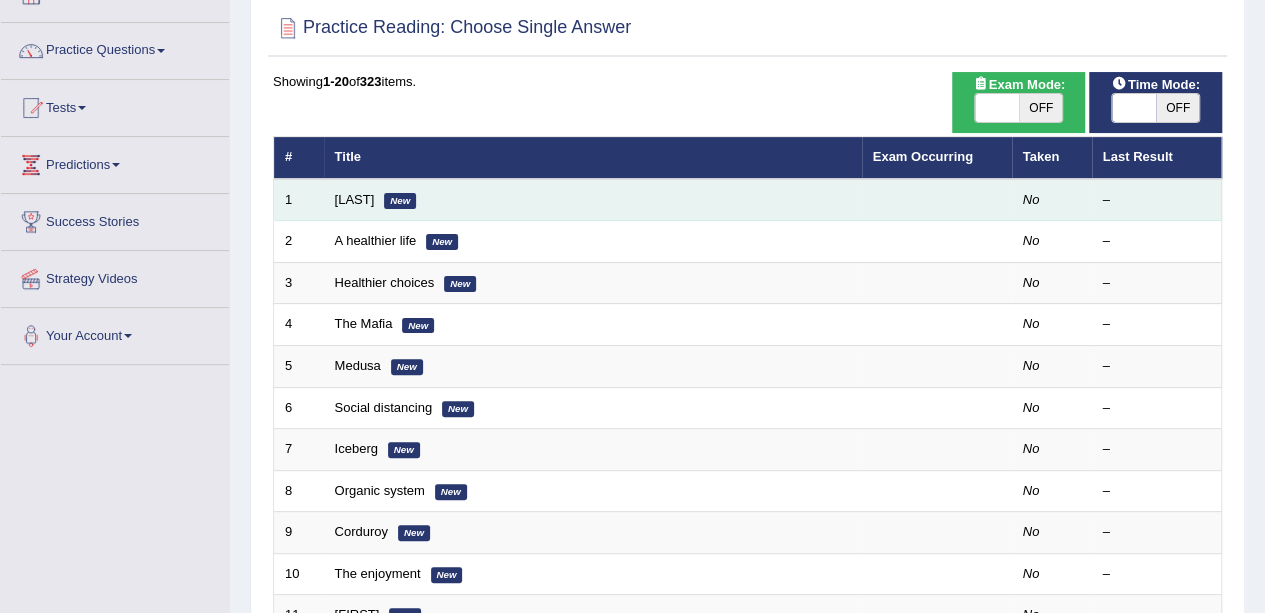 click on "New" at bounding box center (400, 201) 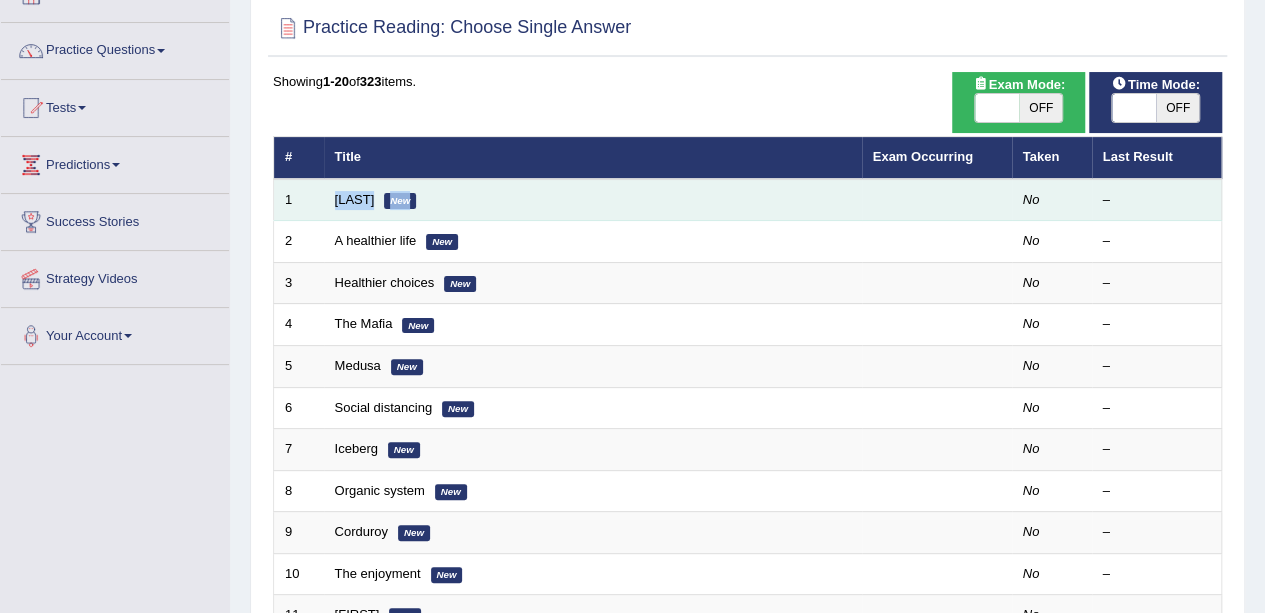 click on "[FIRST] [LAST]" at bounding box center [593, 200] 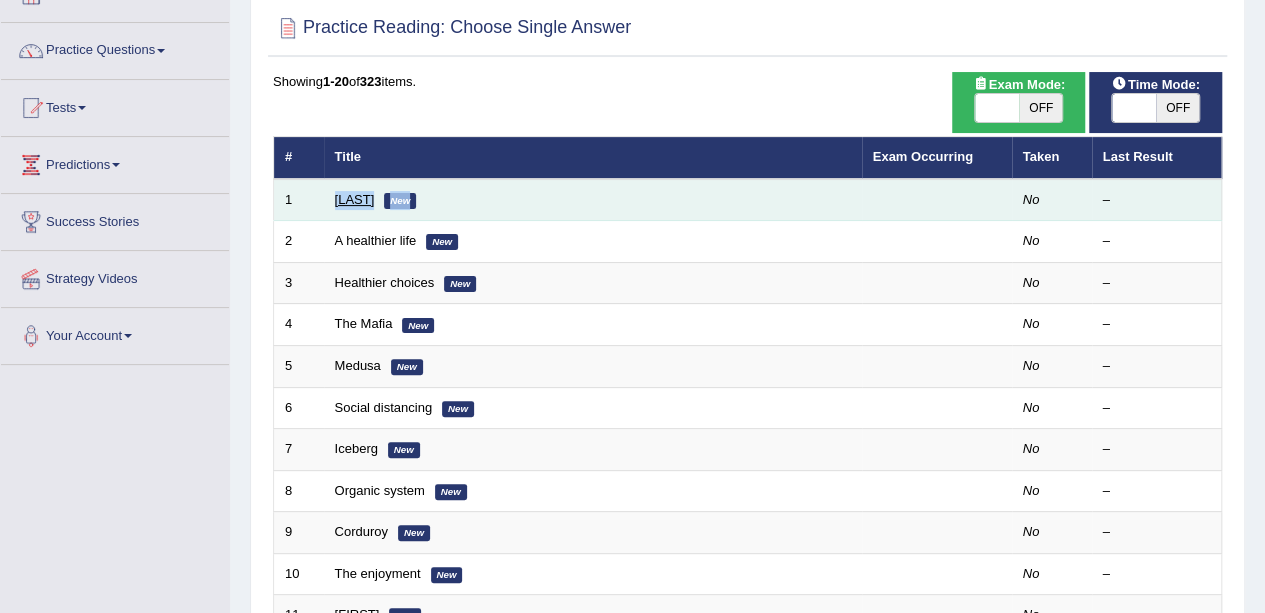 click on "[LAST]" at bounding box center [355, 199] 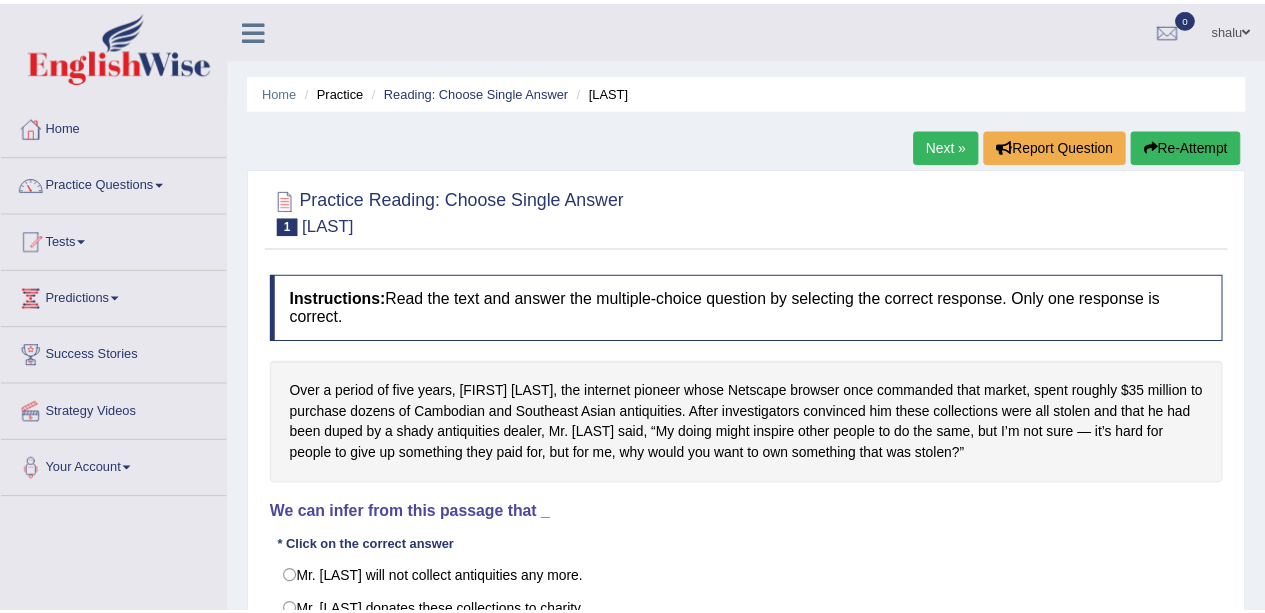 scroll, scrollTop: 0, scrollLeft: 0, axis: both 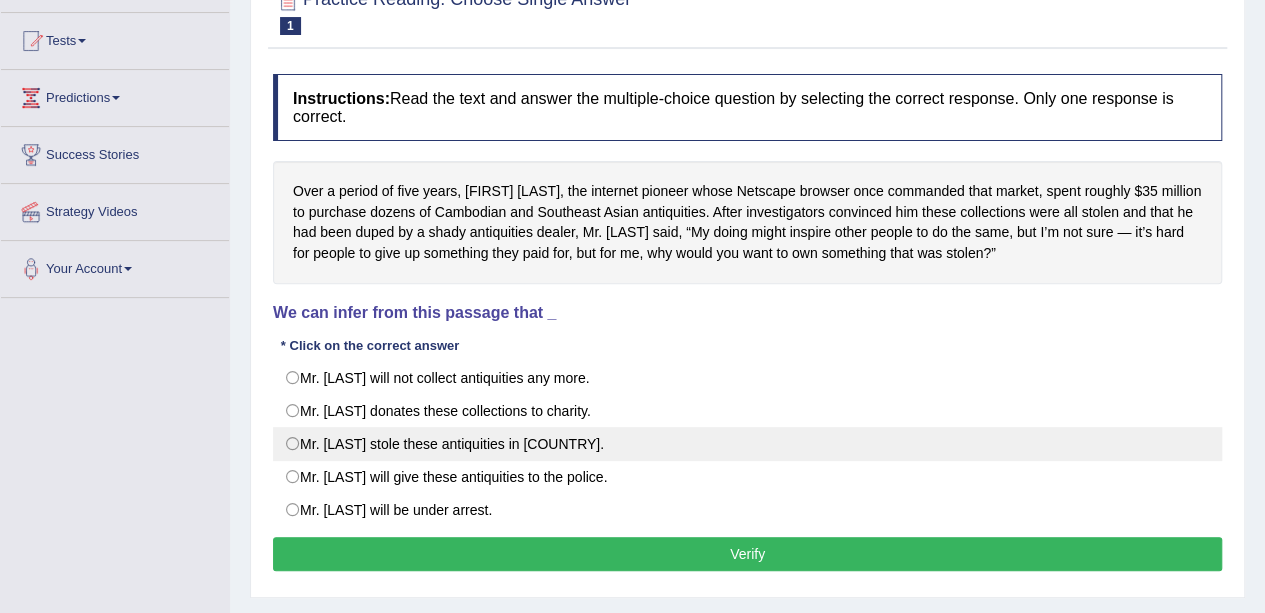 click on "Mr. Clark stole these antiquities in Asia." at bounding box center (747, 444) 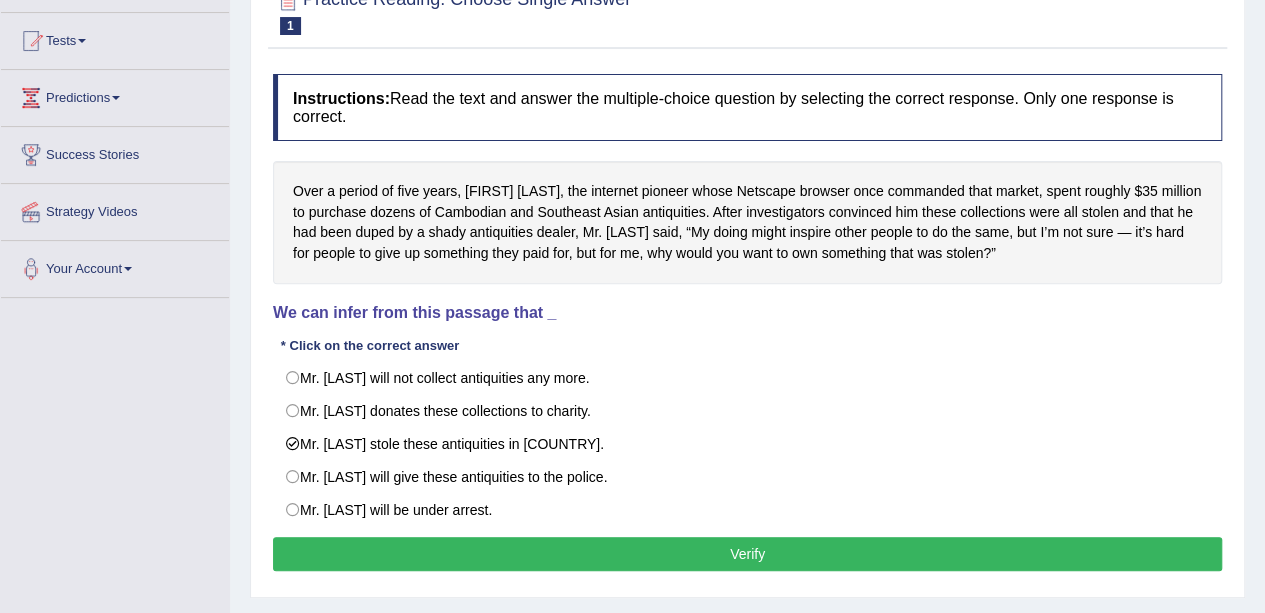 click on "Verify" at bounding box center [747, 554] 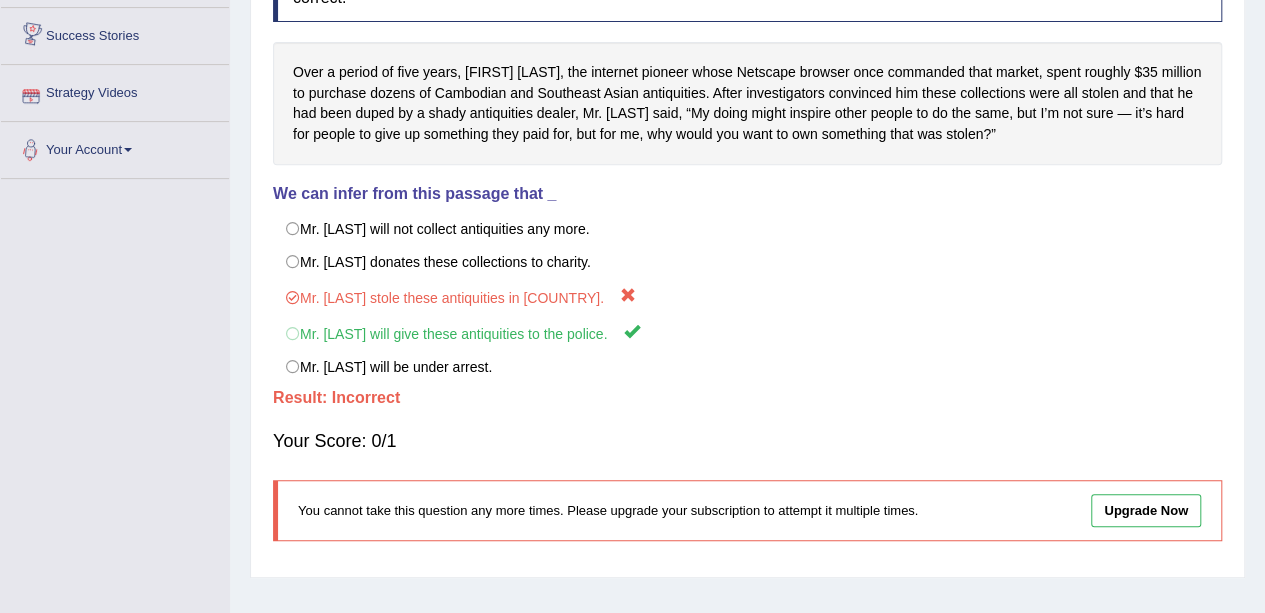scroll, scrollTop: 0, scrollLeft: 0, axis: both 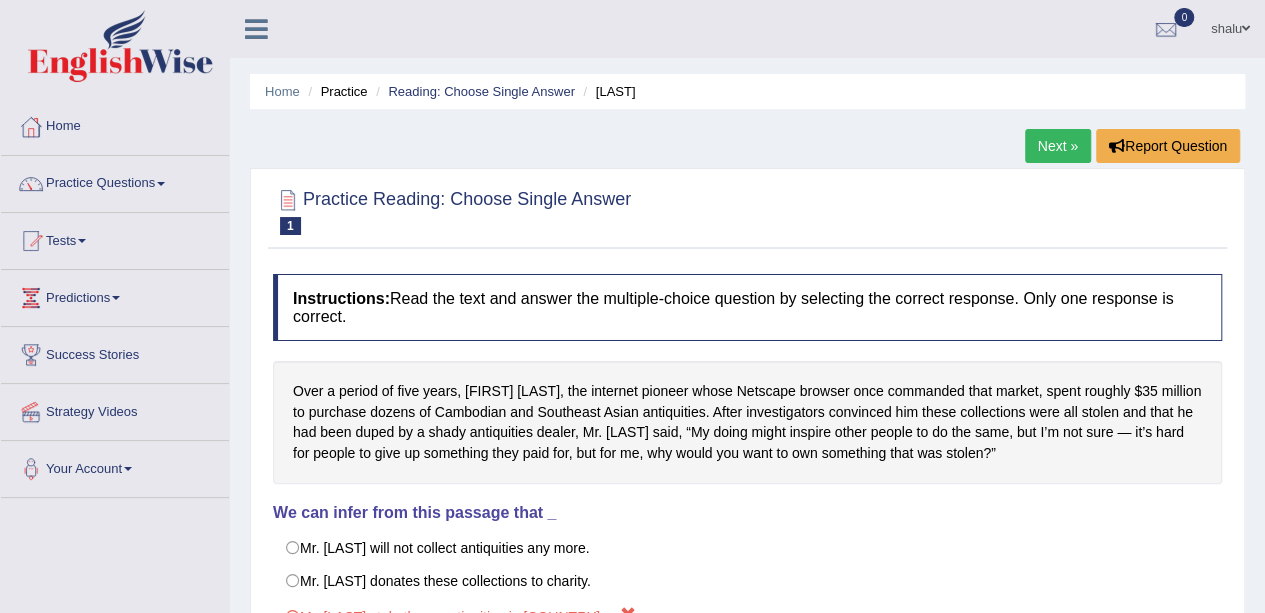 click on "Practice Questions" at bounding box center (115, 181) 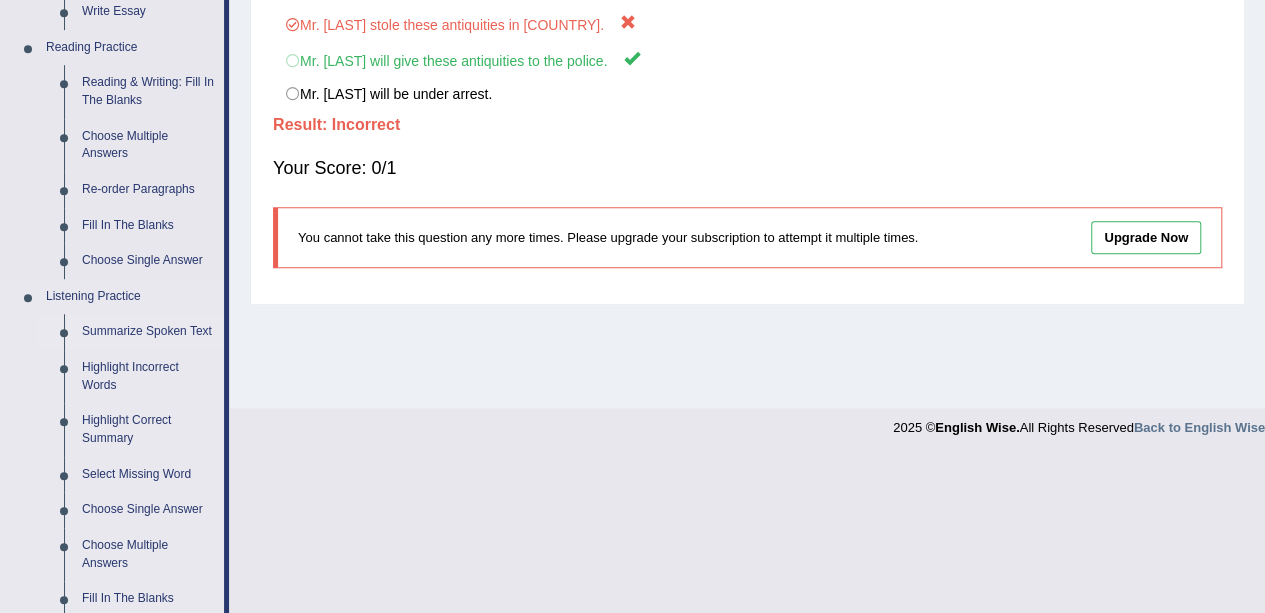 scroll, scrollTop: 597, scrollLeft: 0, axis: vertical 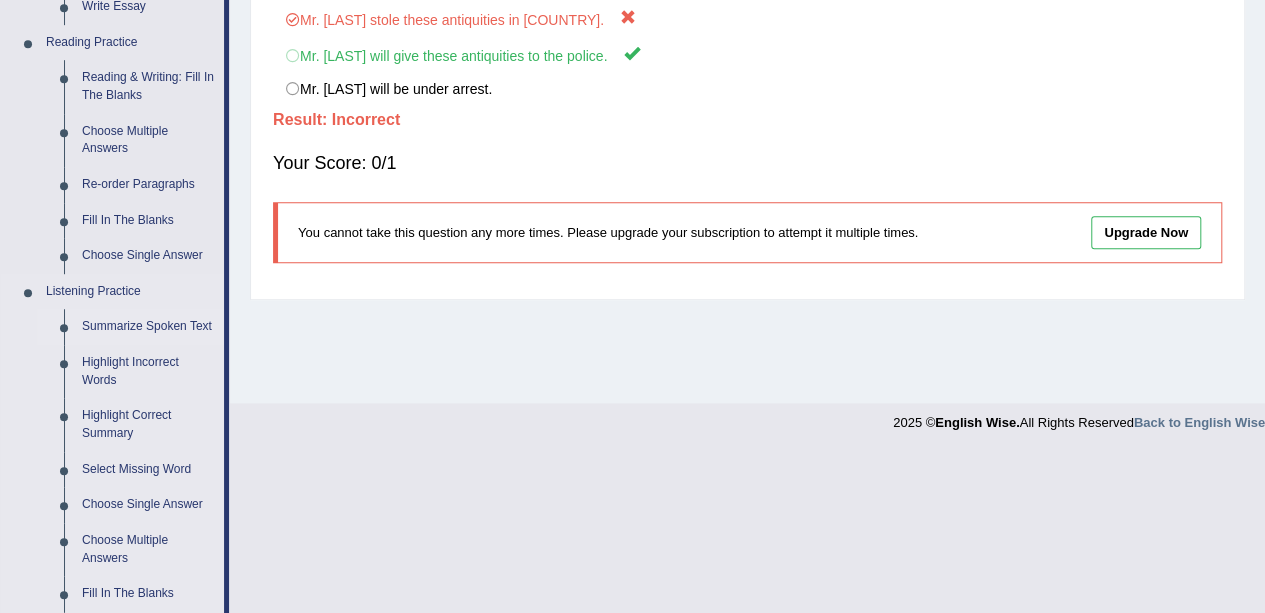 click on "Summarize Spoken Text" at bounding box center (148, 327) 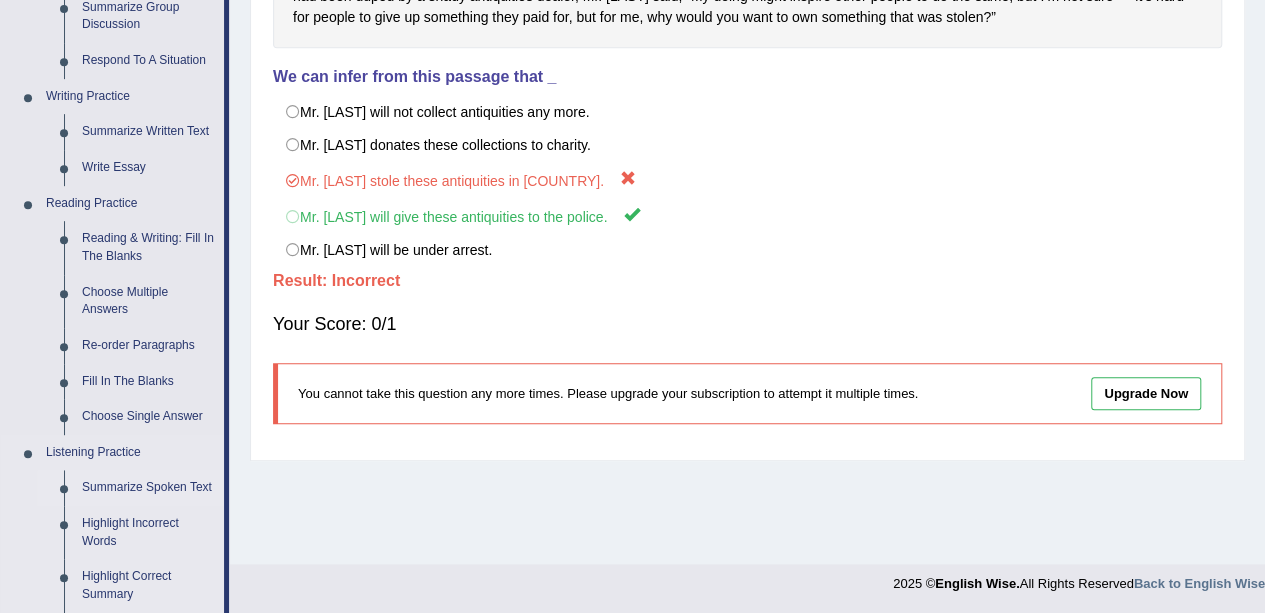 scroll, scrollTop: 850, scrollLeft: 0, axis: vertical 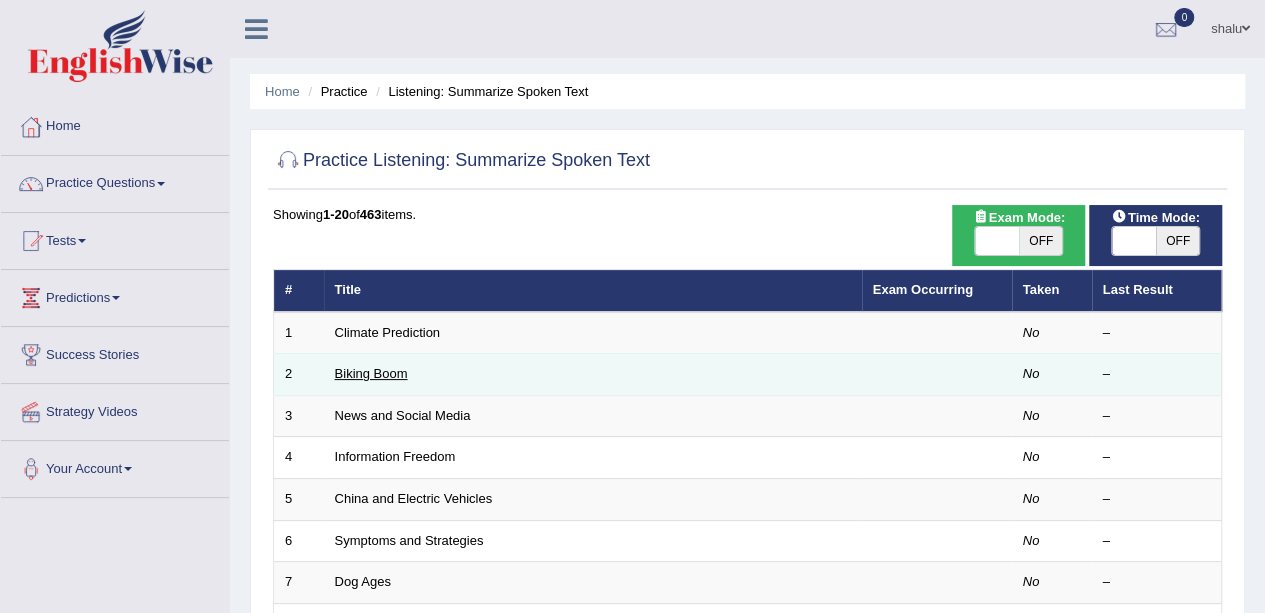 click on "Biking Boom" at bounding box center [371, 373] 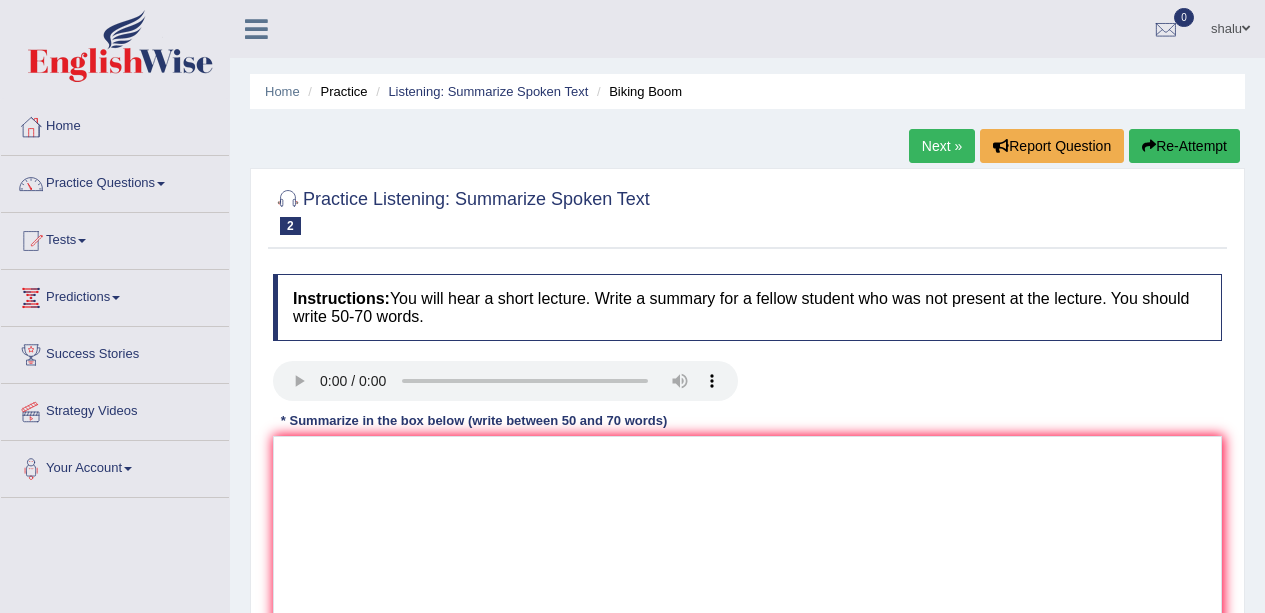 scroll, scrollTop: 0, scrollLeft: 0, axis: both 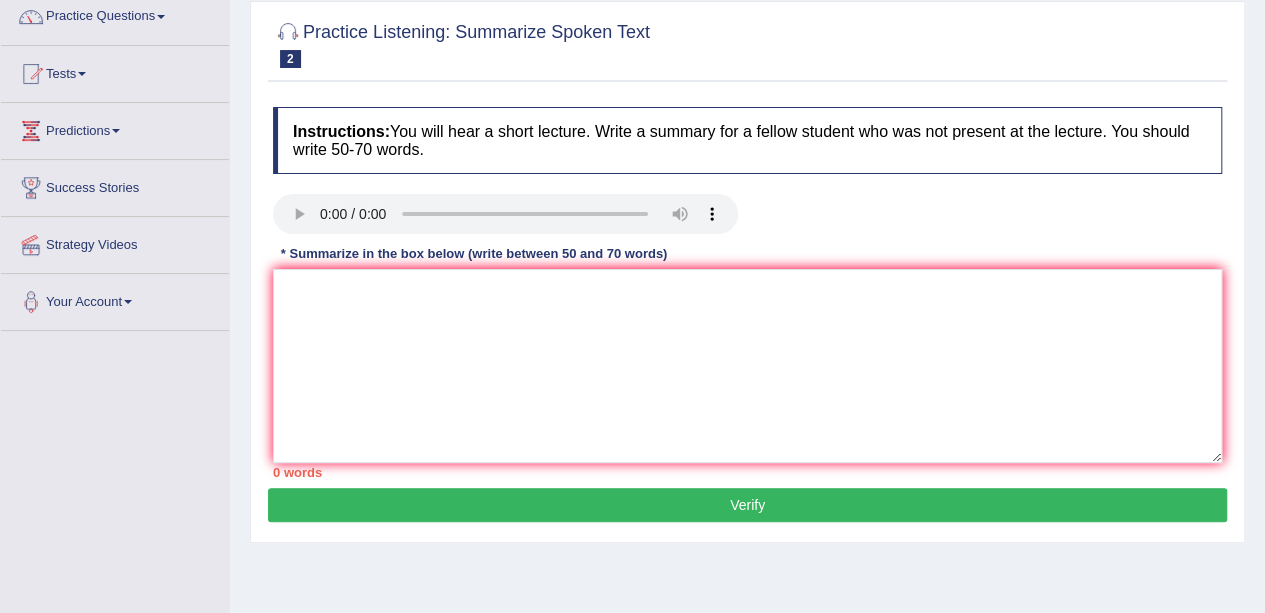 type 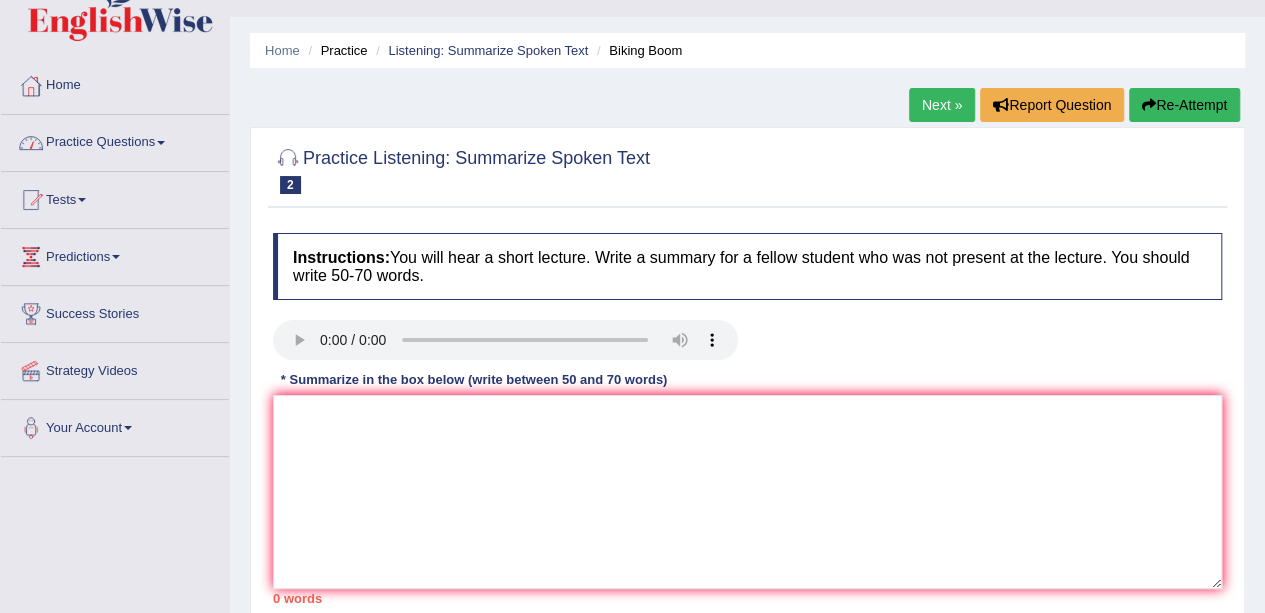 scroll, scrollTop: 34, scrollLeft: 0, axis: vertical 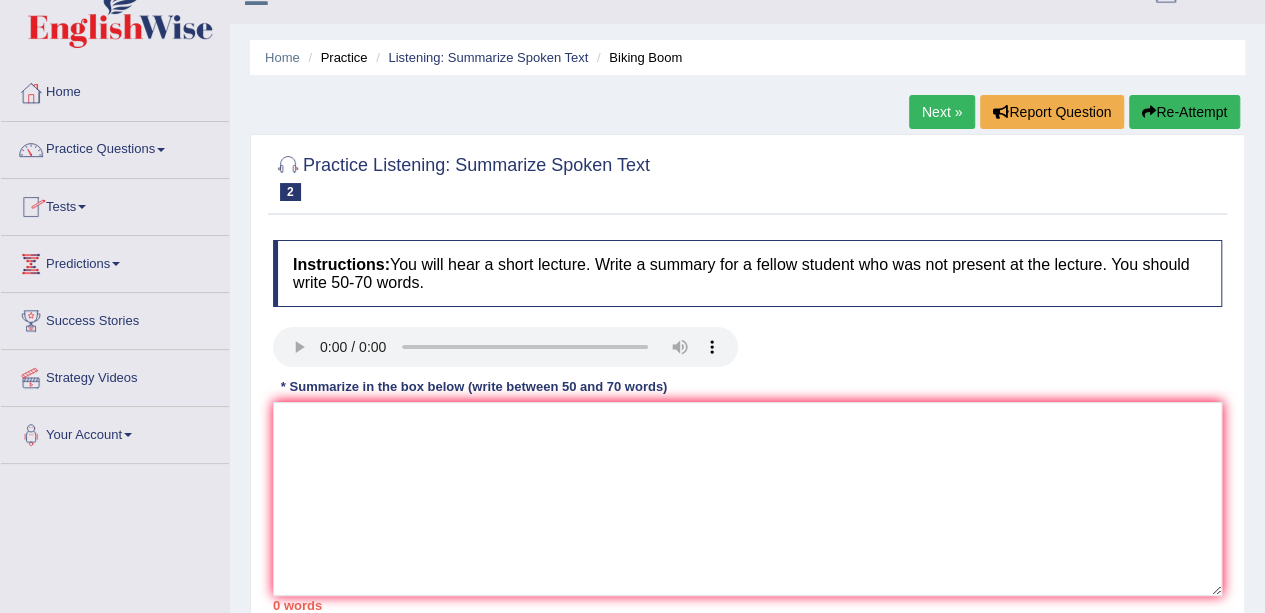 click on "Practice Questions" at bounding box center [115, 147] 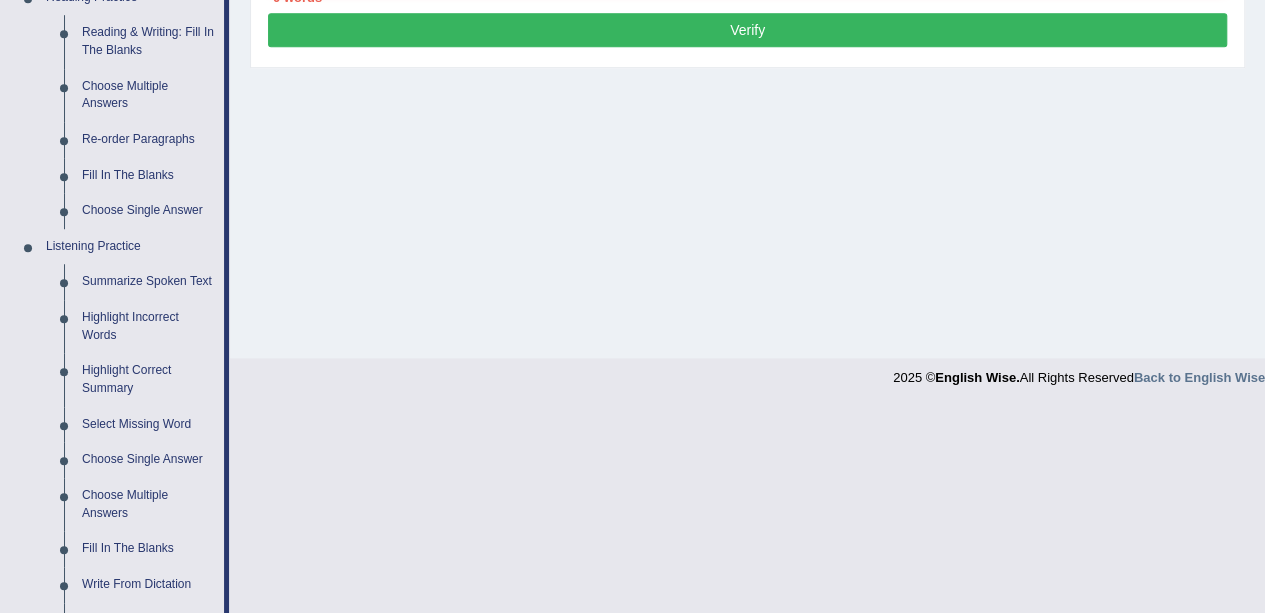 scroll, scrollTop: 644, scrollLeft: 0, axis: vertical 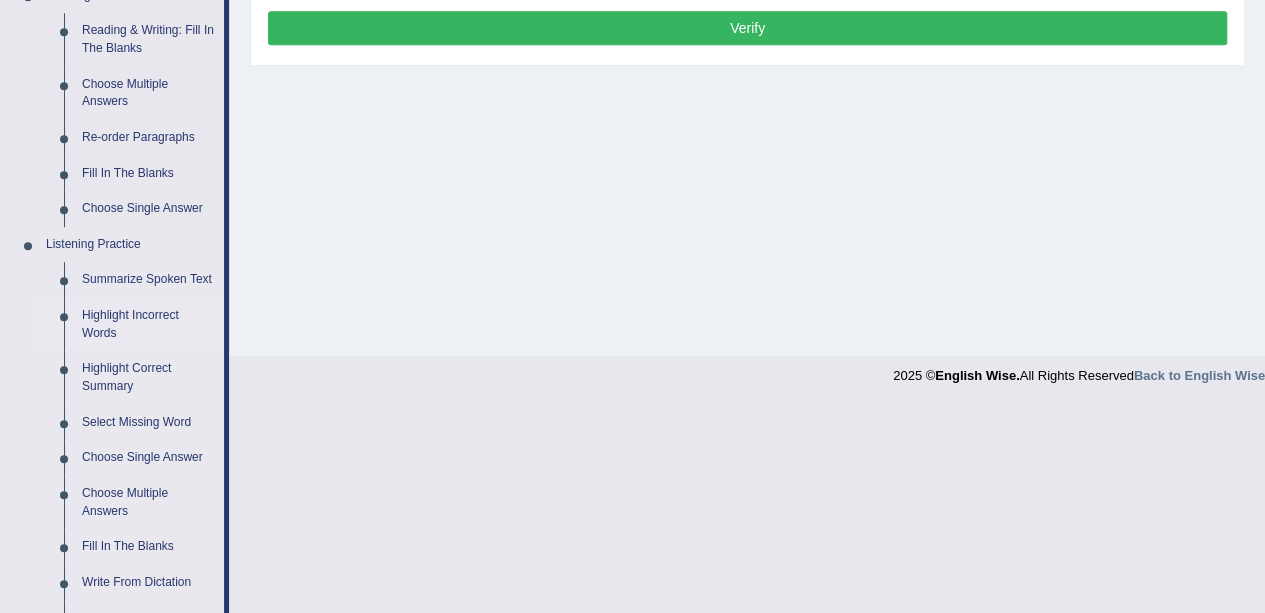 click on "Highlight Incorrect Words" at bounding box center [148, 324] 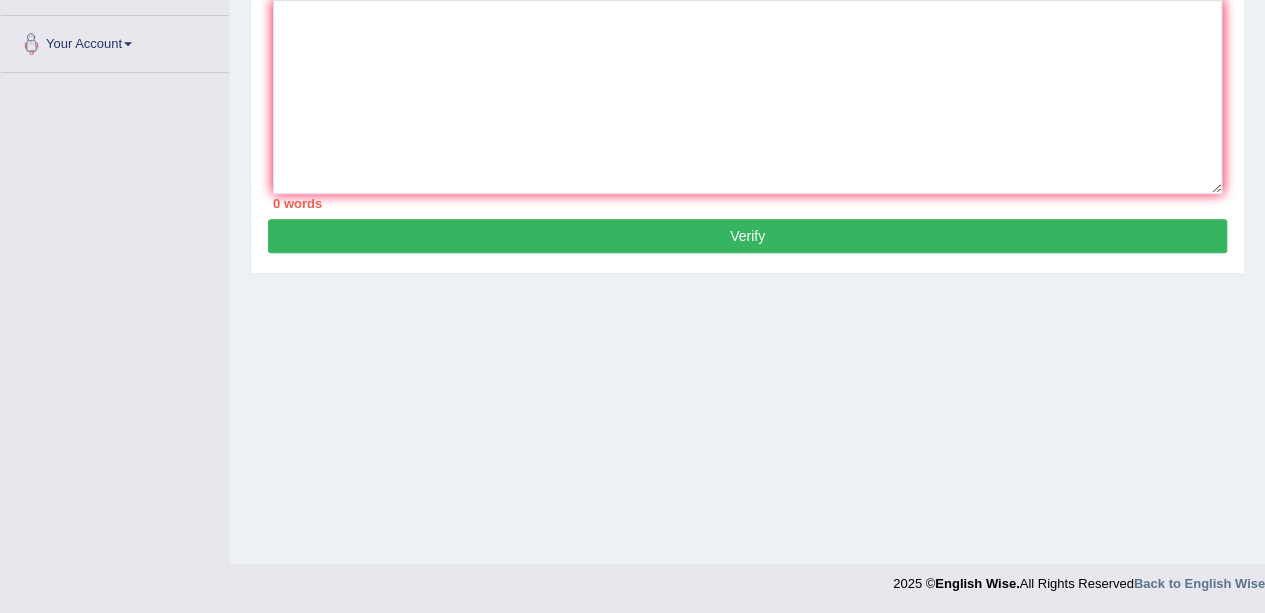 scroll, scrollTop: 339, scrollLeft: 0, axis: vertical 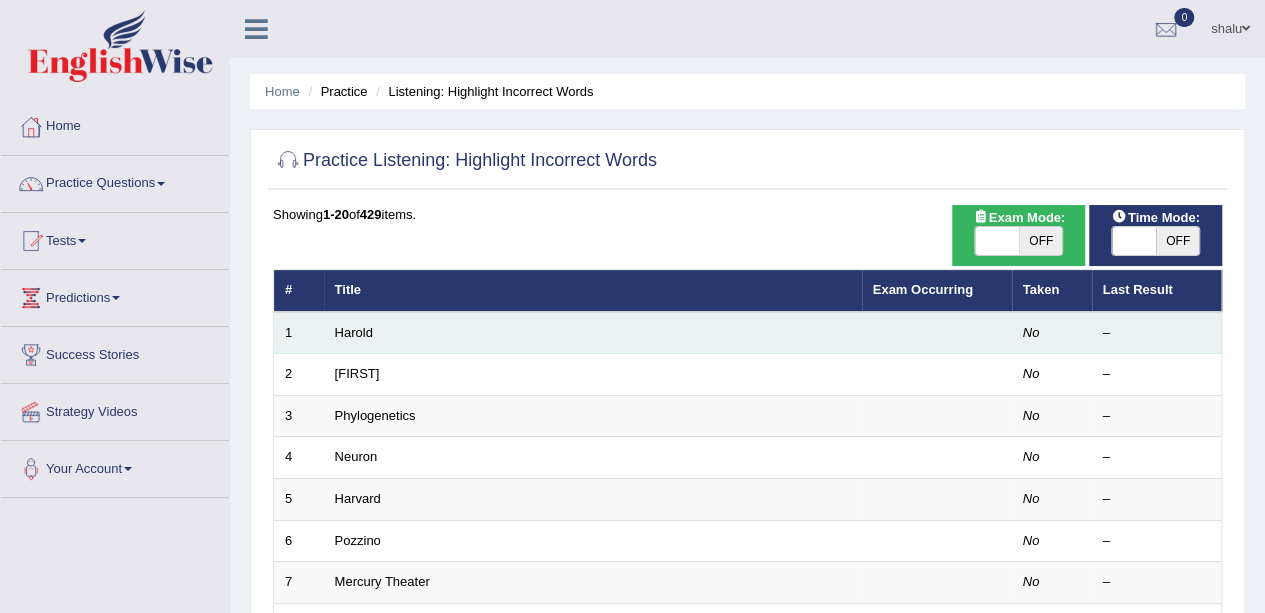 click on "Harold" at bounding box center (593, 333) 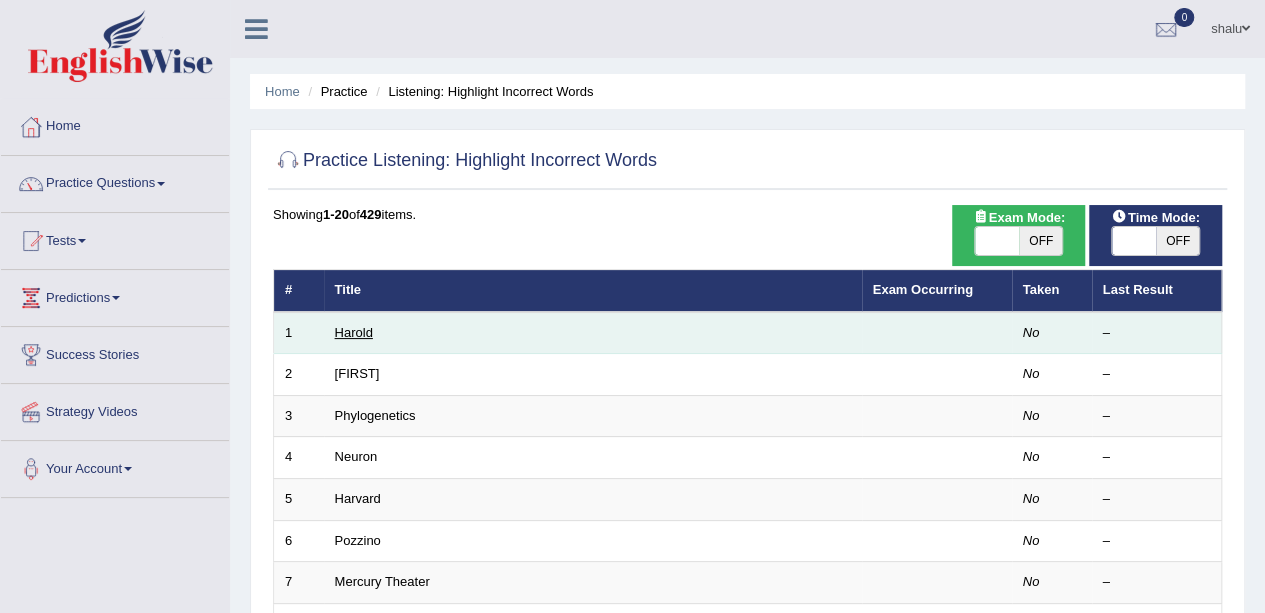 click on "Harold" at bounding box center (354, 332) 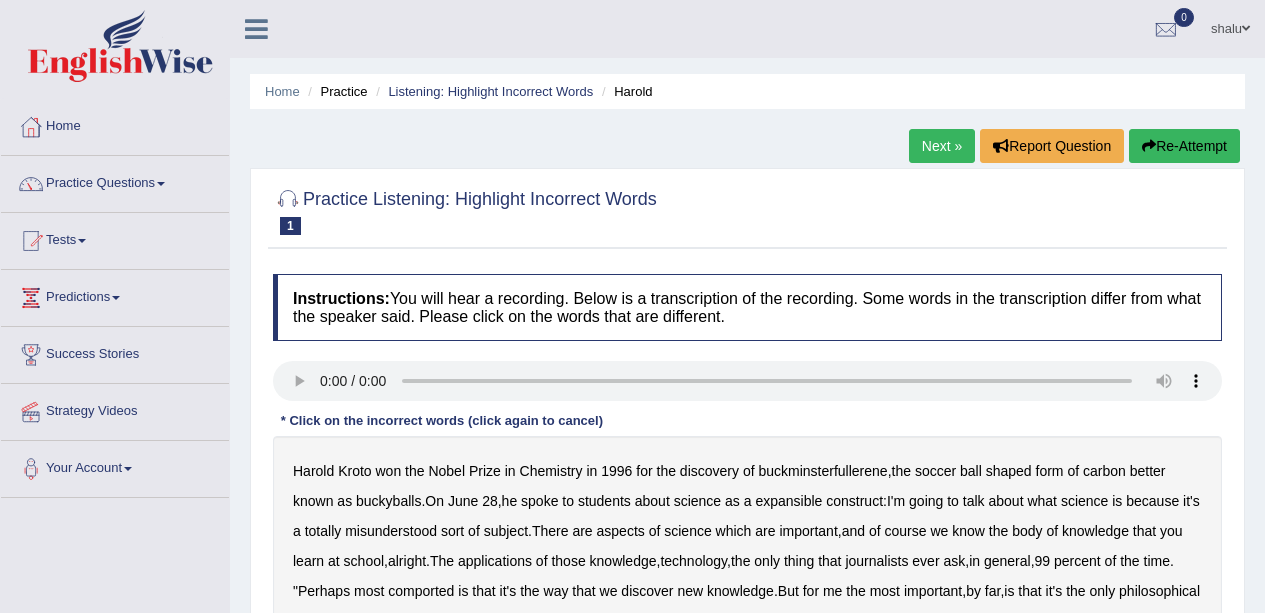 scroll, scrollTop: 0, scrollLeft: 0, axis: both 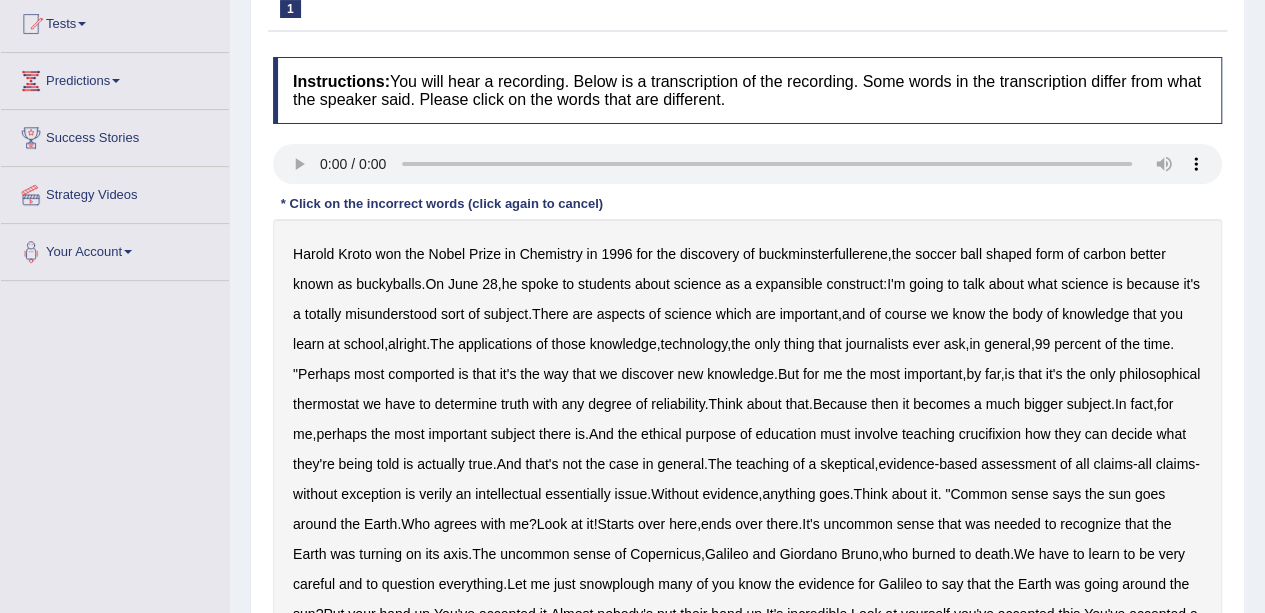 type 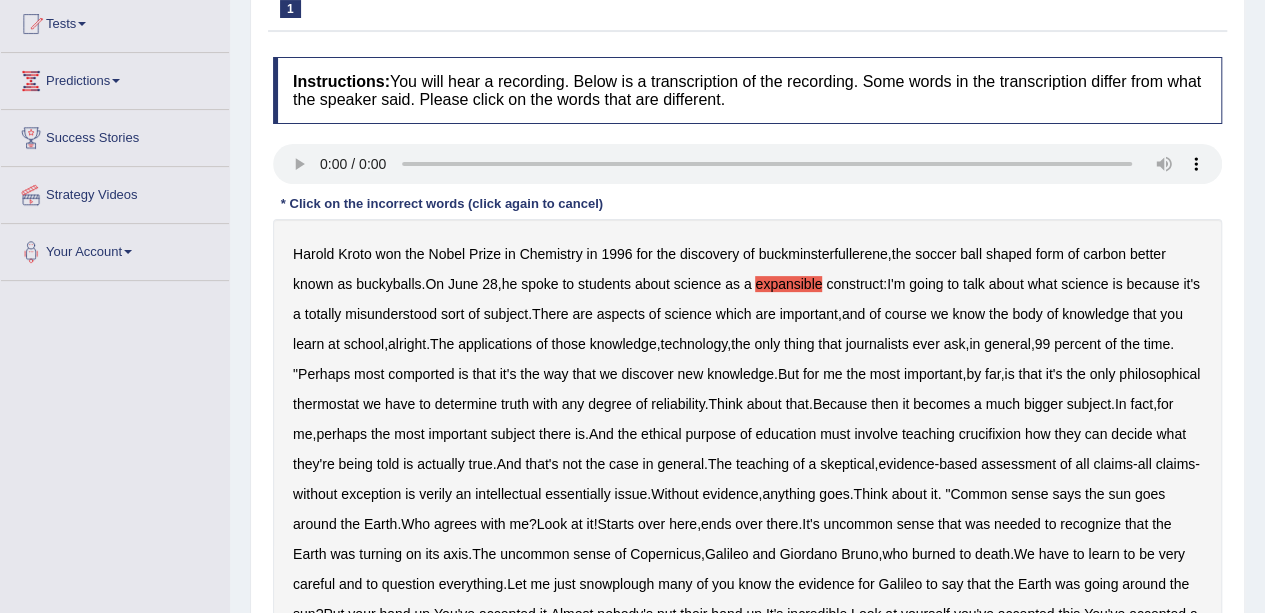 click on "comported" at bounding box center (421, 374) 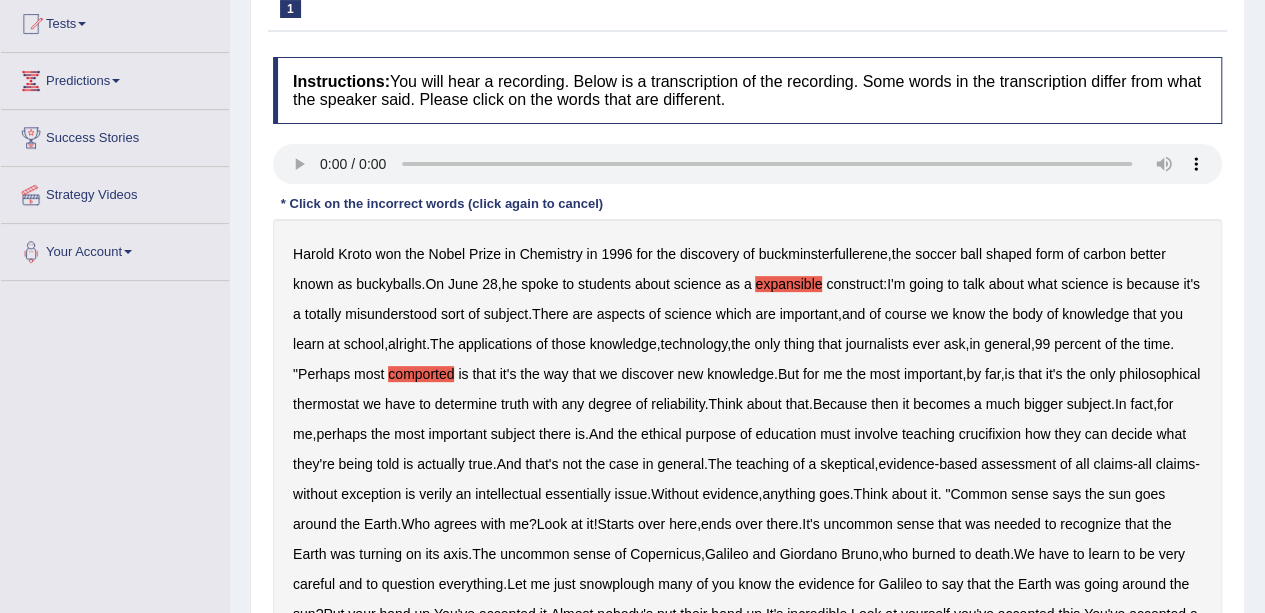 click on "thermostat" at bounding box center [326, 404] 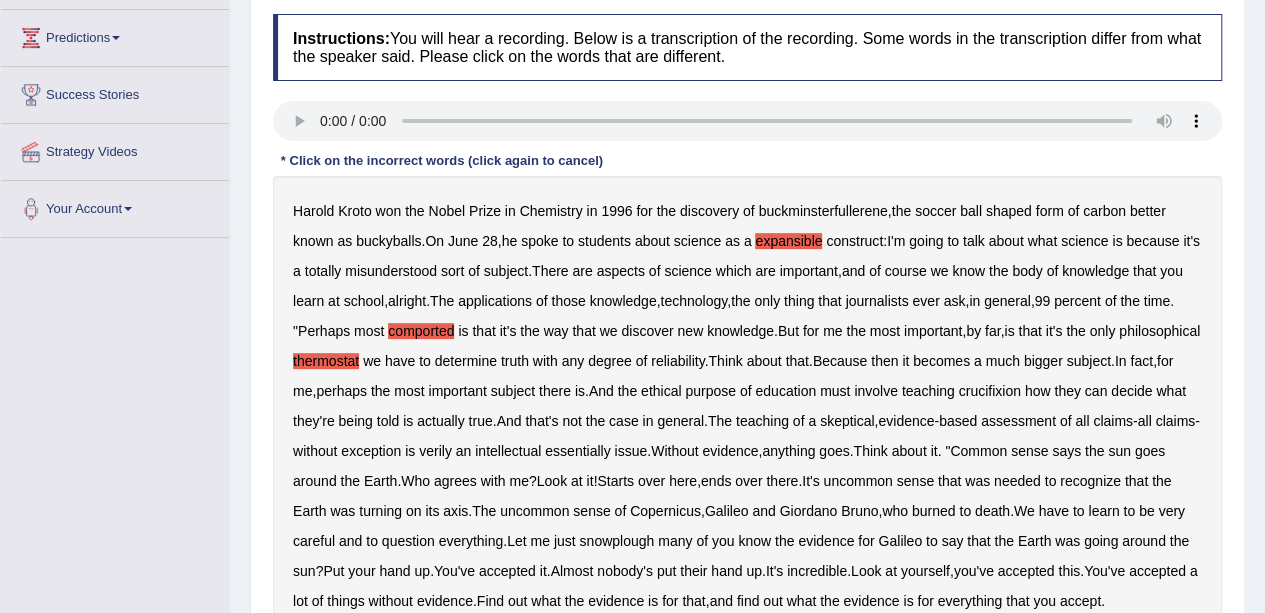 scroll, scrollTop: 264, scrollLeft: 0, axis: vertical 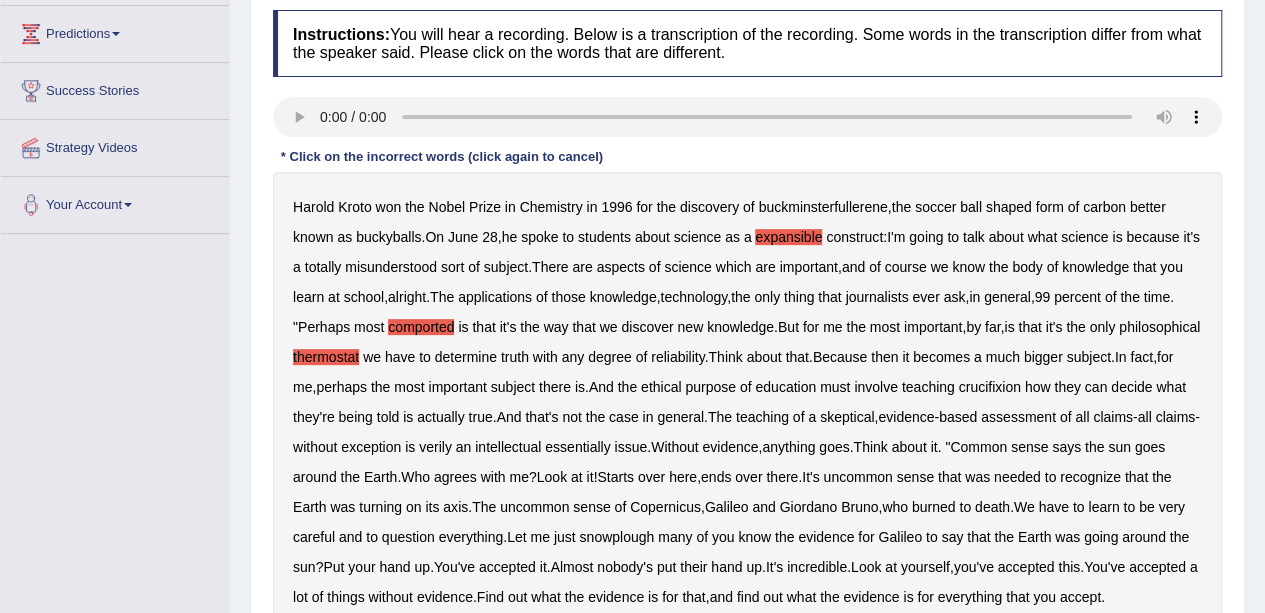 click on "crucifixion" at bounding box center [990, 387] 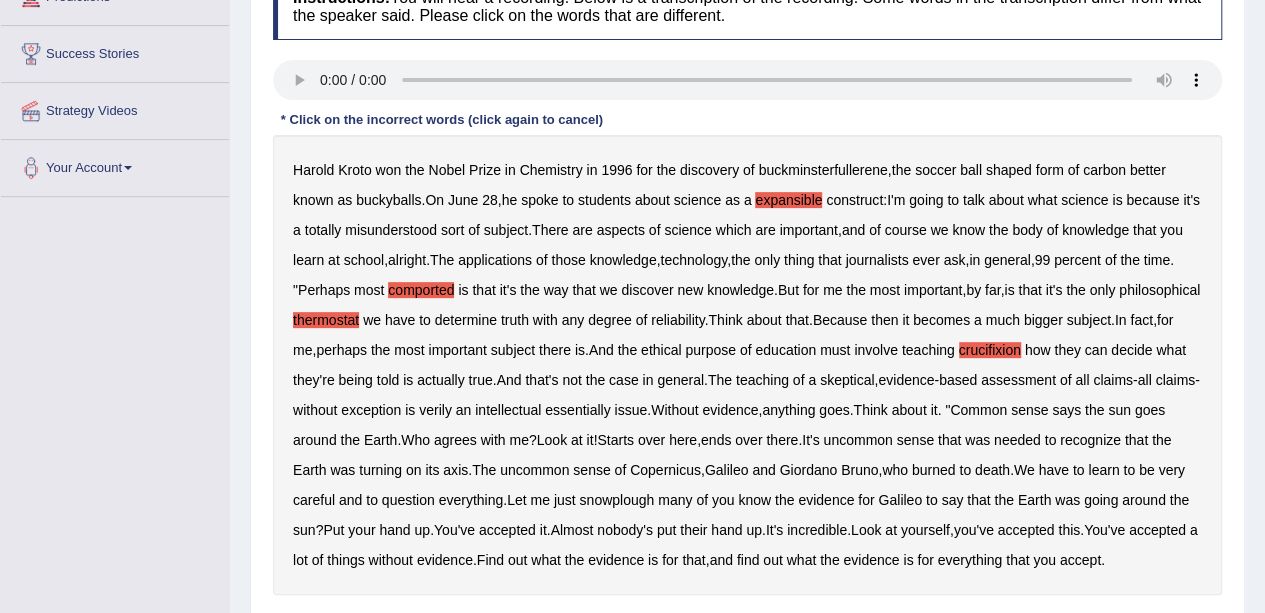 scroll, scrollTop: 302, scrollLeft: 0, axis: vertical 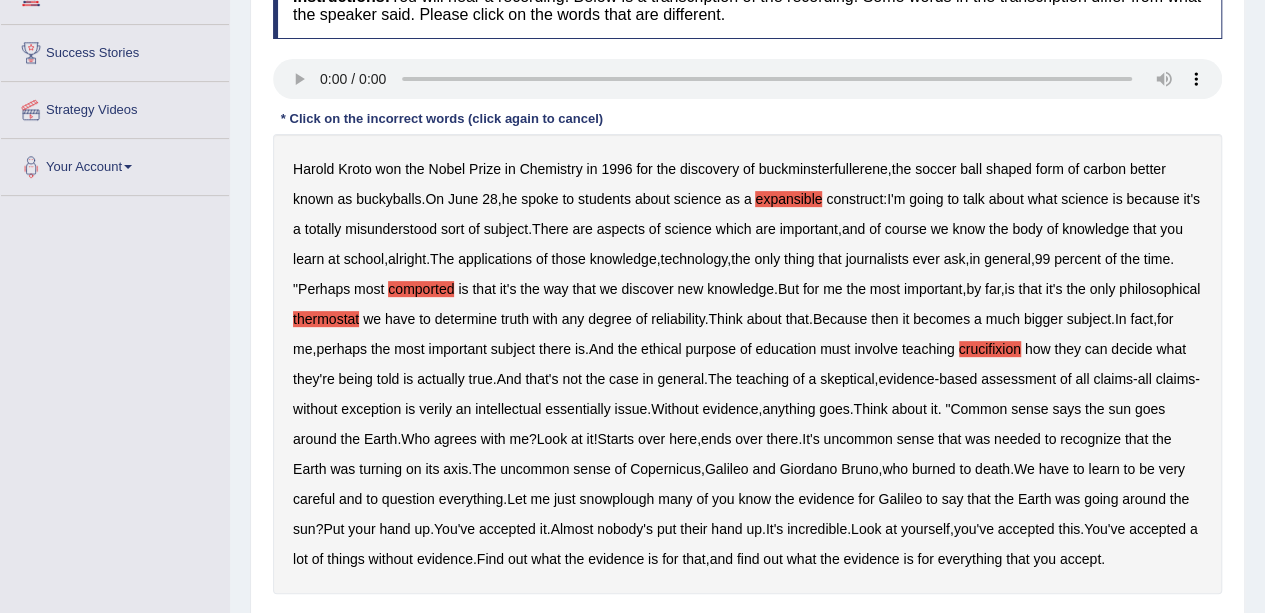 click on "exception" at bounding box center (371, 409) 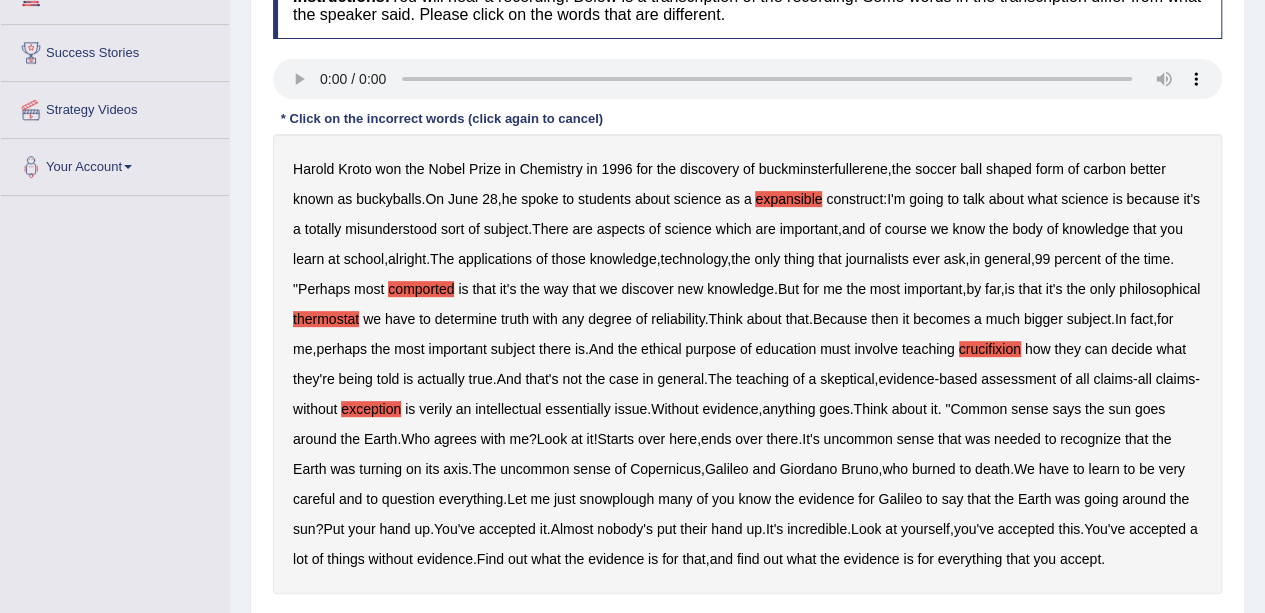 click on "exception" at bounding box center [371, 409] 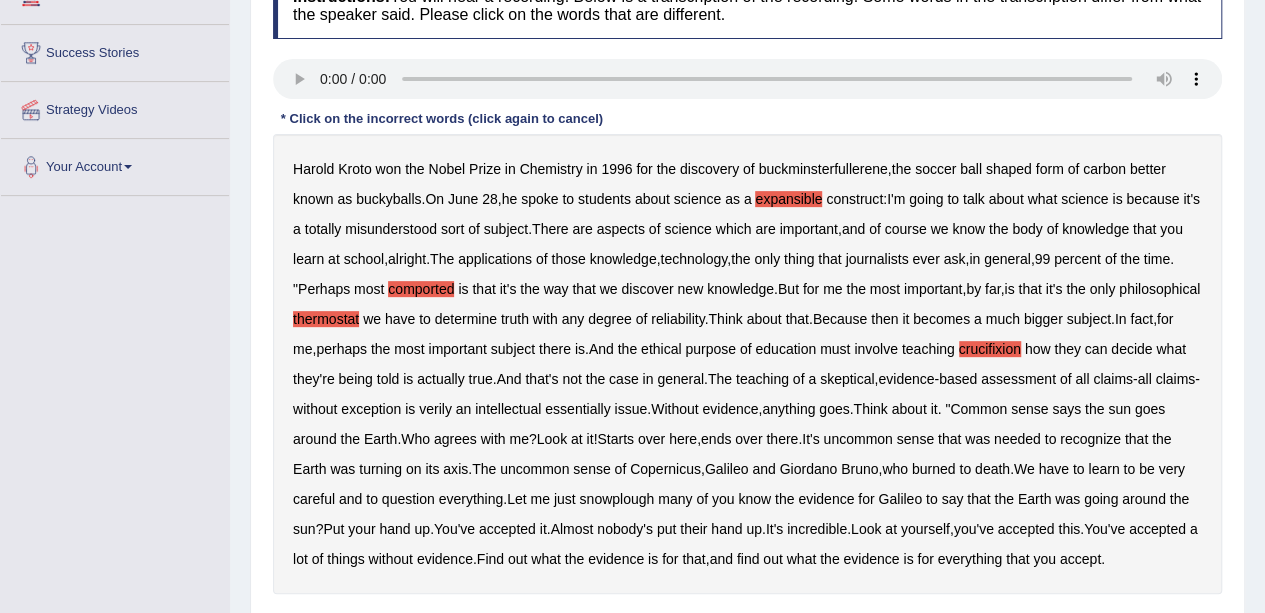 click on "intellectual" at bounding box center (508, 409) 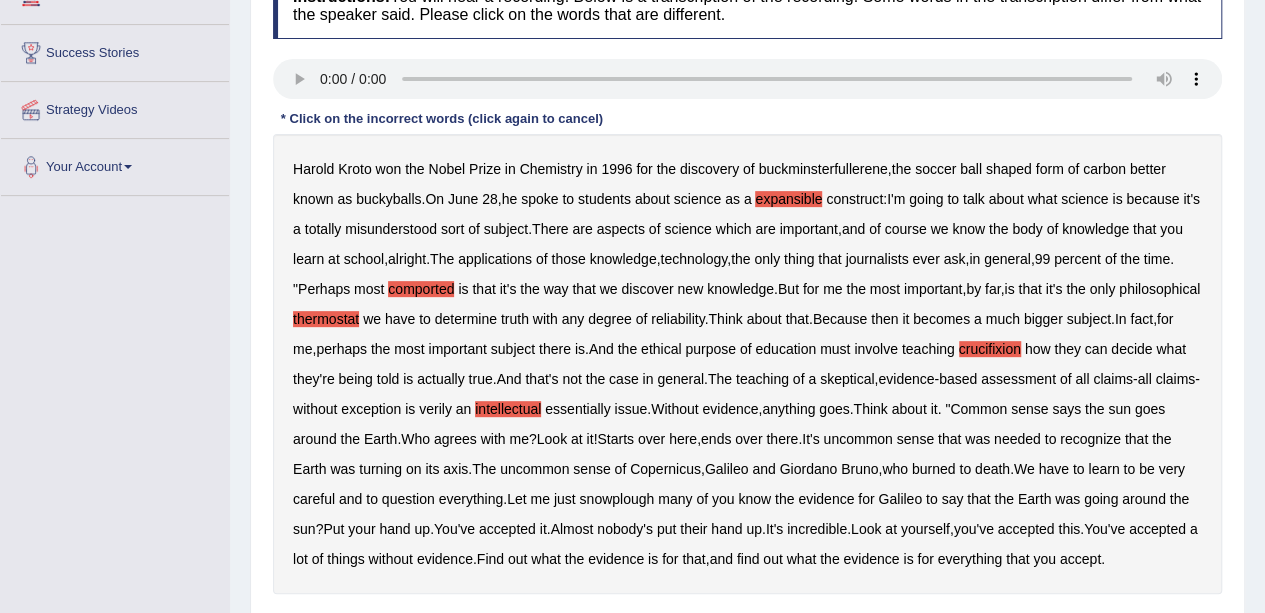 click on "verily" at bounding box center (435, 409) 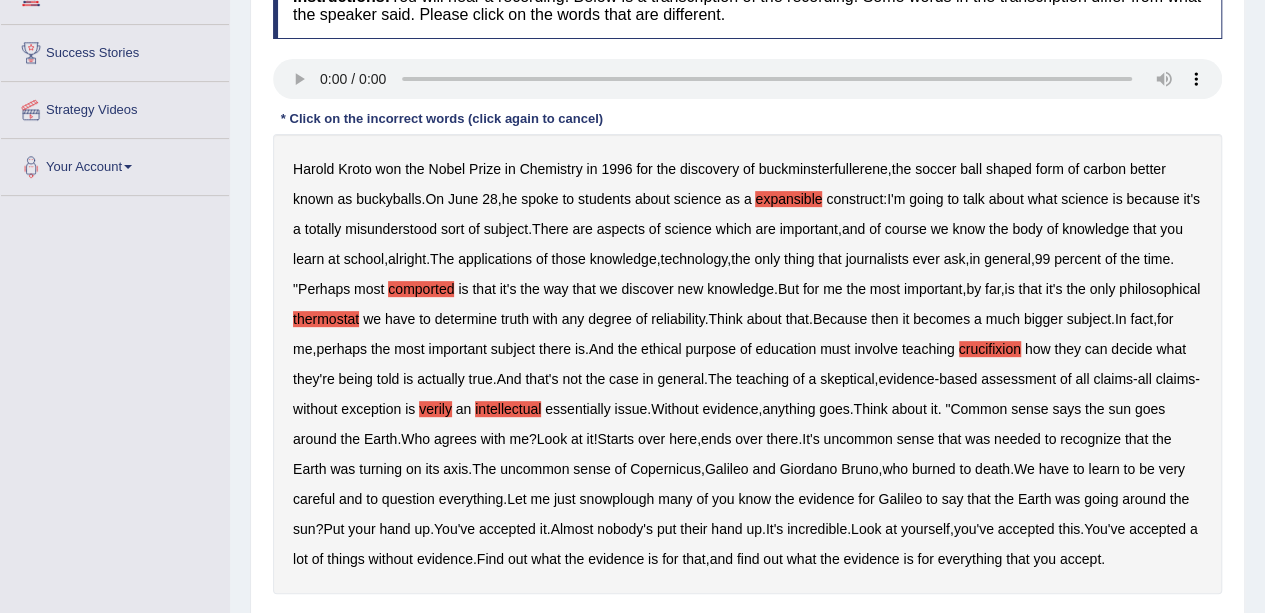 click on "intellectual" at bounding box center [508, 409] 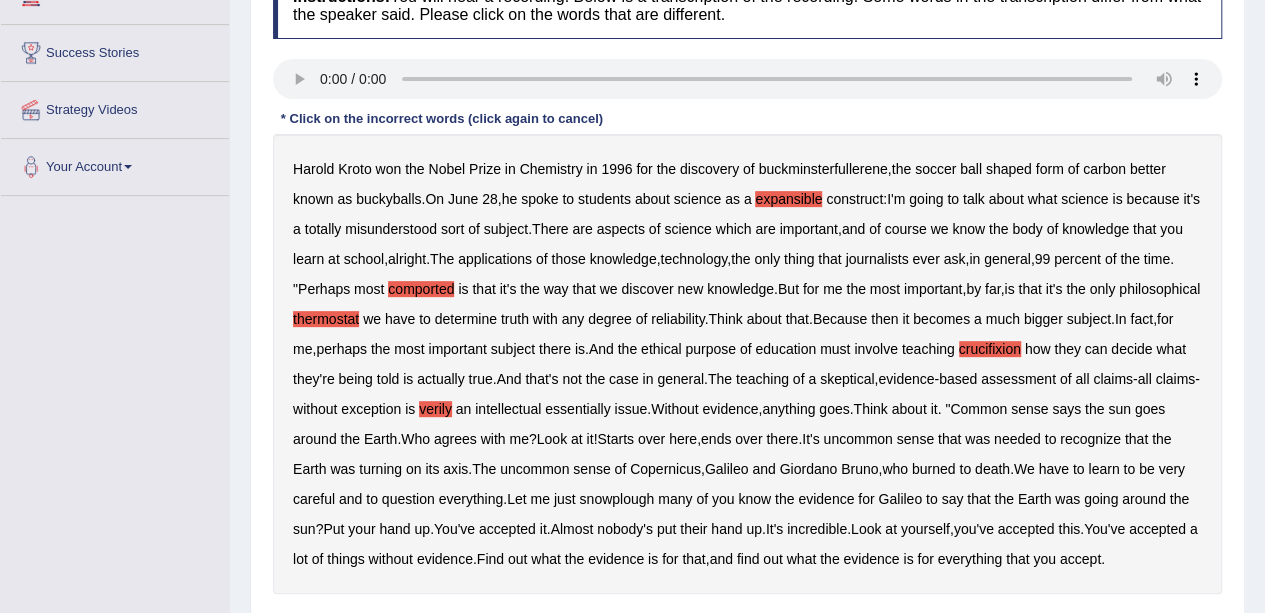 click on "snowplough" at bounding box center [616, 499] 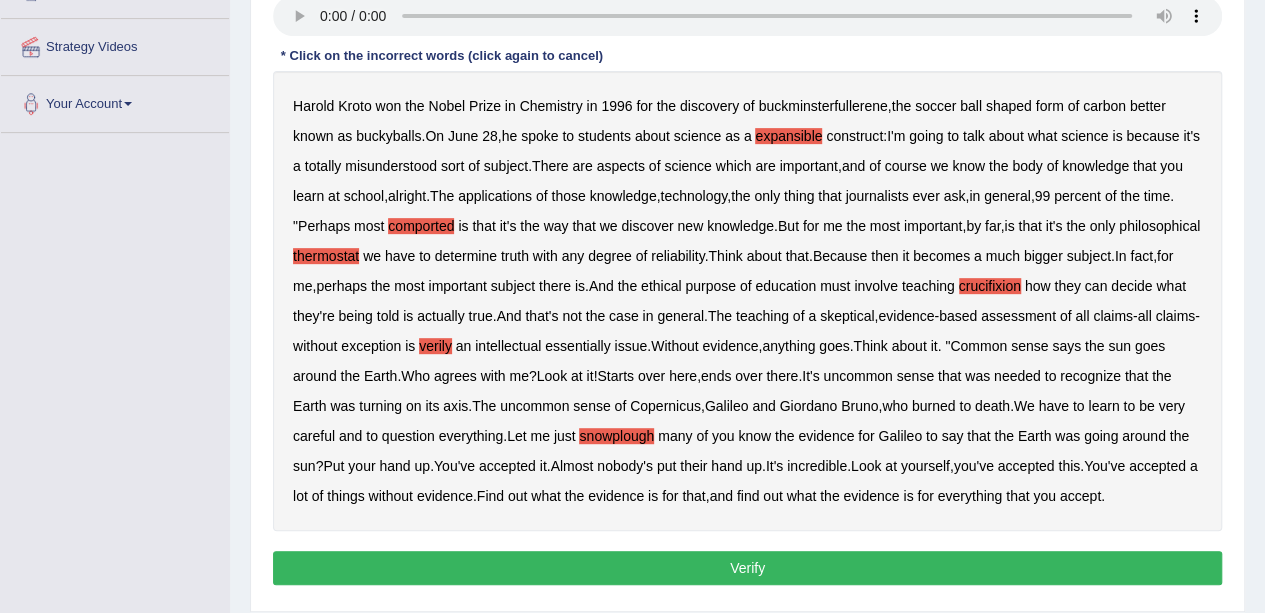 scroll, scrollTop: 372, scrollLeft: 0, axis: vertical 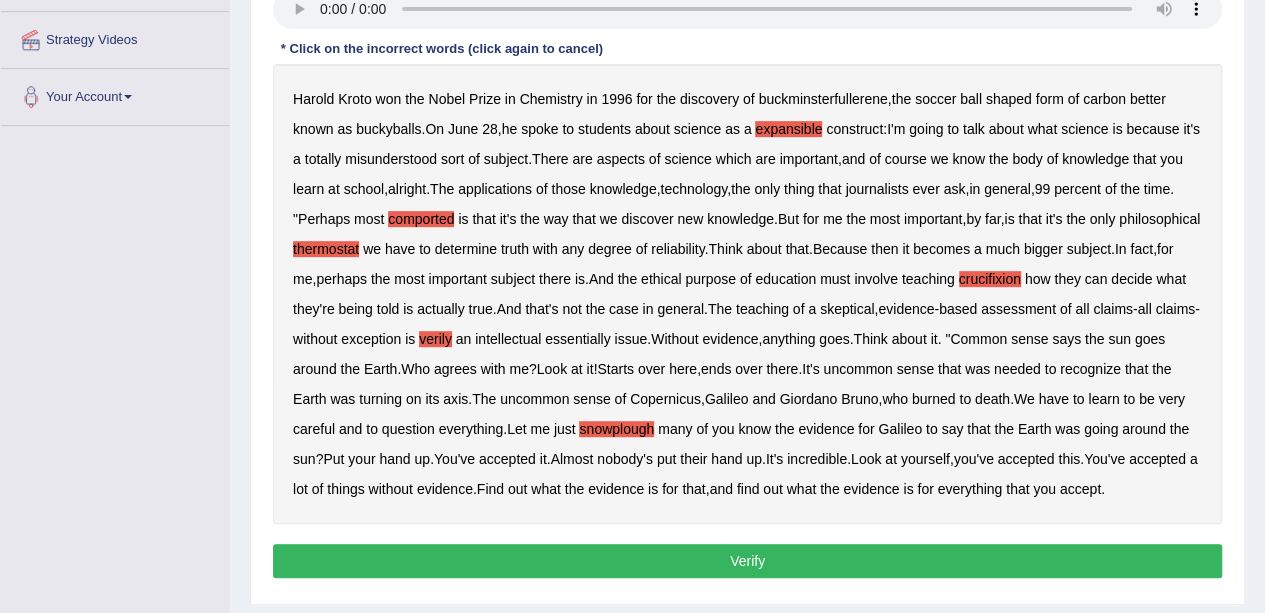 click on "Verify" at bounding box center (747, 561) 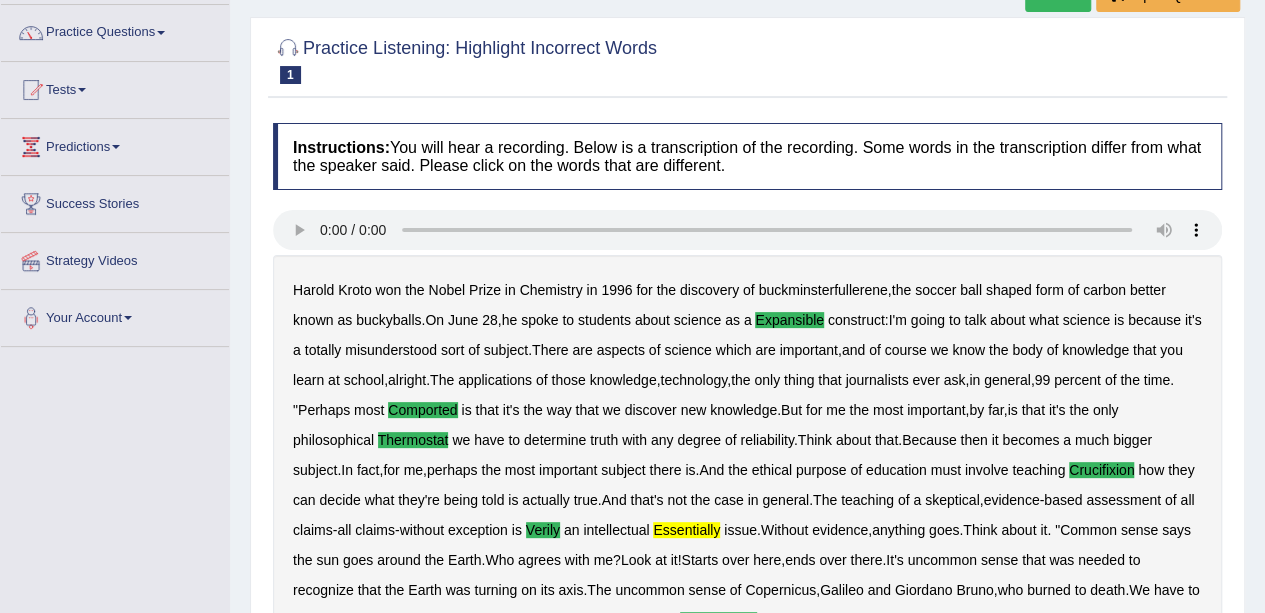 scroll, scrollTop: 0, scrollLeft: 0, axis: both 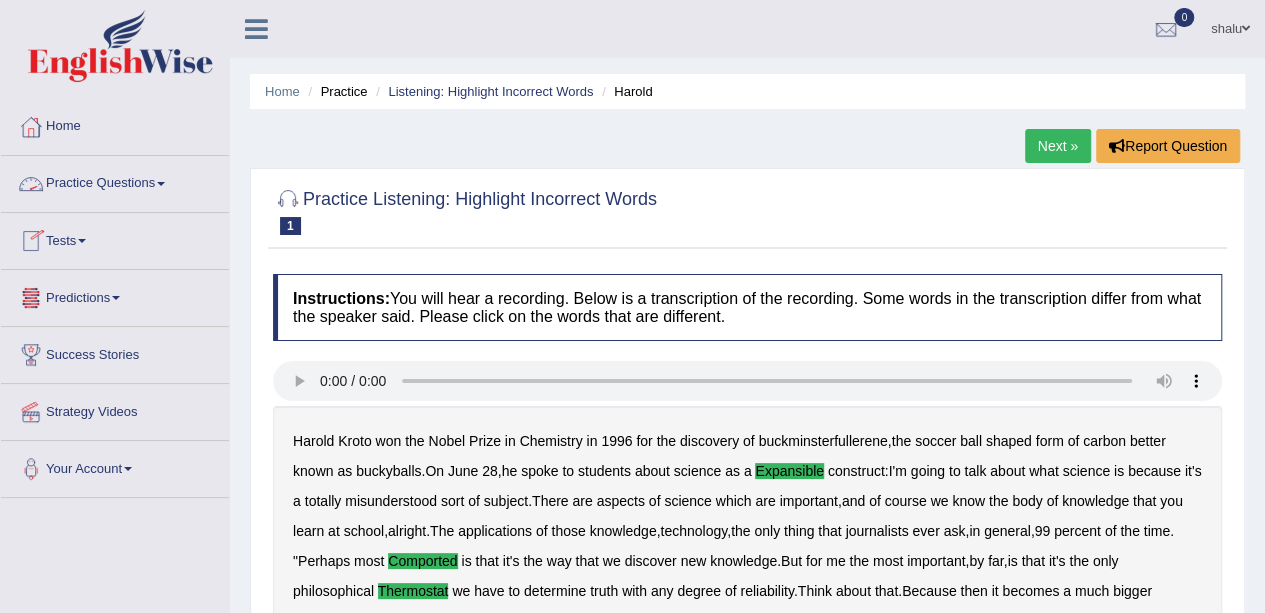 click on "Practice Questions" at bounding box center [115, 181] 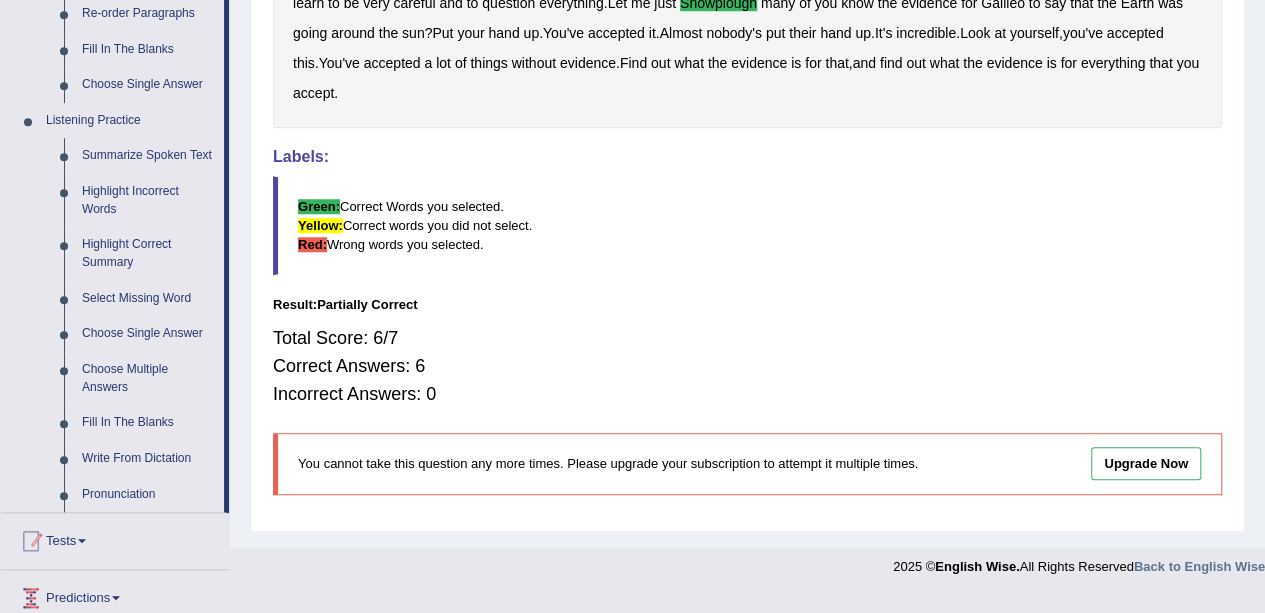 scroll, scrollTop: 767, scrollLeft: 0, axis: vertical 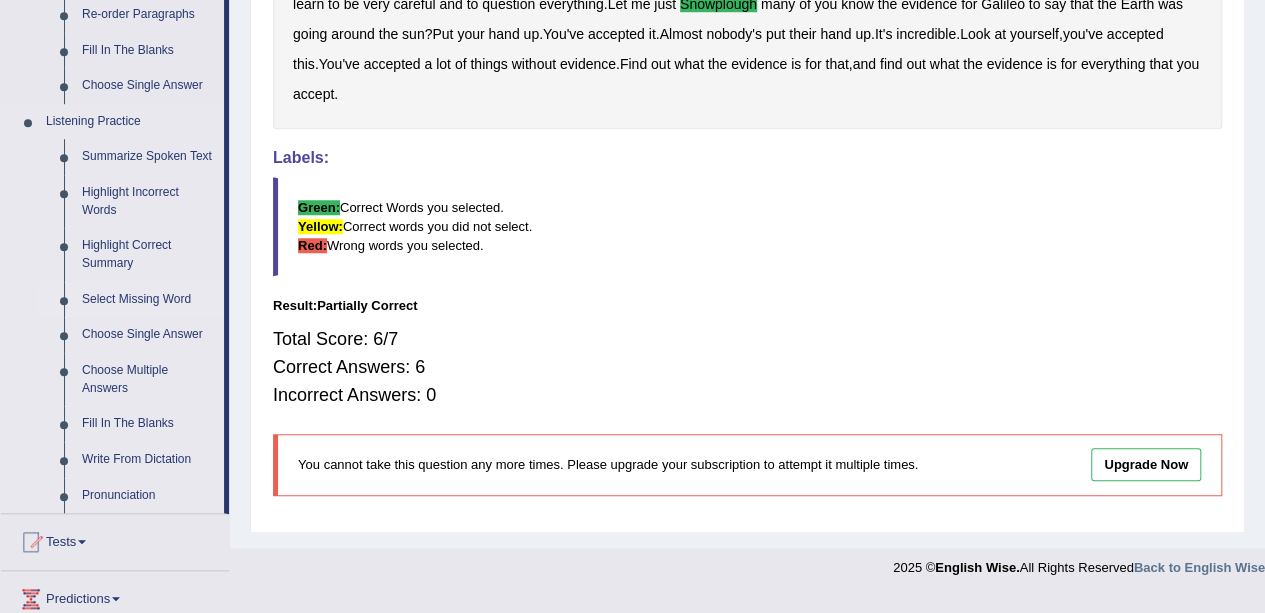 click on "Select Missing Word" at bounding box center (148, 300) 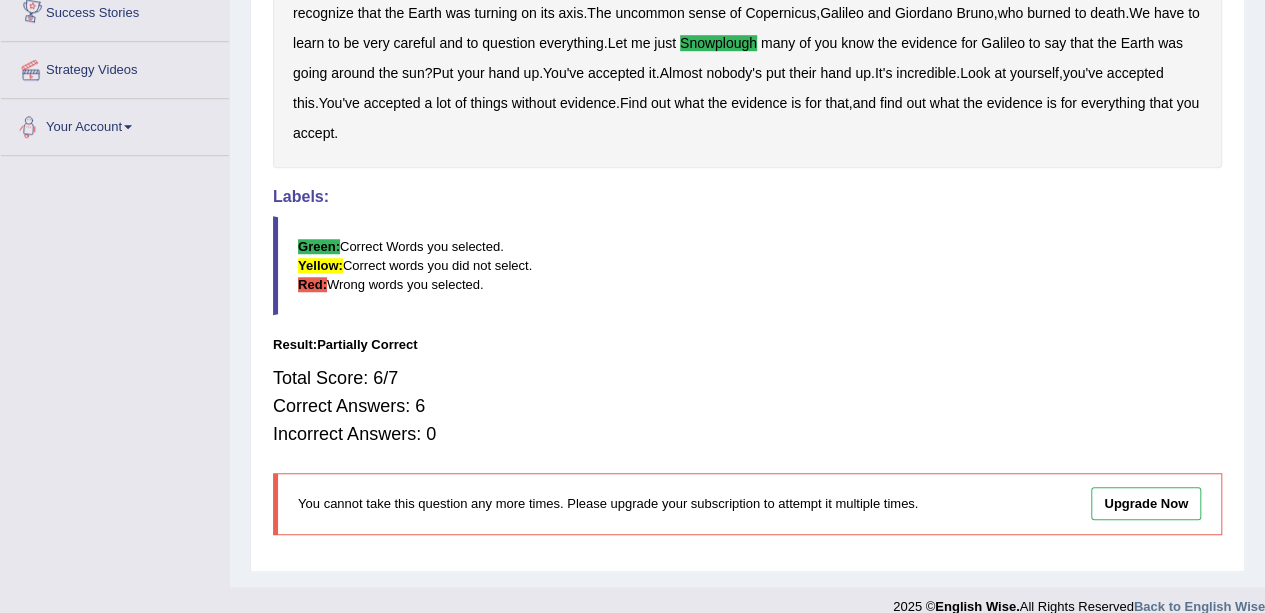 scroll, scrollTop: 840, scrollLeft: 0, axis: vertical 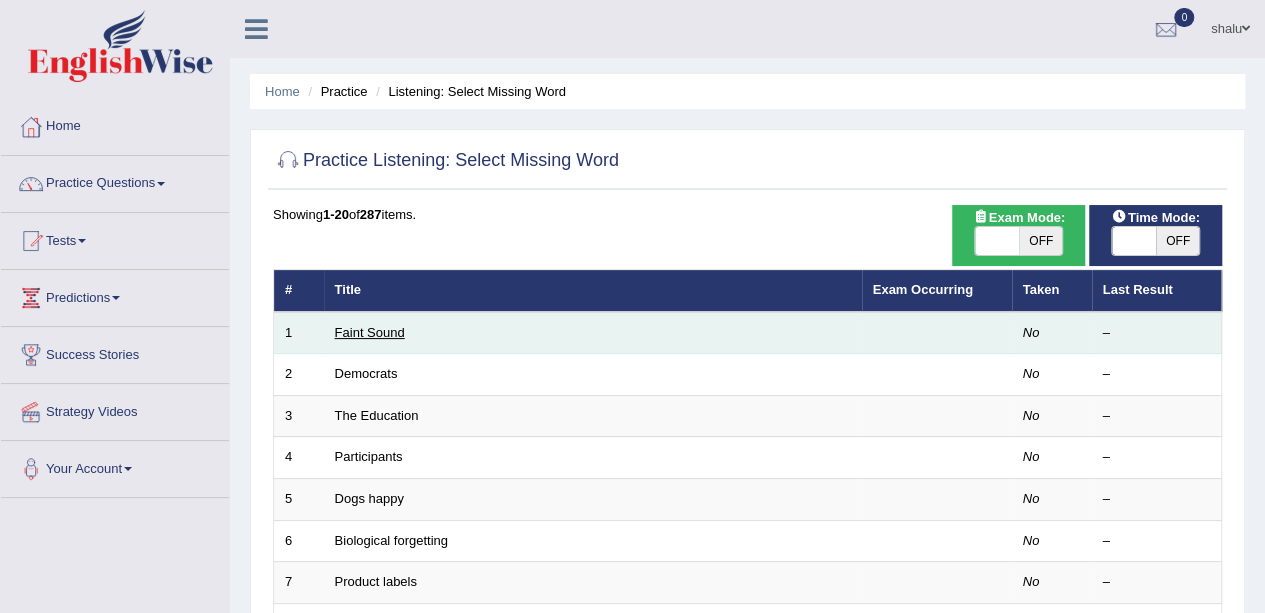 click on "Faint Sound" at bounding box center [370, 332] 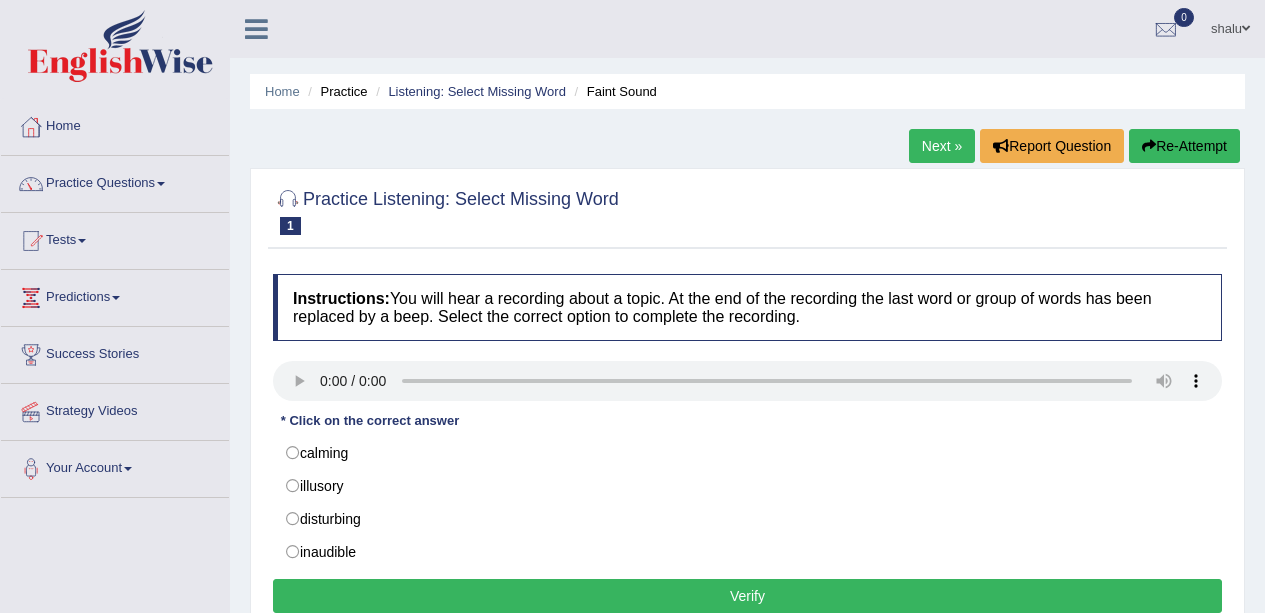 scroll, scrollTop: 0, scrollLeft: 0, axis: both 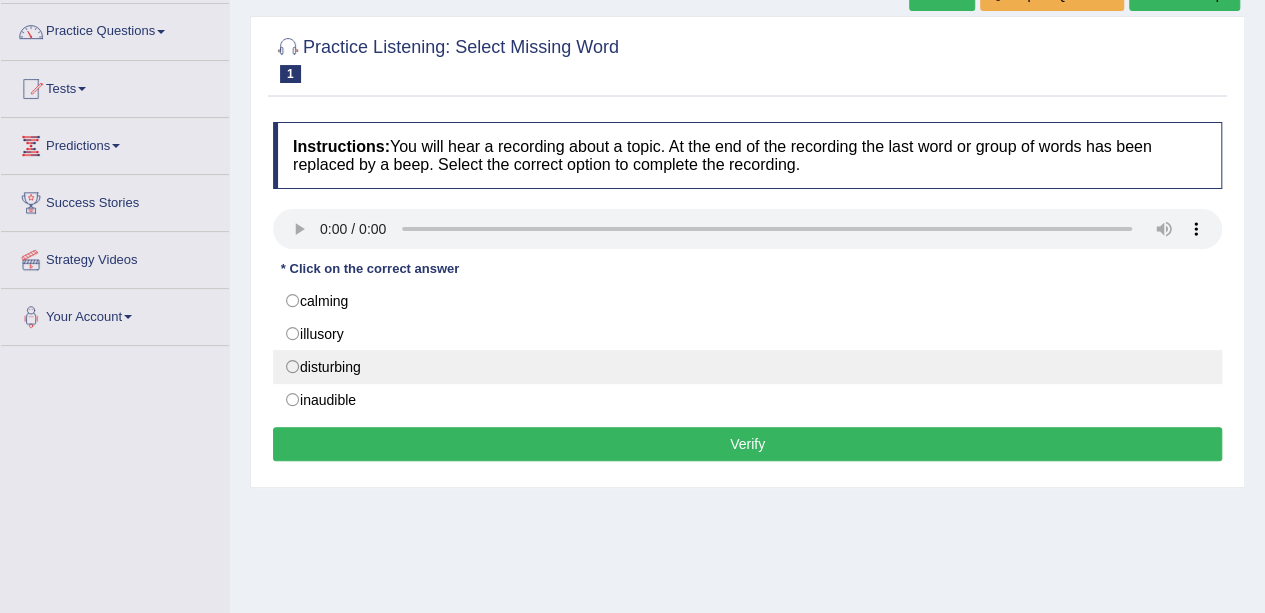 click on "disturbing" at bounding box center (747, 367) 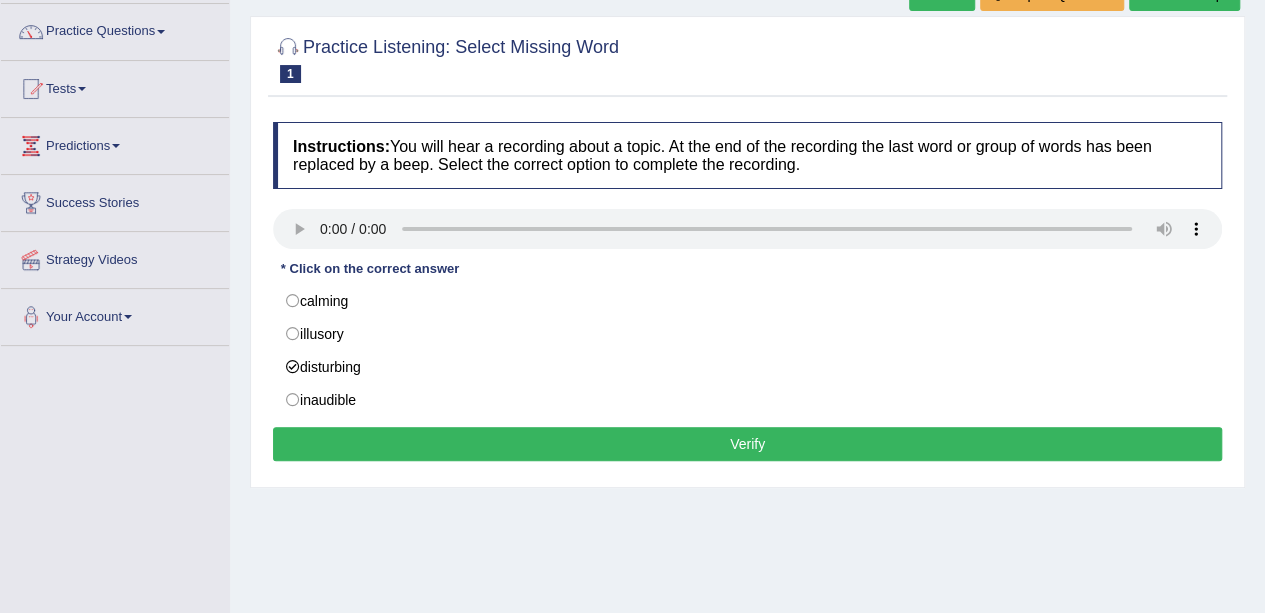 click on "Verify" at bounding box center [747, 444] 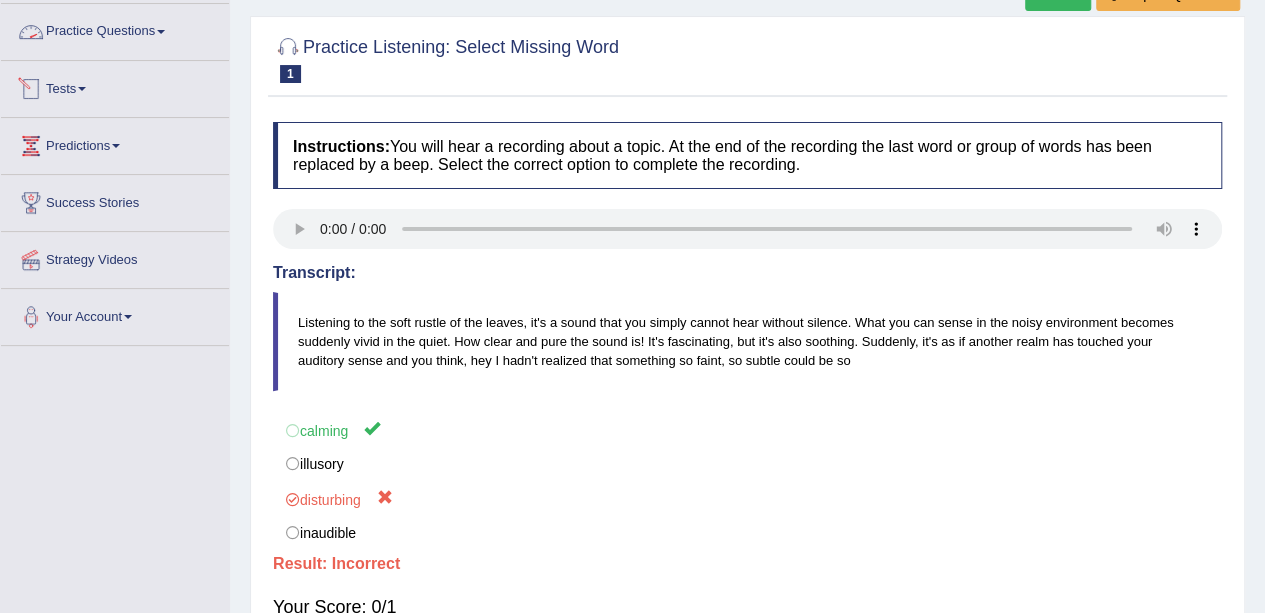 click on "Practice Questions" at bounding box center (115, 29) 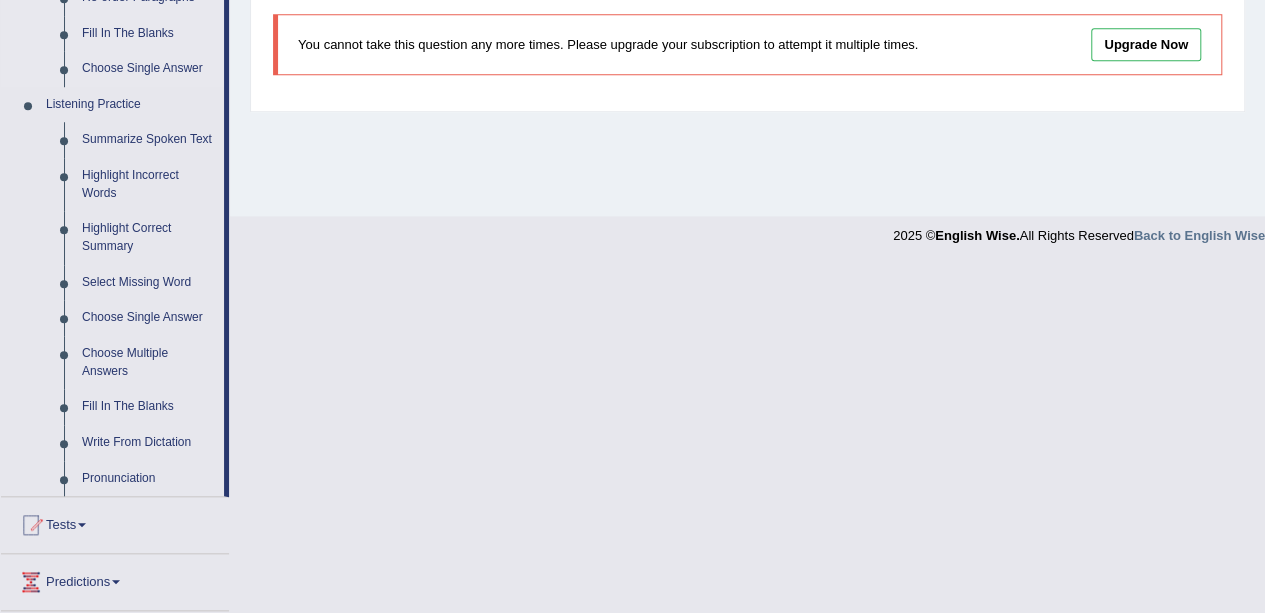 scroll, scrollTop: 775, scrollLeft: 0, axis: vertical 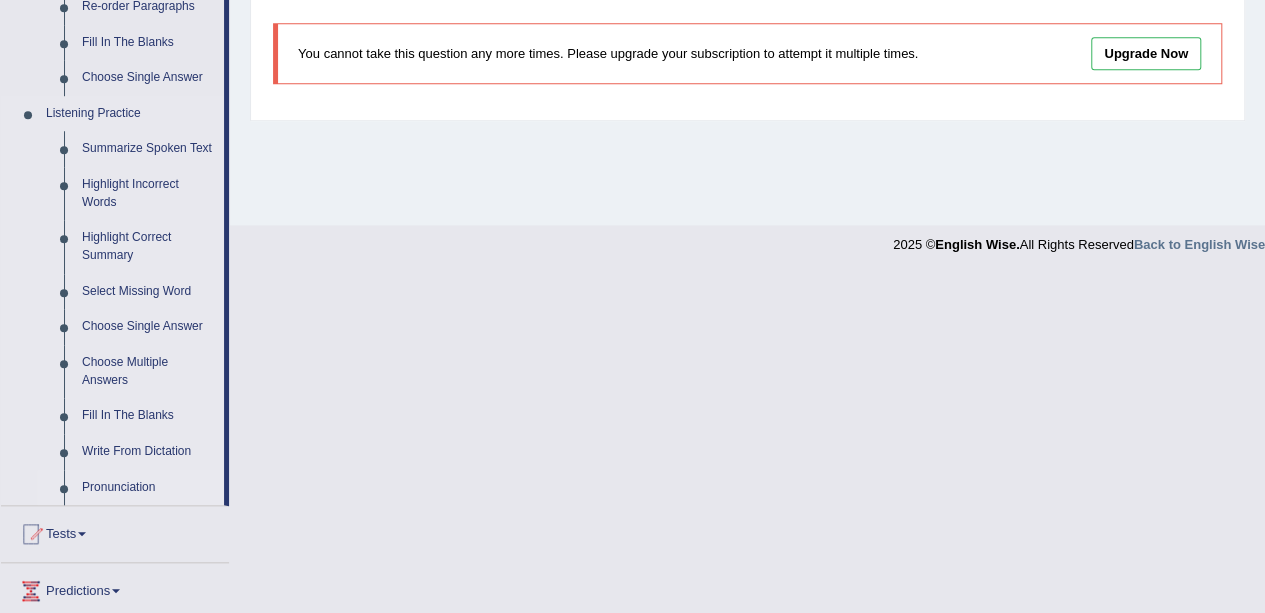 click on "Pronunciation" at bounding box center [148, 488] 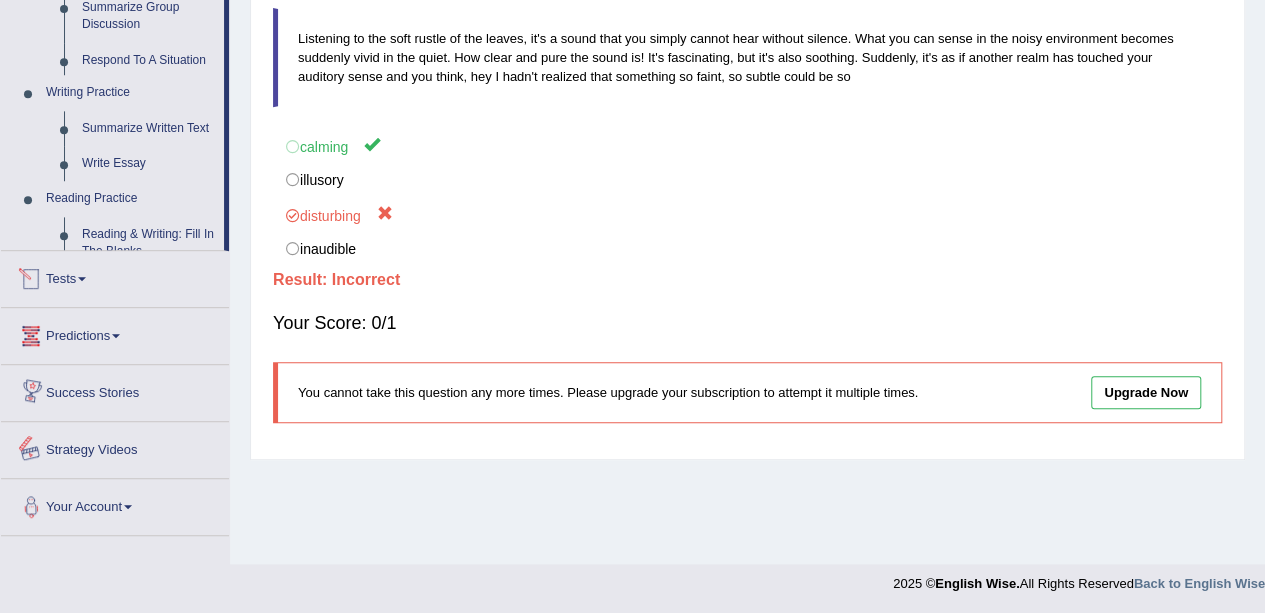 scroll, scrollTop: 896, scrollLeft: 0, axis: vertical 